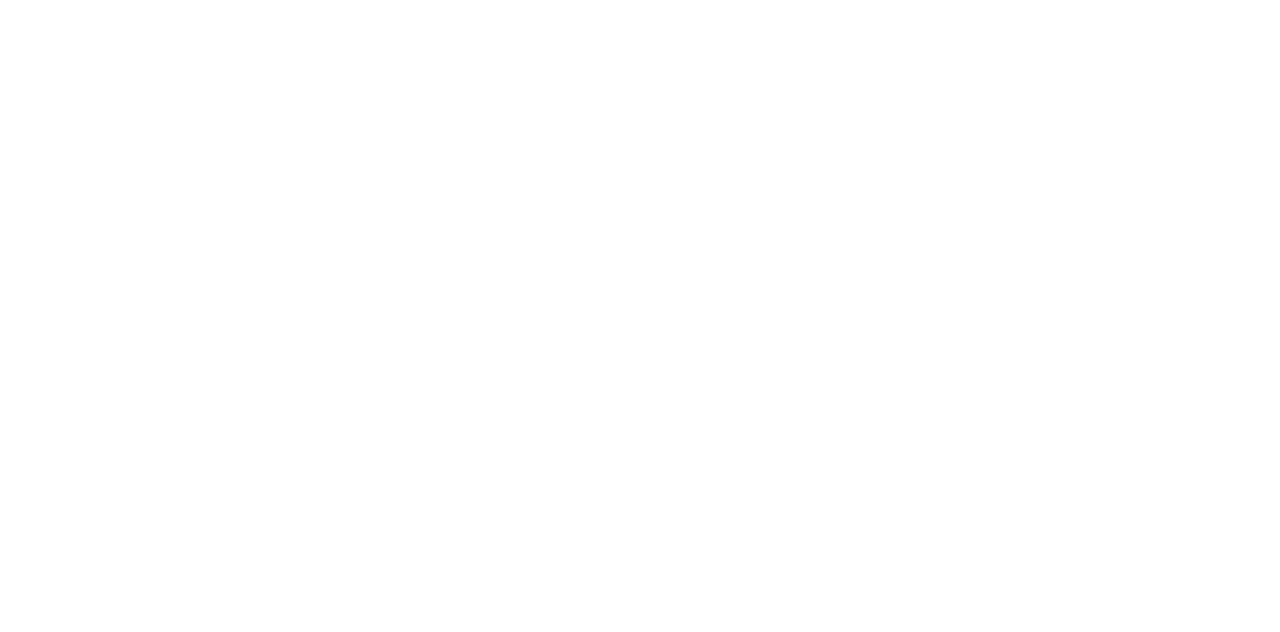 scroll, scrollTop: 0, scrollLeft: 0, axis: both 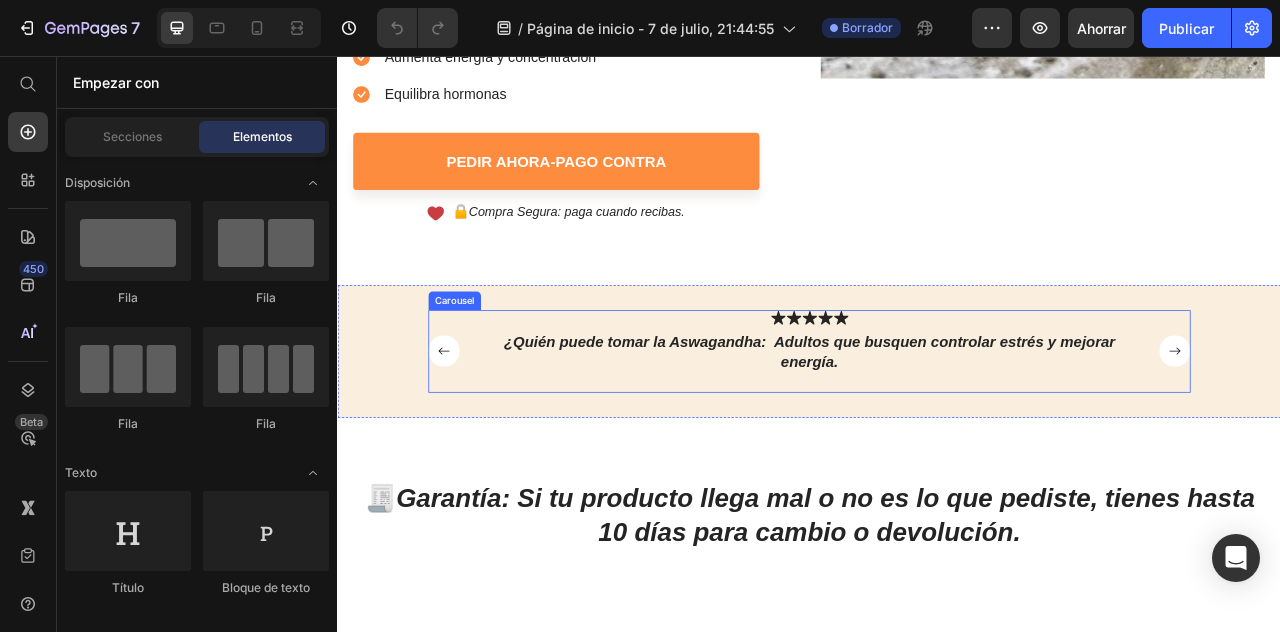 click 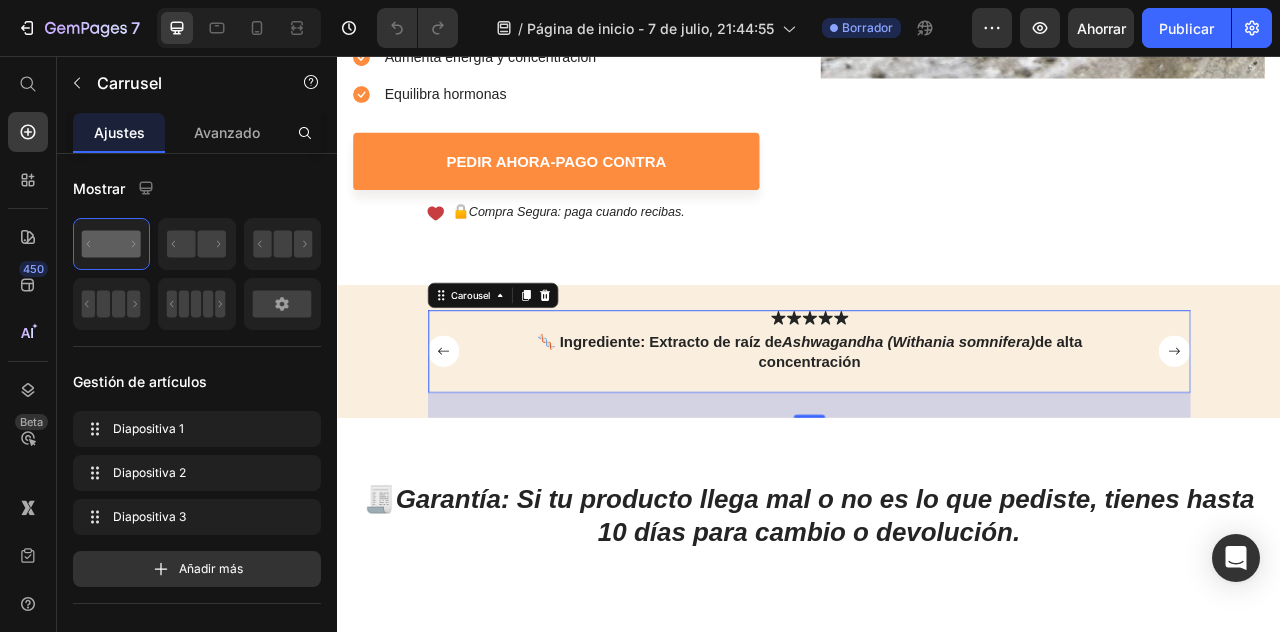 click 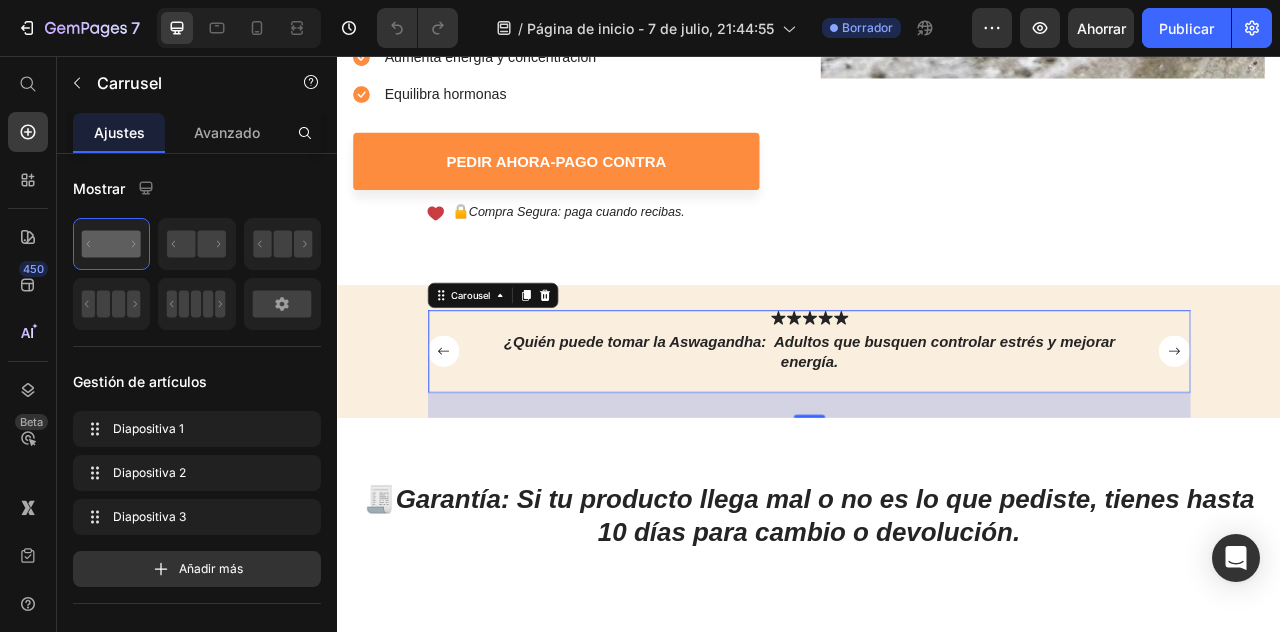 click 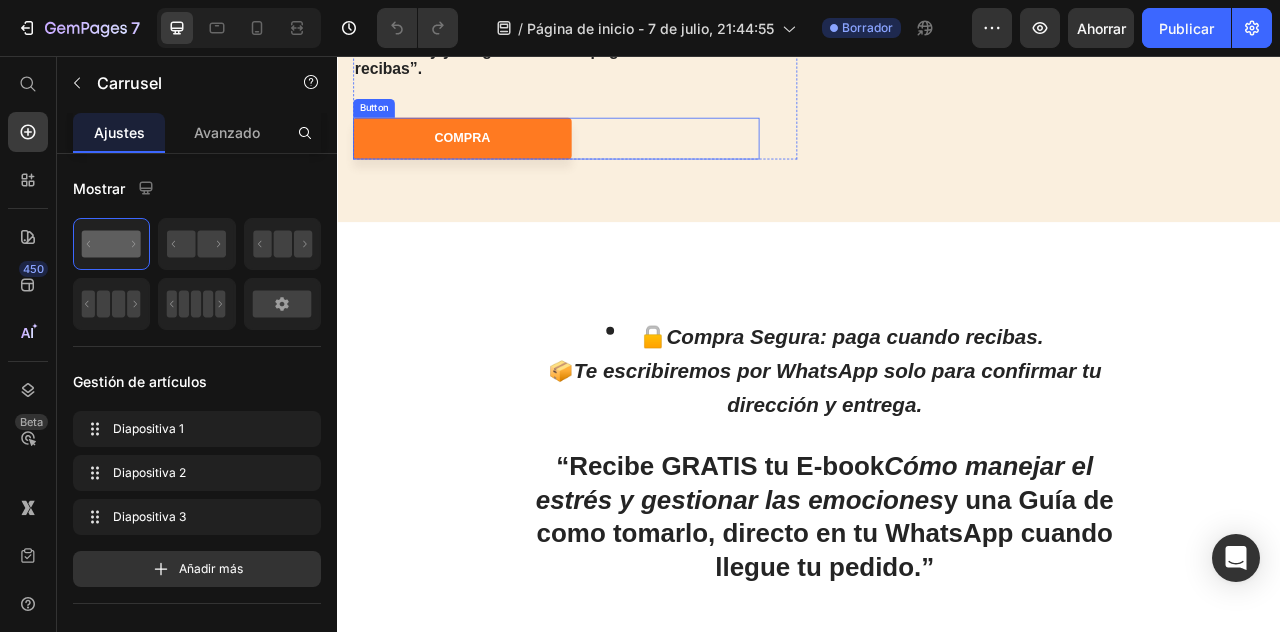 scroll, scrollTop: 3054, scrollLeft: 0, axis: vertical 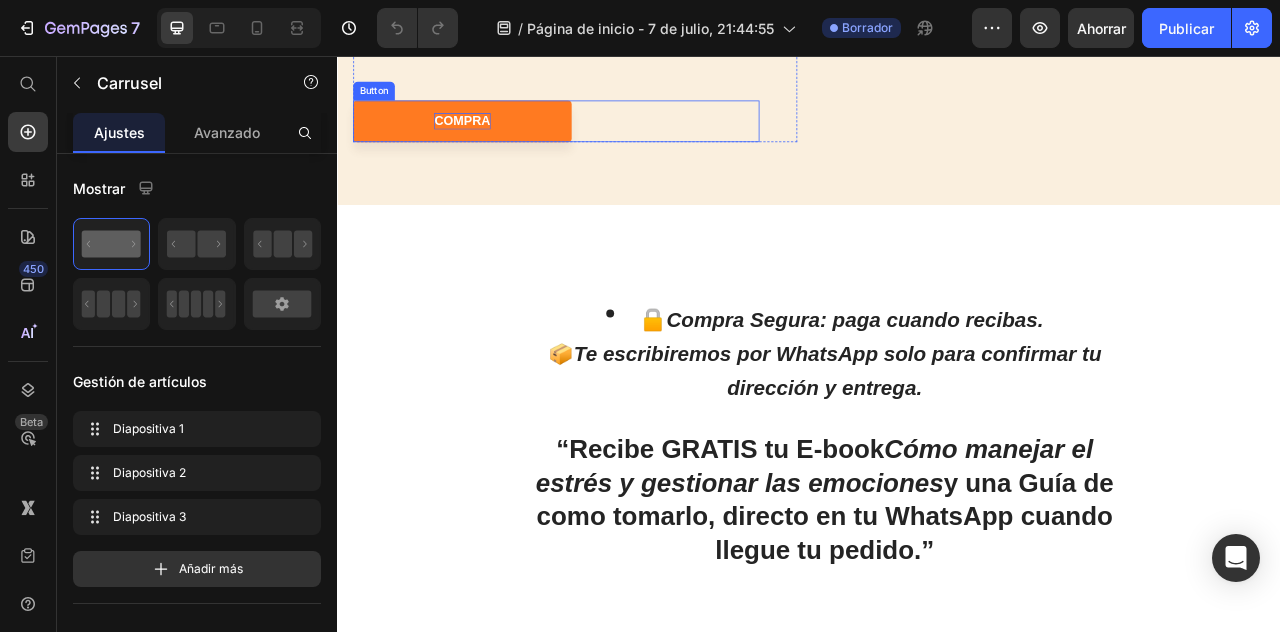 click on "COMPRA" at bounding box center [495, 138] 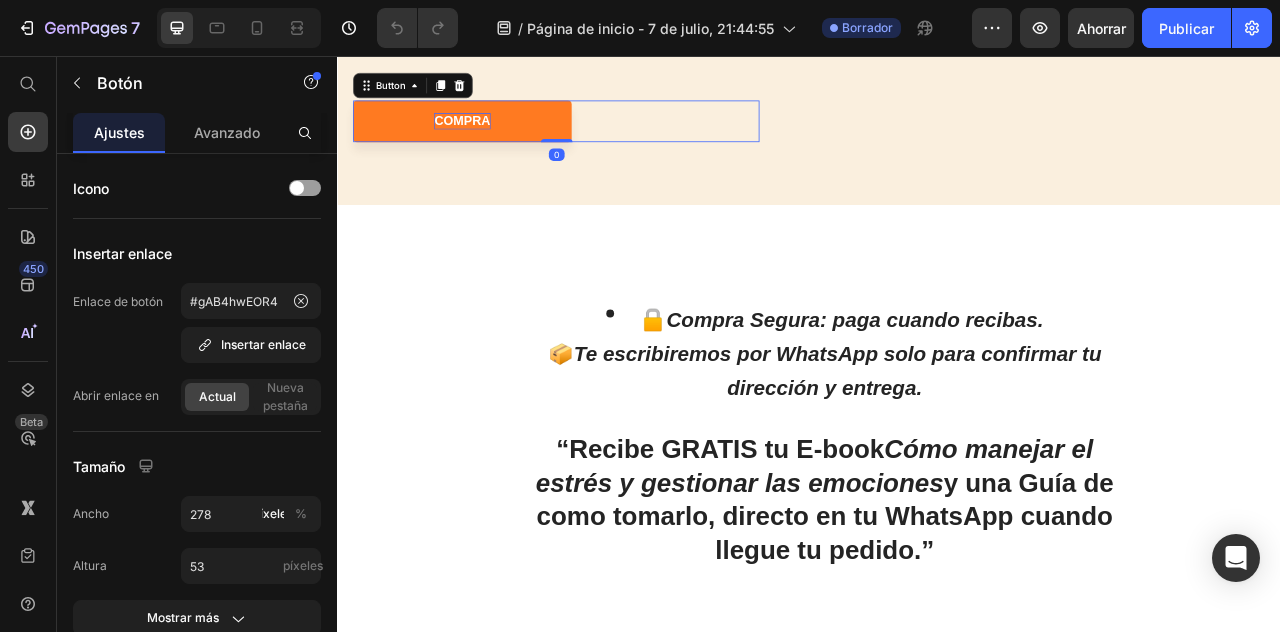 click on "COMPRA" at bounding box center (495, 138) 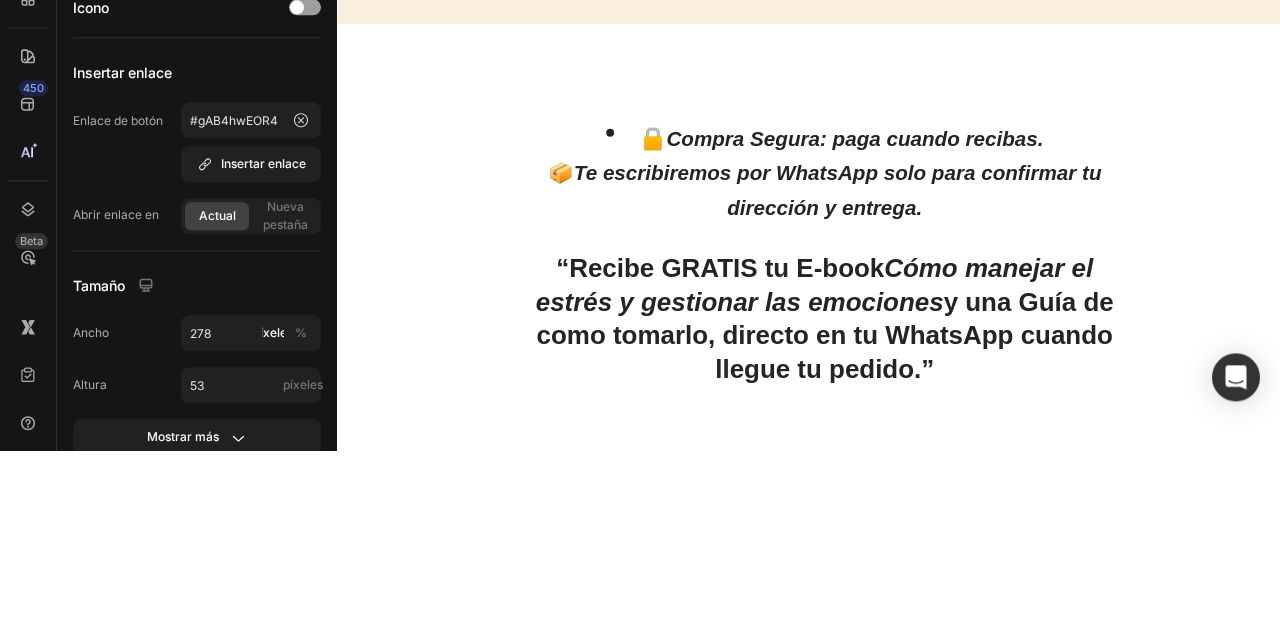 click on "COMPRA" at bounding box center (496, -42) 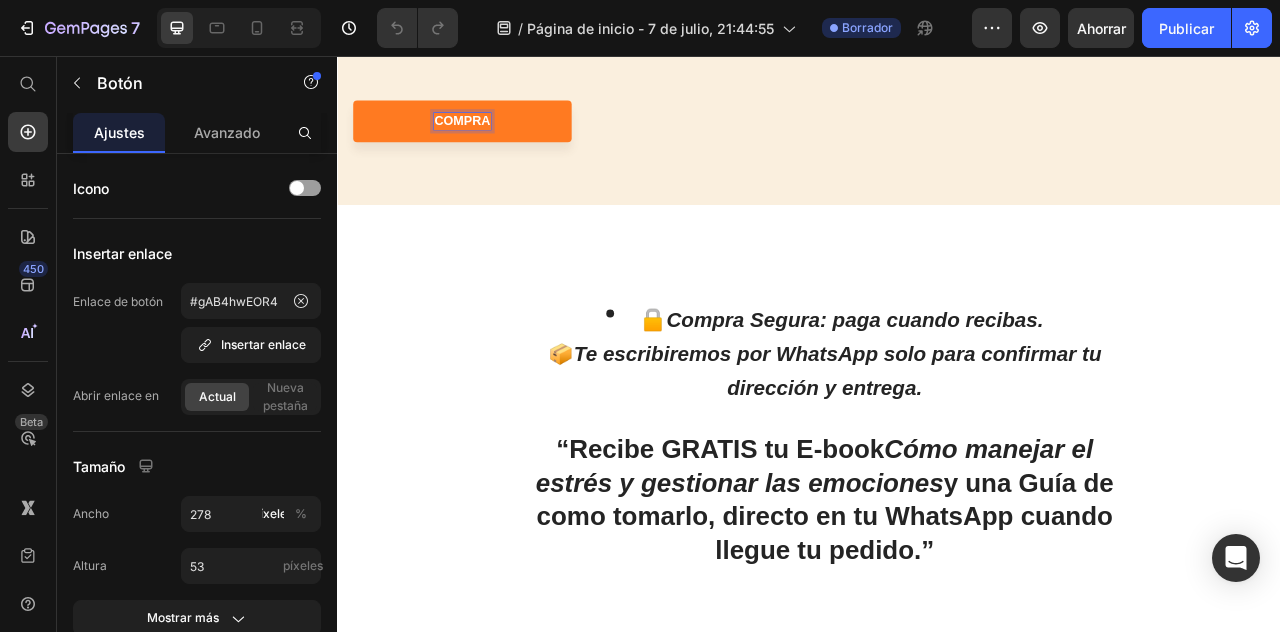 click on "COMPRA" at bounding box center (495, 138) 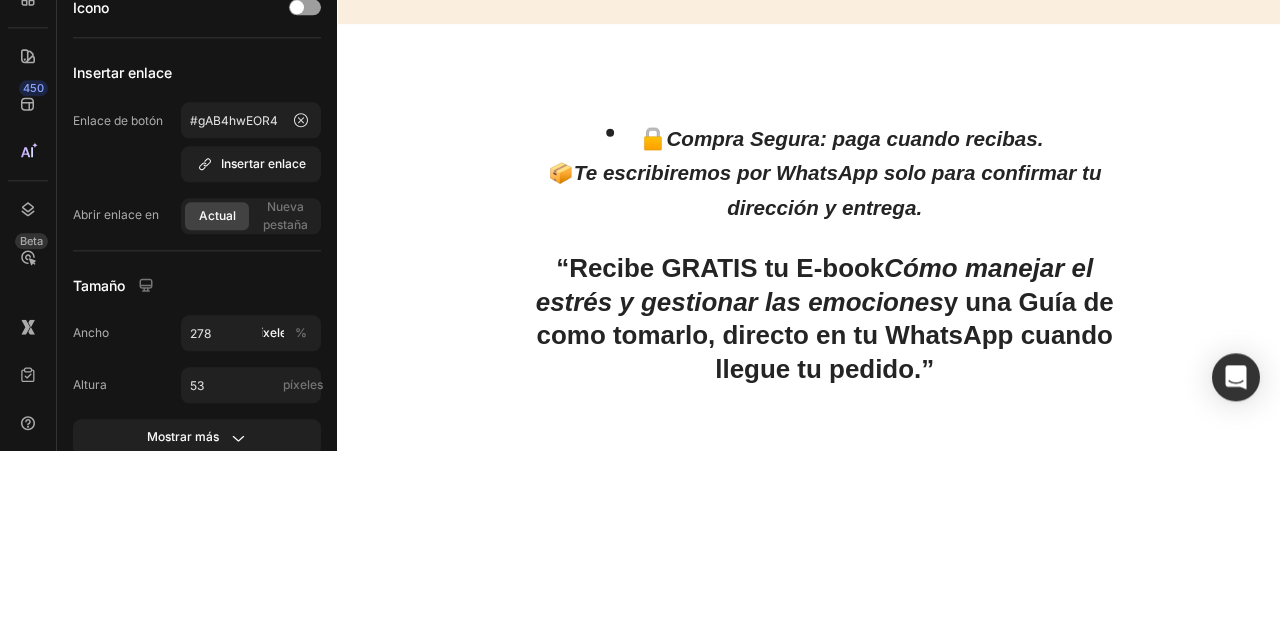 click on "COMPRA" at bounding box center (495, -42) 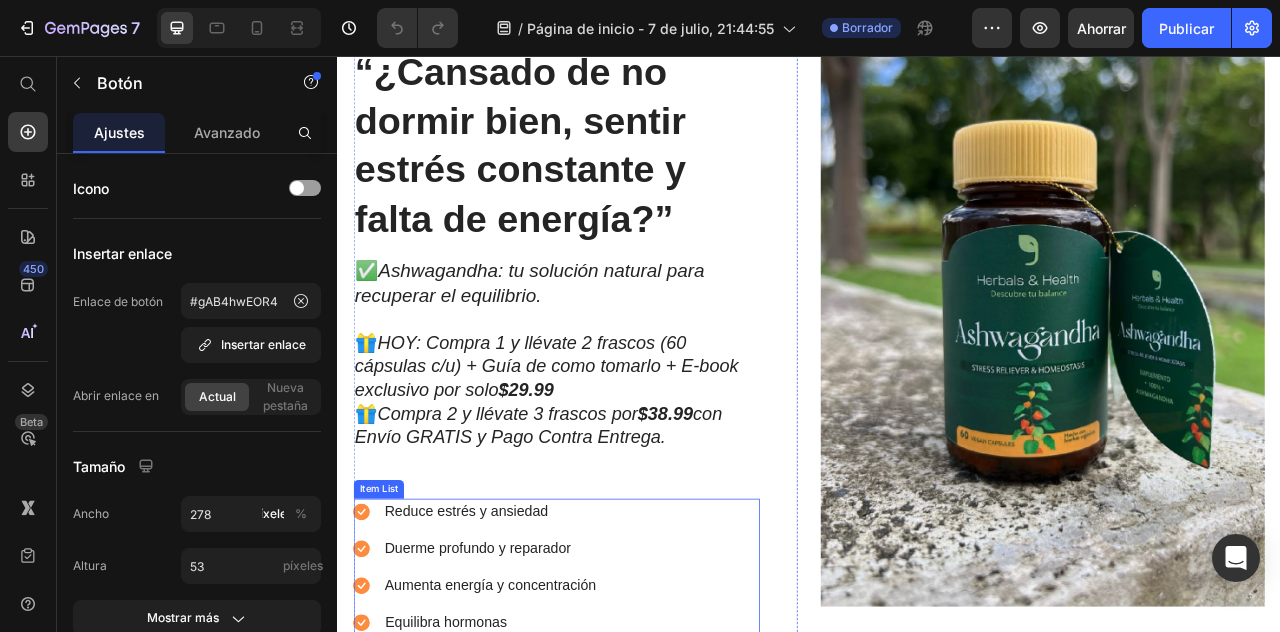 scroll, scrollTop: 672, scrollLeft: 0, axis: vertical 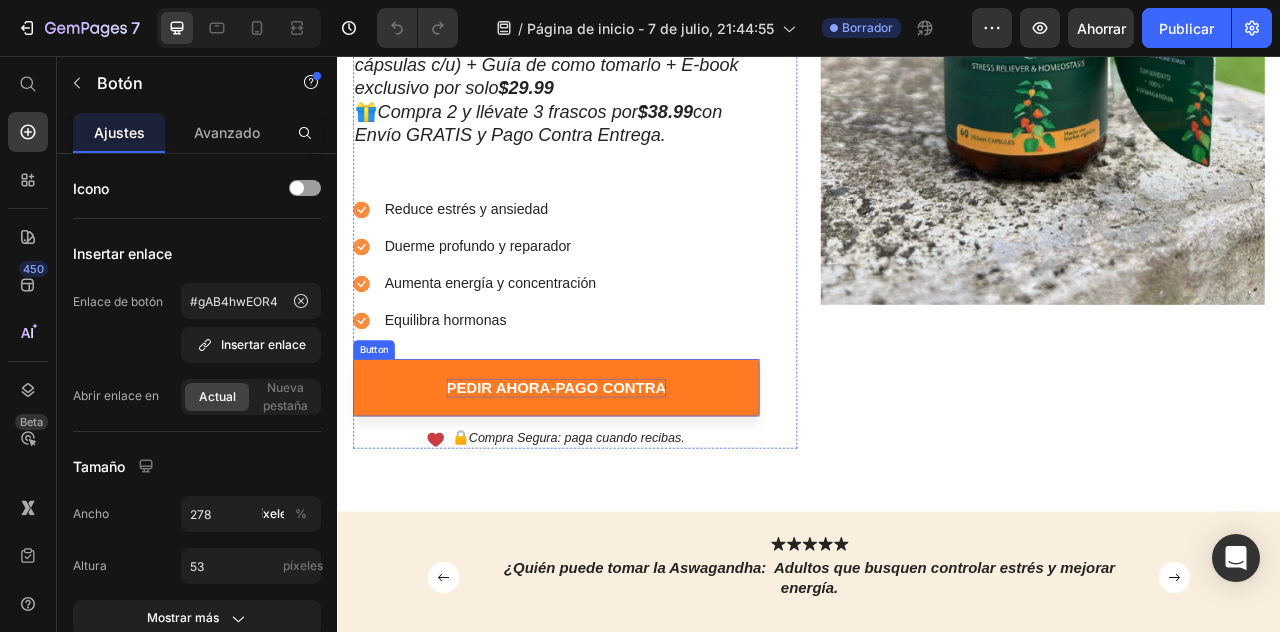 click on "PEDIR AHORA-PAGO CONTRA" at bounding box center [616, 478] 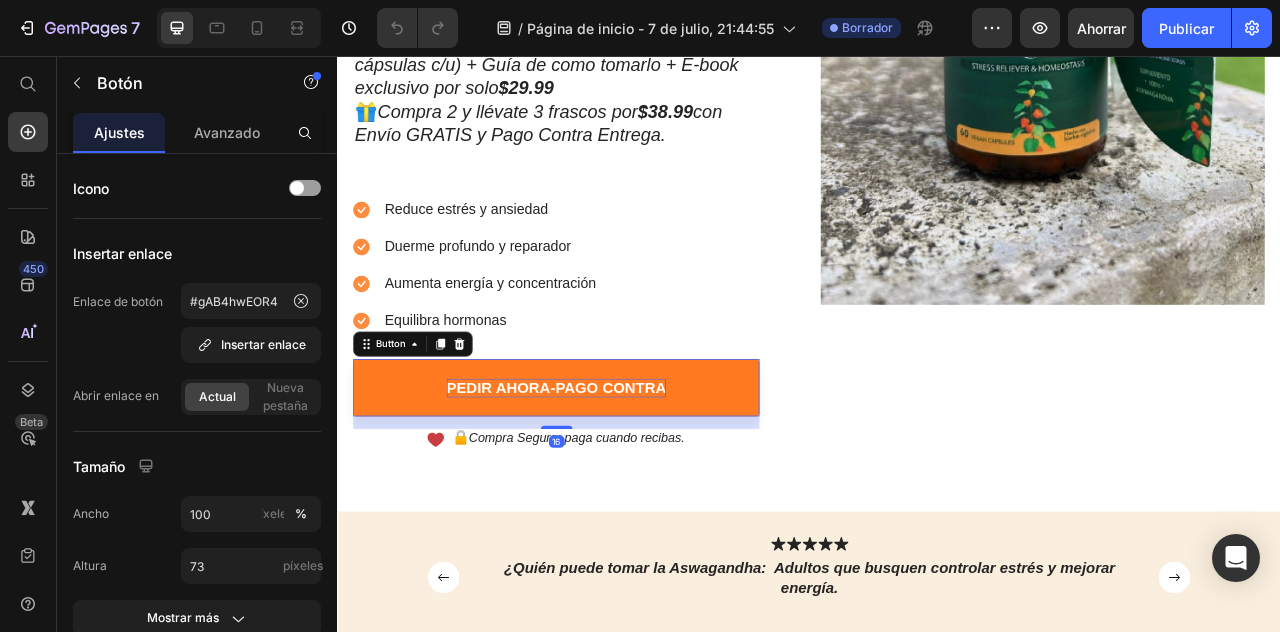 click on "PEDIR AHORA-PAGO CONTRA" at bounding box center [616, 478] 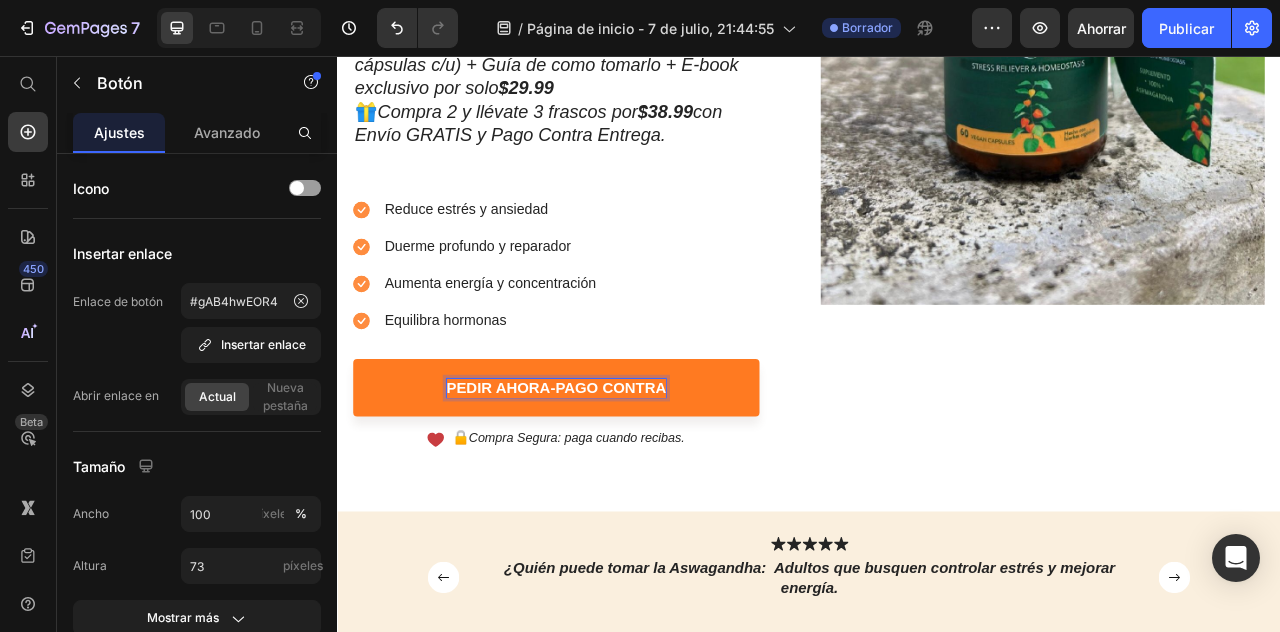 type 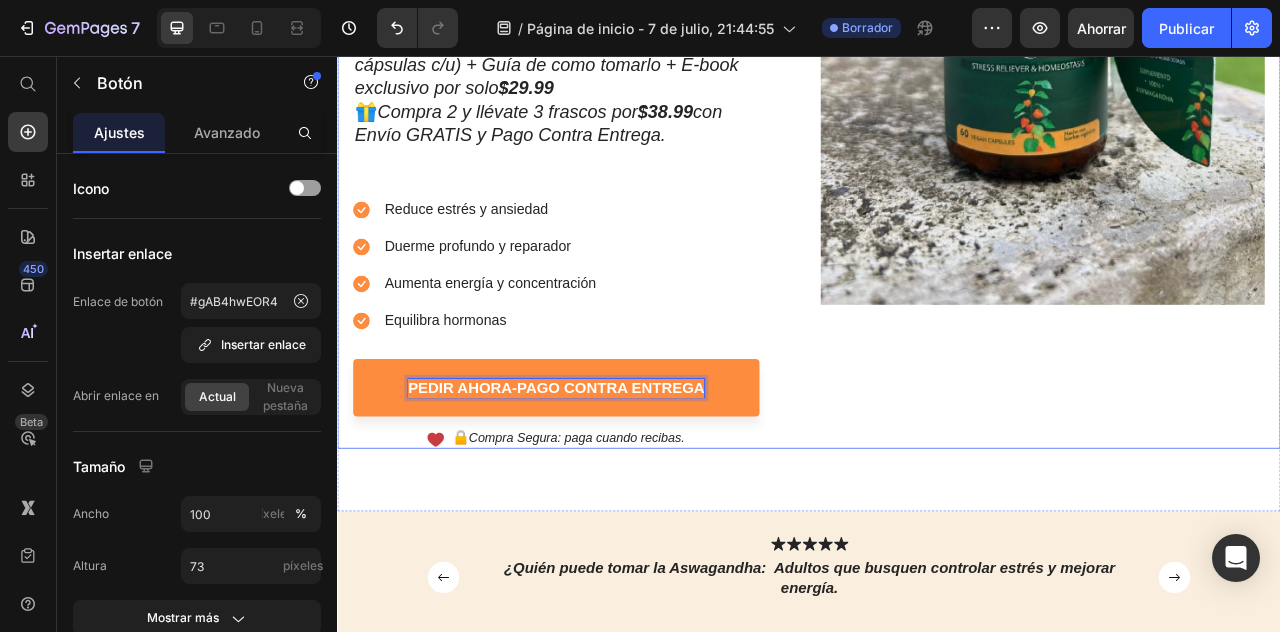 click on "Image" at bounding box center [1234, 62] 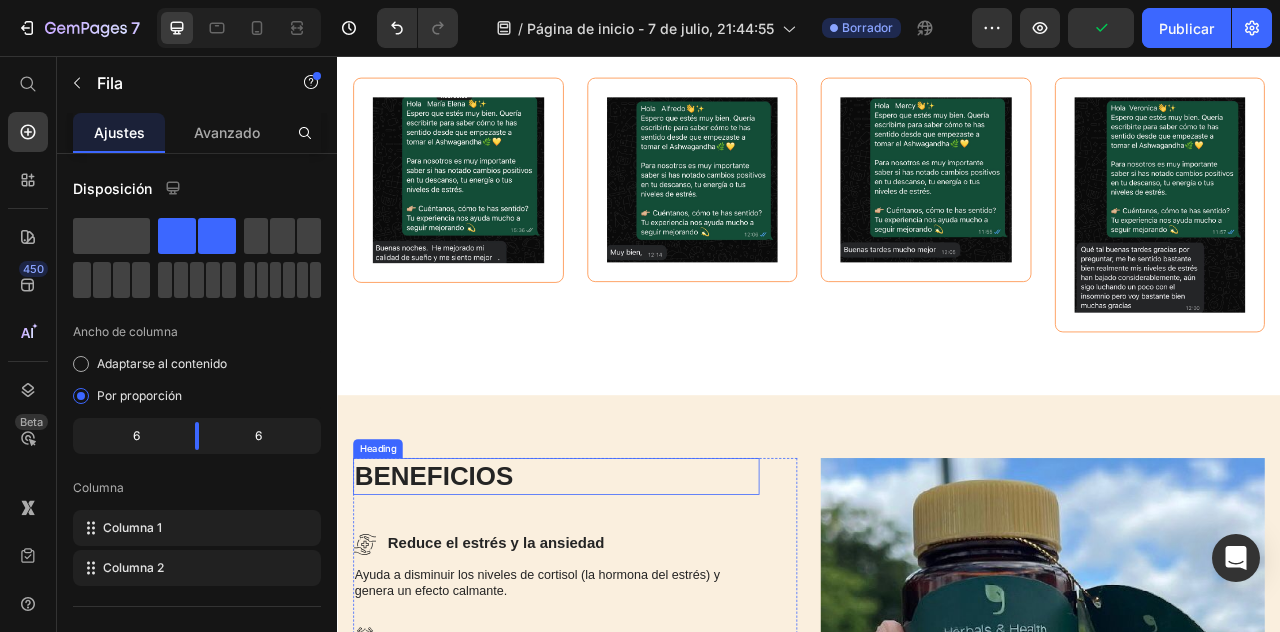 scroll, scrollTop: 2836, scrollLeft: 0, axis: vertical 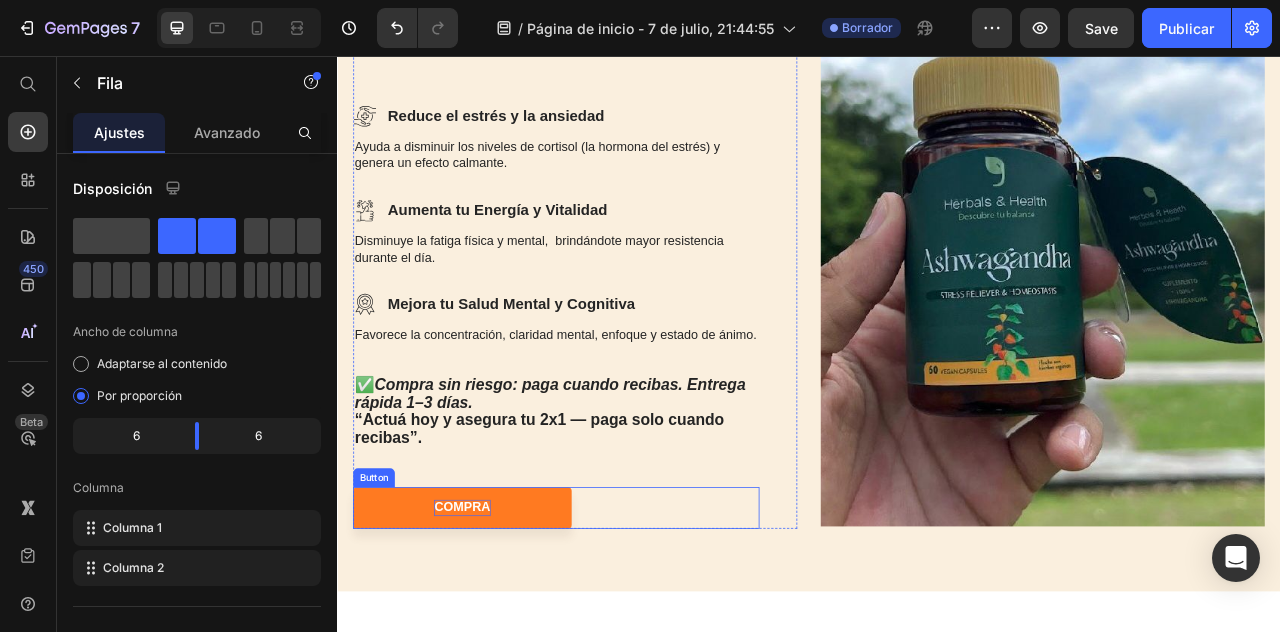 click on "COMPRA" at bounding box center [495, 630] 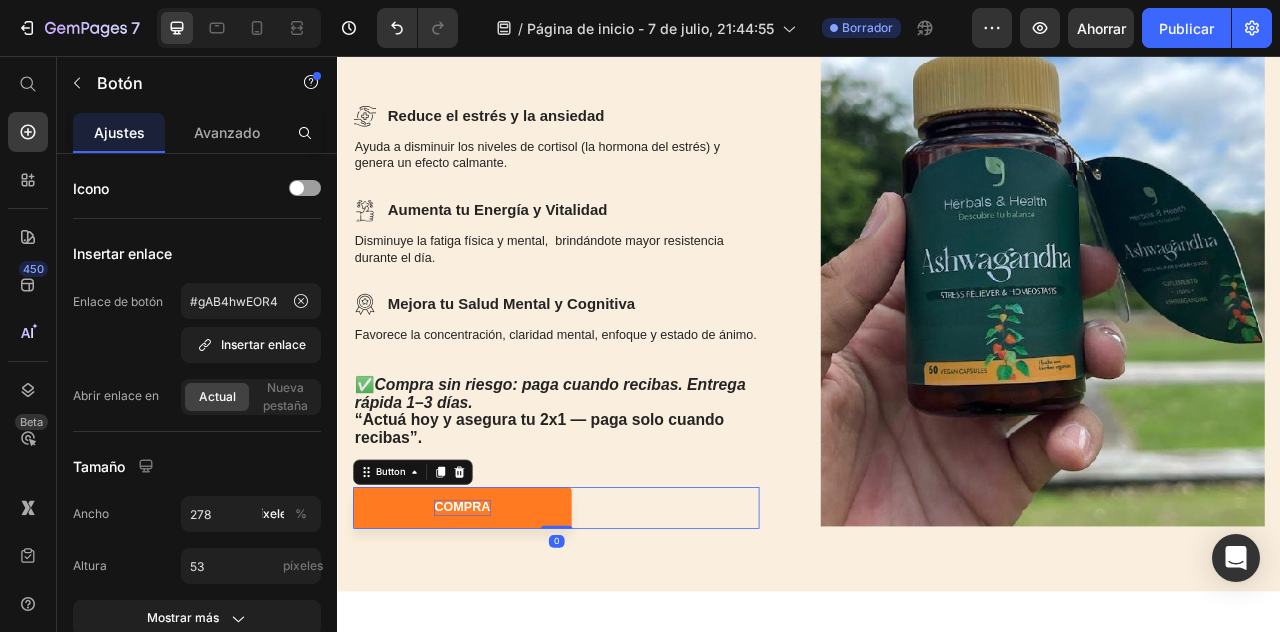 click on "COMPRA" at bounding box center [495, 630] 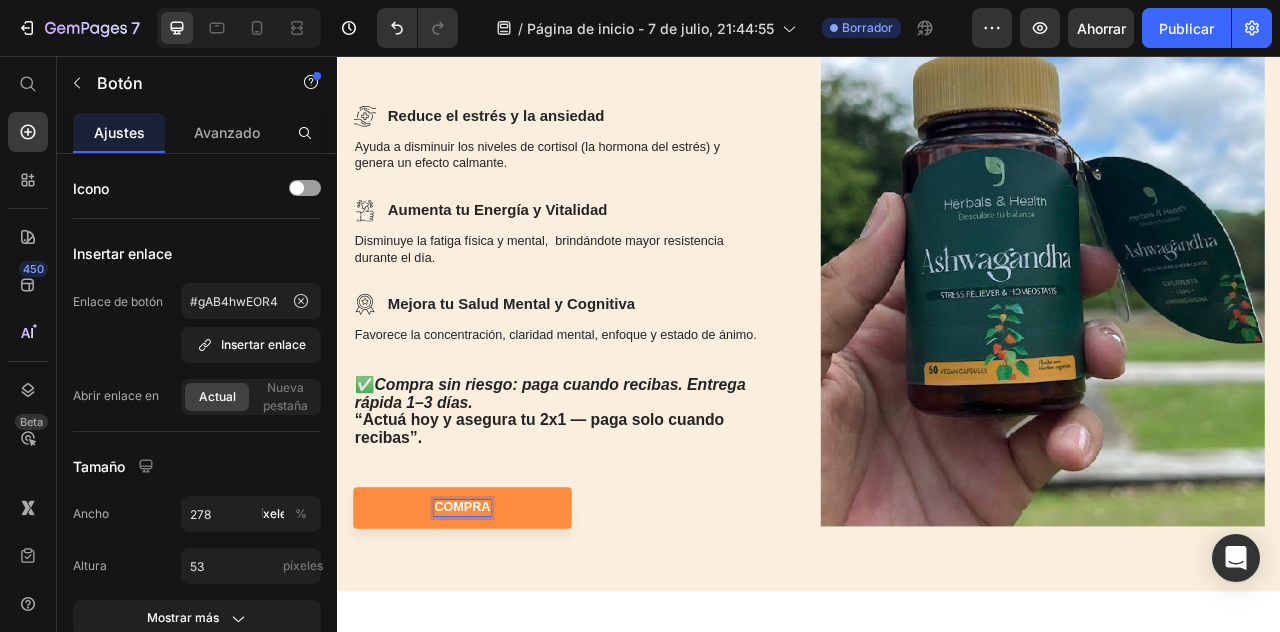 type 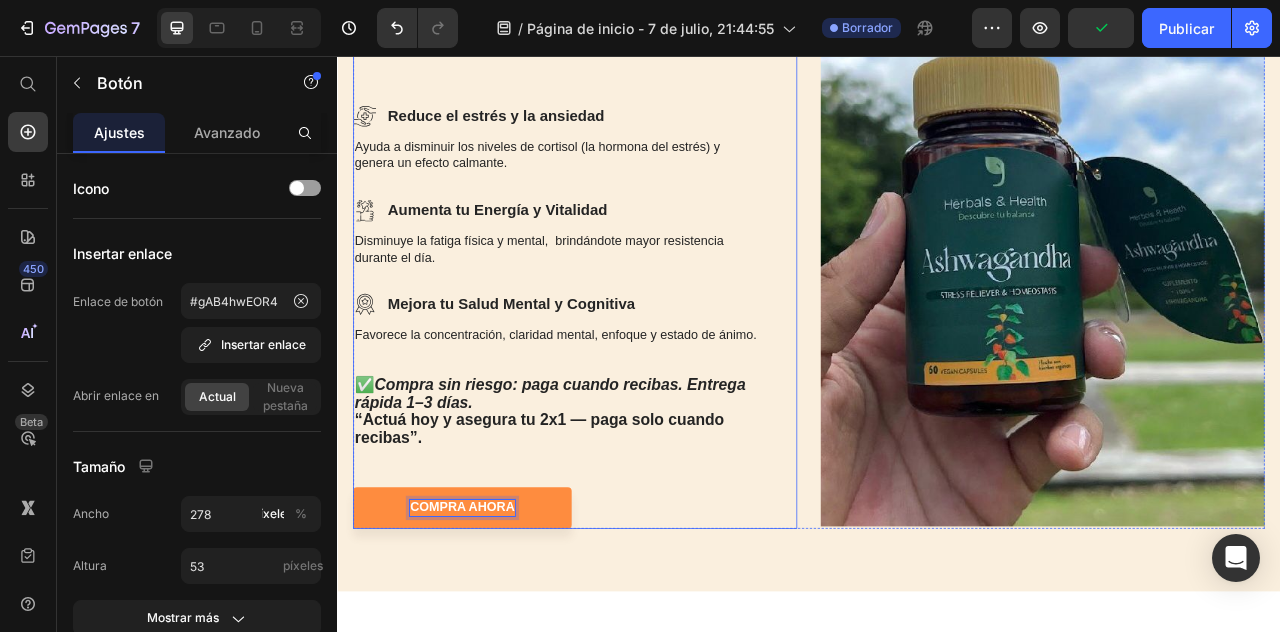 click on "BENEFICIOS Heading
Icon Reduce el estrés y la ansiedad Text Block Row Ayuda a disminuir los niveles de cortisol (la hormona del estrés) y genera un efecto calmante. Text Block
Icon Aumenta tu Energía y Vitalidad Text Block Row Disminuye la fatiga física y mental,  brindándote mayor resistencia durante el día. Text Block
Icon Mejora tu Salud Mental y Cognitiva Text Block Row Favorece la concentración, claridad mental, enfoque y estado de ánimo.     ✅  Compra sin riesgo: paga cuando recibas. Entrega rápida 1–3 días. “Actuá hoy y asegura tu 2x1 — paga solo cuando recibas”. Text Block COMPRA AHORA Button 0 Row" at bounding box center [639, 339] 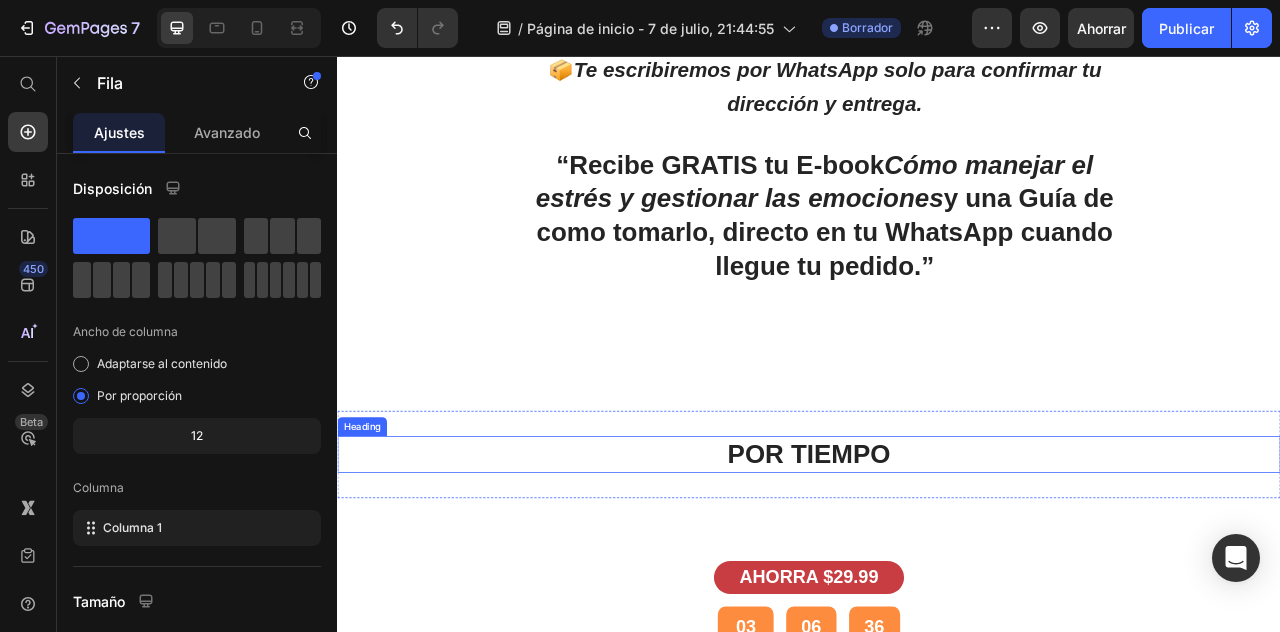 scroll, scrollTop: 4010, scrollLeft: 0, axis: vertical 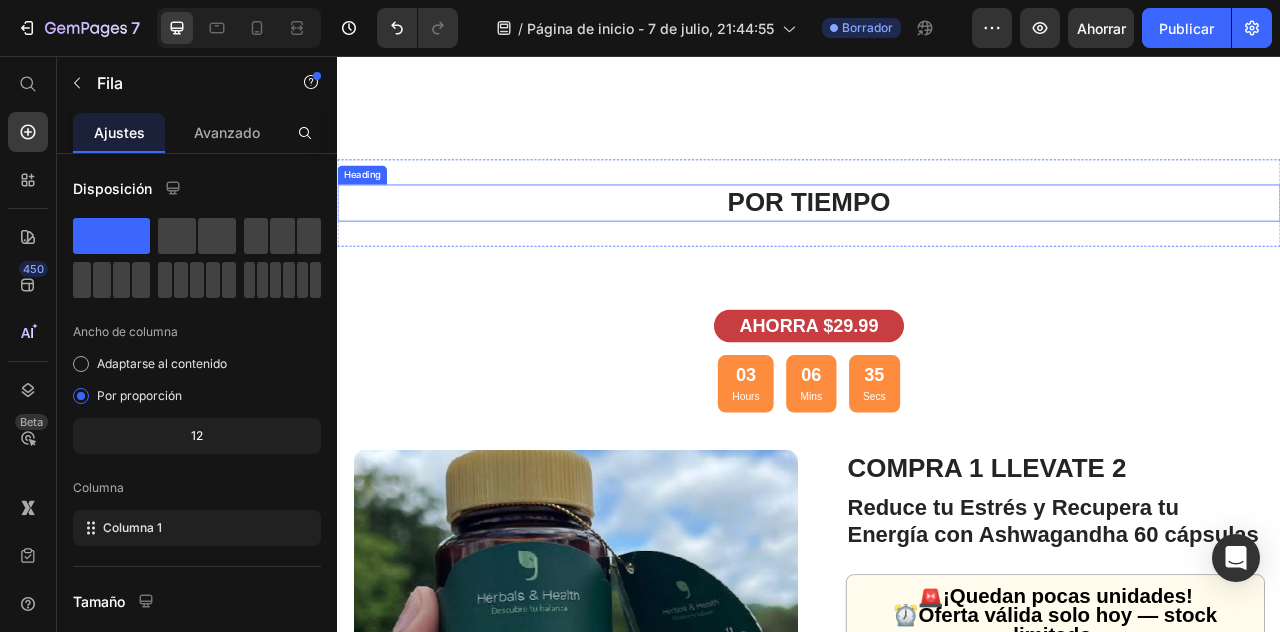 click on "POR TIEMPO" at bounding box center [937, 242] 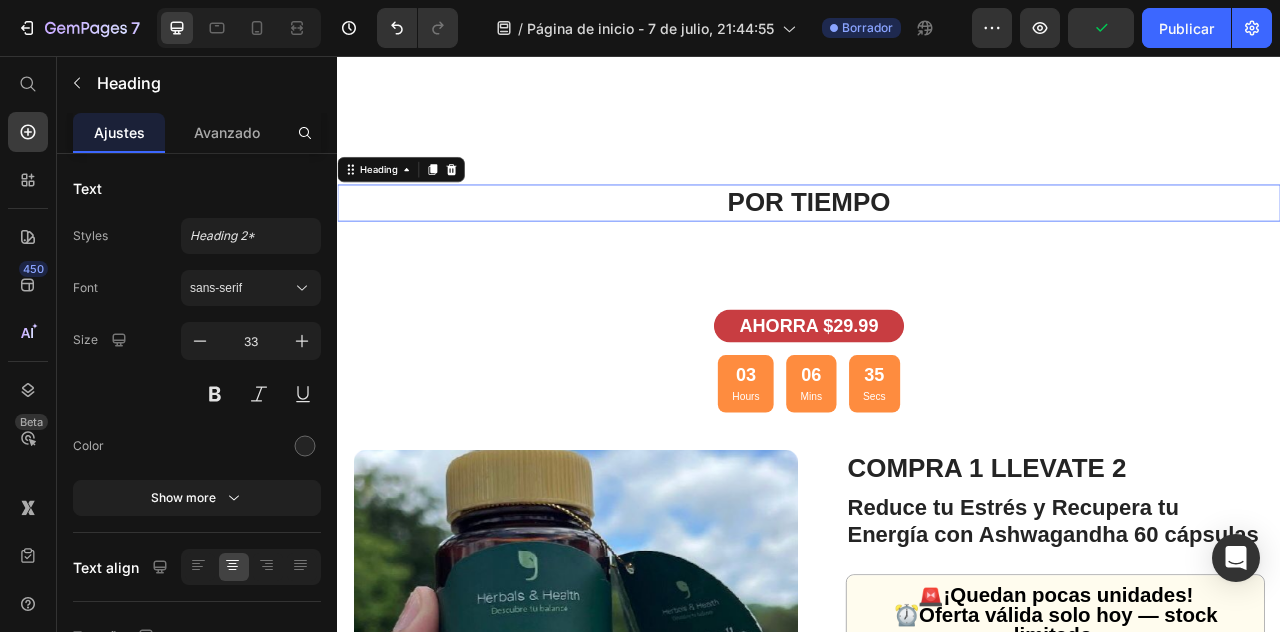 click on "POR TIEMPO" at bounding box center [937, 242] 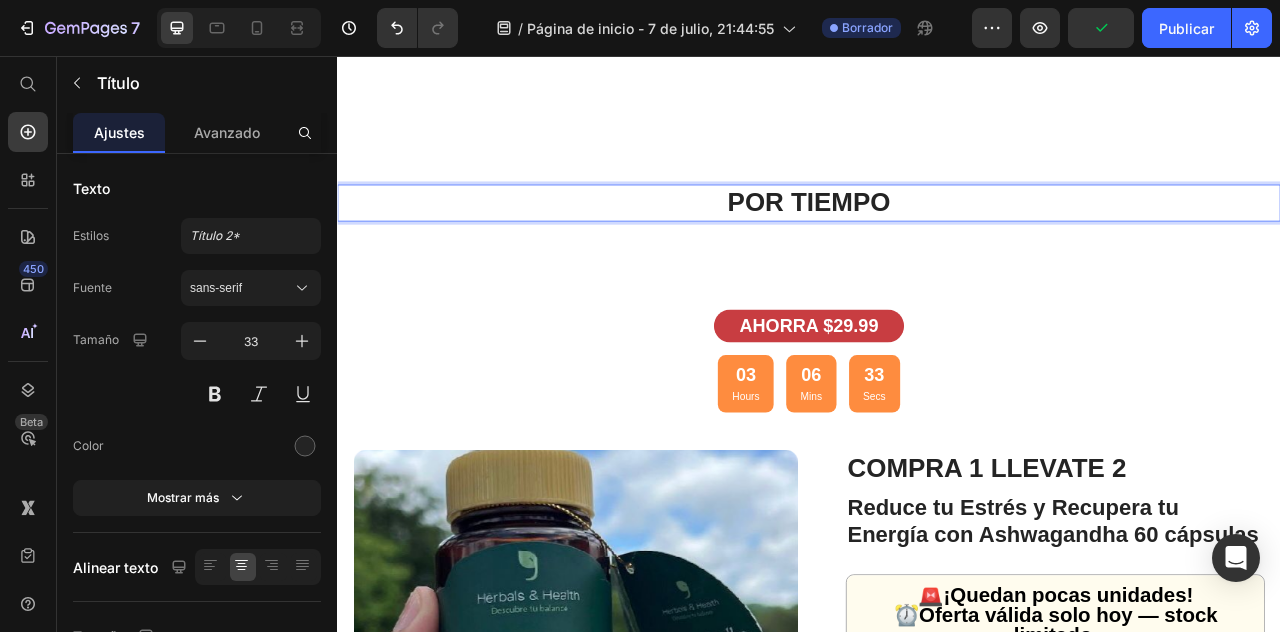 click on "POR TIEMPO" at bounding box center [937, 242] 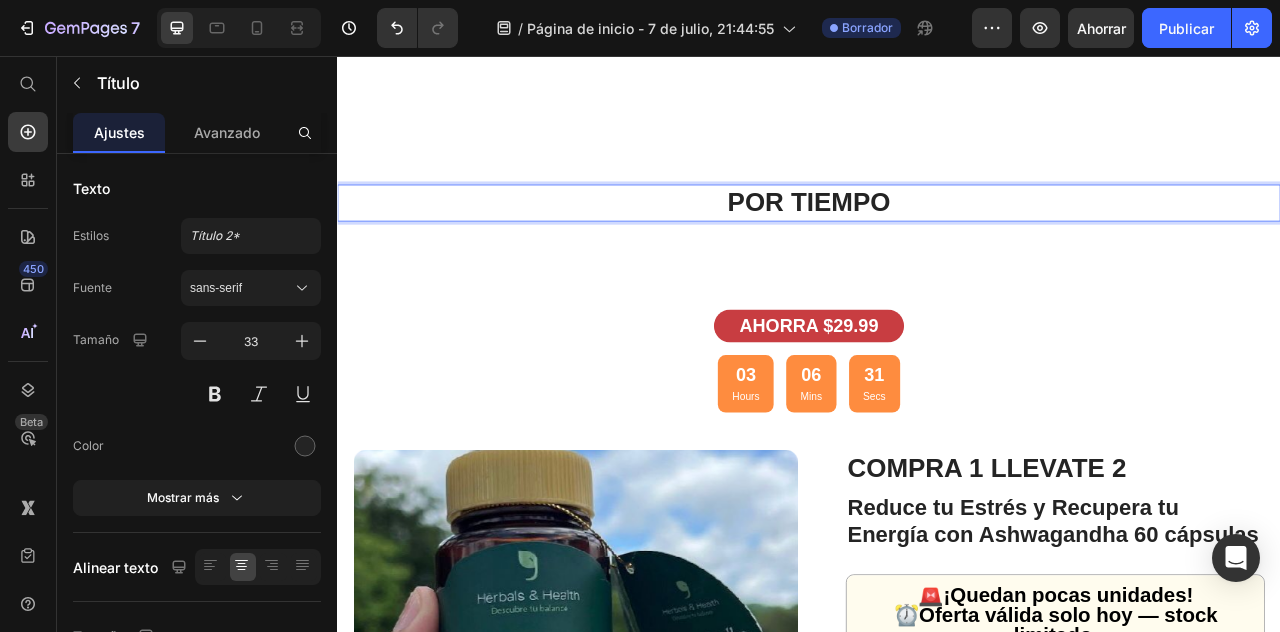type 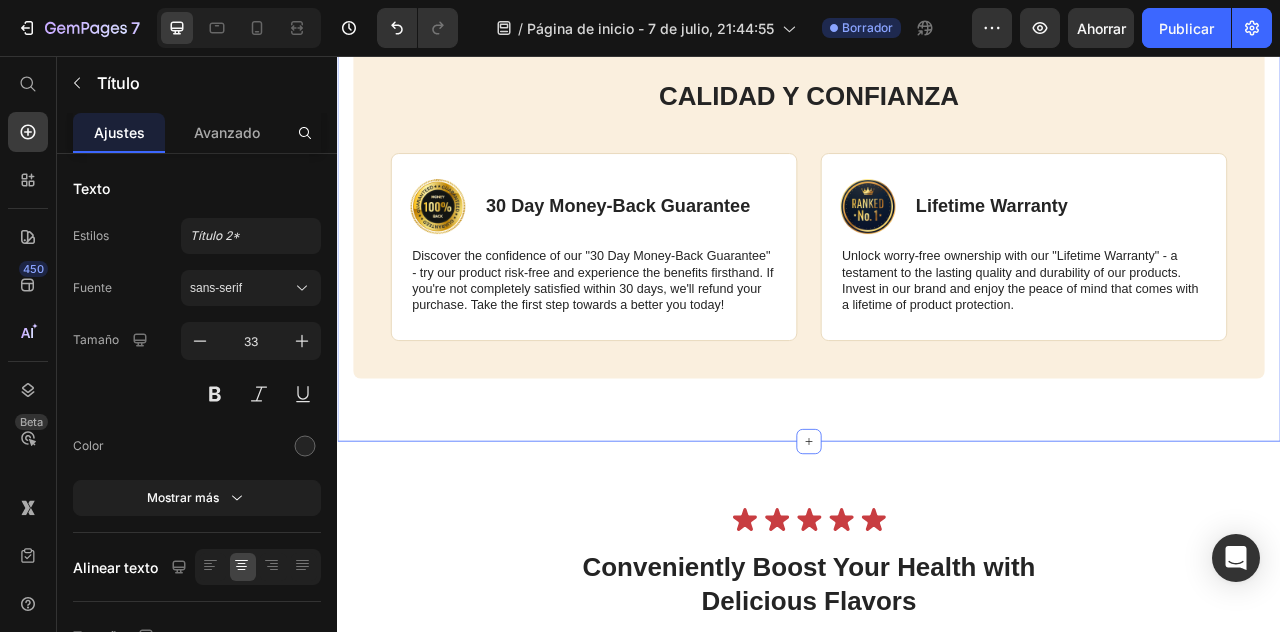 scroll, scrollTop: 5314, scrollLeft: 0, axis: vertical 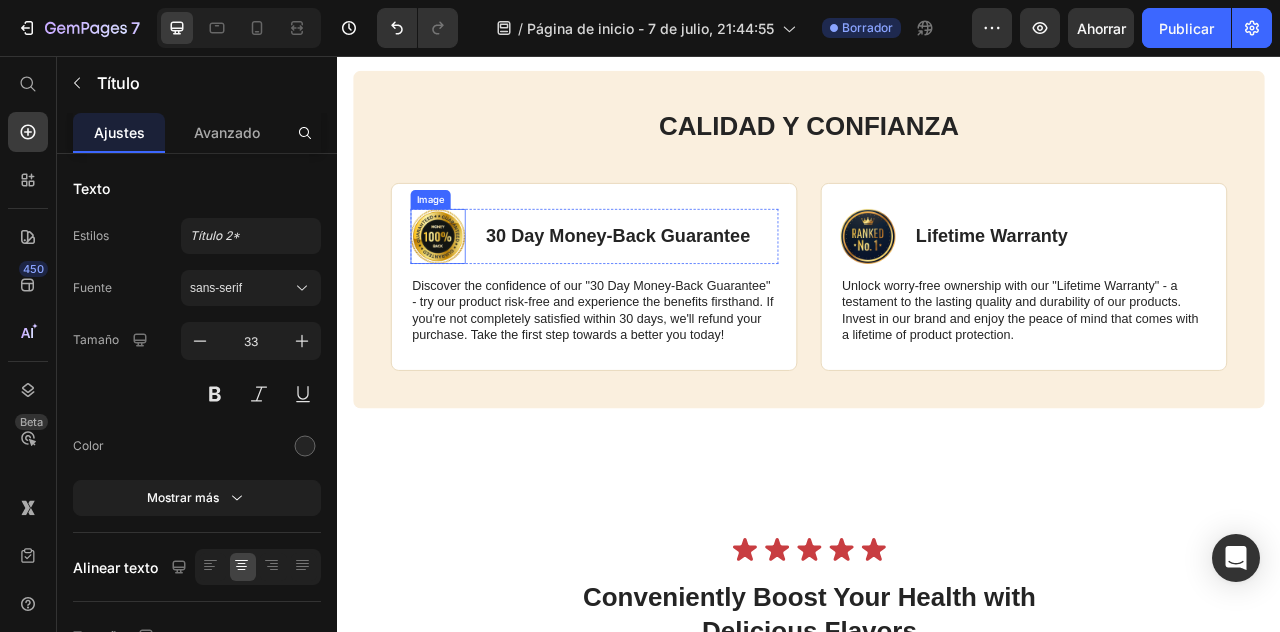 click at bounding box center [465, 285] 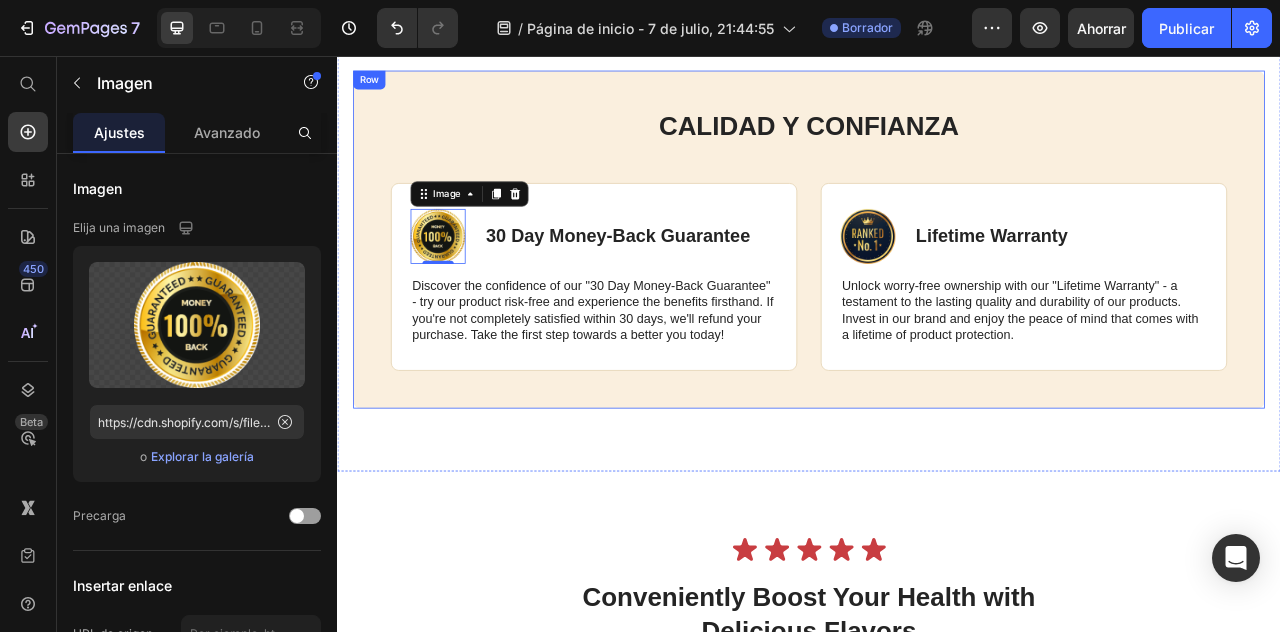 click on "CALIDAD Y CONFIANZA Heading Image   0 30 Day Money-Back Guarantee Text Block Row Discover the confidence of our "30 Day Money-Back Guarantee" - try our product risk-free and experience the benefits firsthand. If you're not completely satisfied within 30 days, we'll refund your purchase. Take the first step towards a better you today! Text Block Row Image Lifetime Warranty Text Block Row Unlock worry-free ownership with our "Lifetime Warranty" - a testament to the lasting quality and durability of our products. Invest in our brand and enjoy the peace of mind that comes with a lifetime of product protection. Text Block Row Row Row" at bounding box center (937, 289) 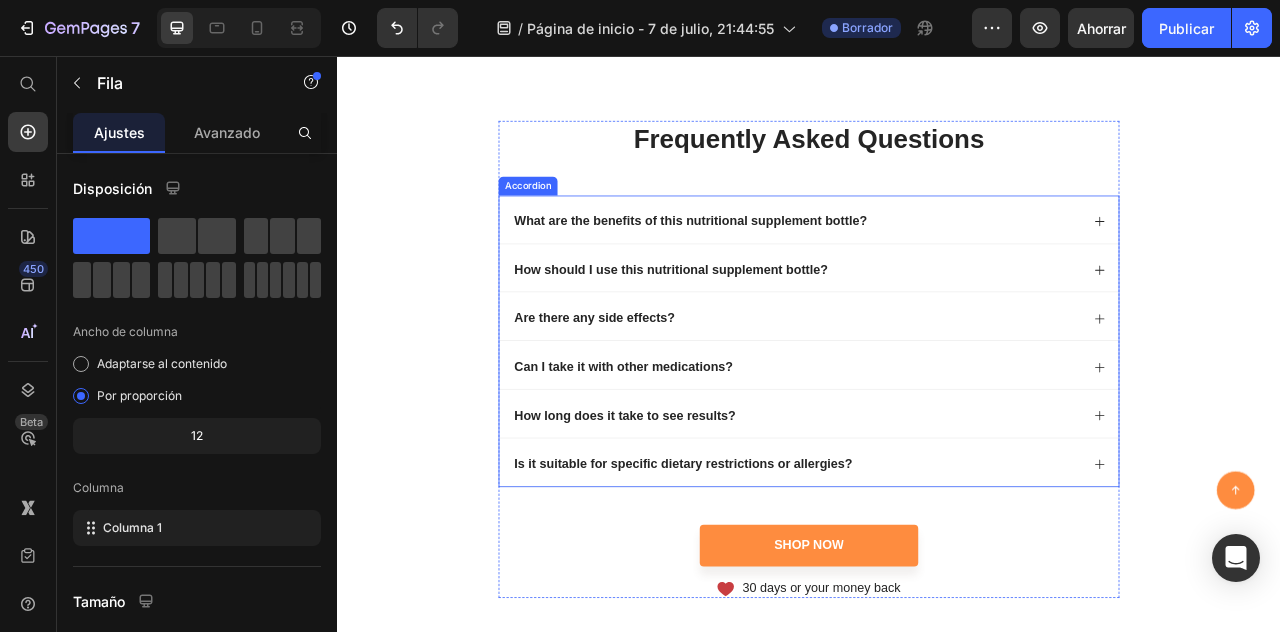 scroll, scrollTop: 7783, scrollLeft: 0, axis: vertical 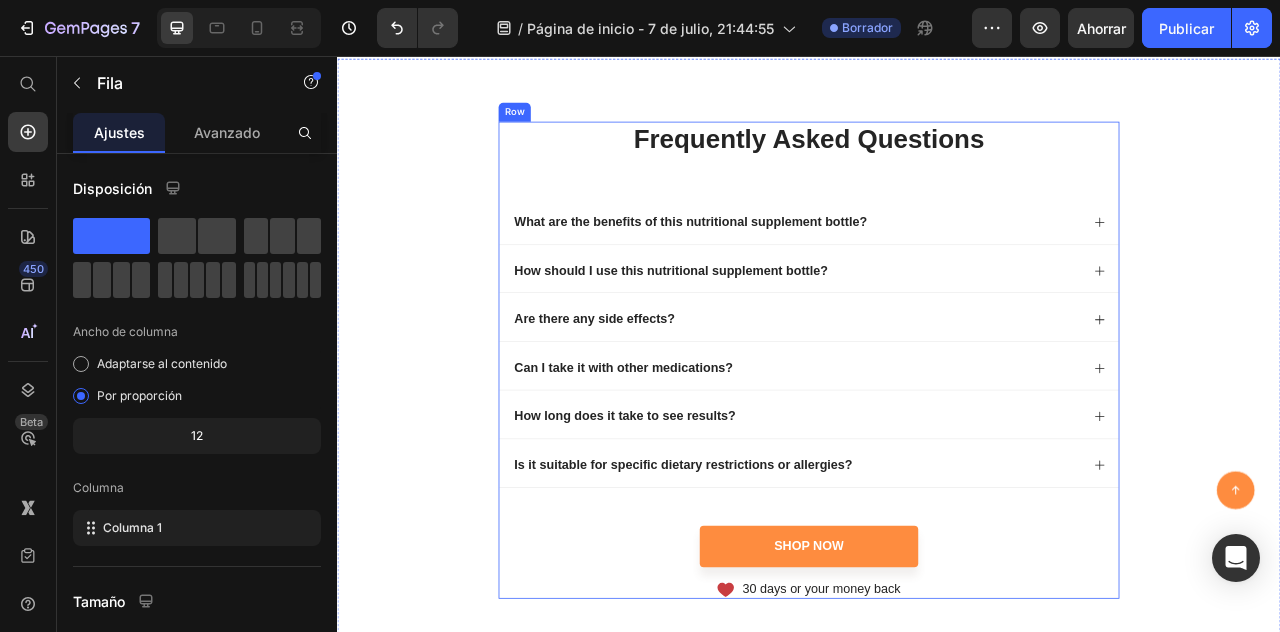 click on "Frequently asked questions" at bounding box center (937, 162) 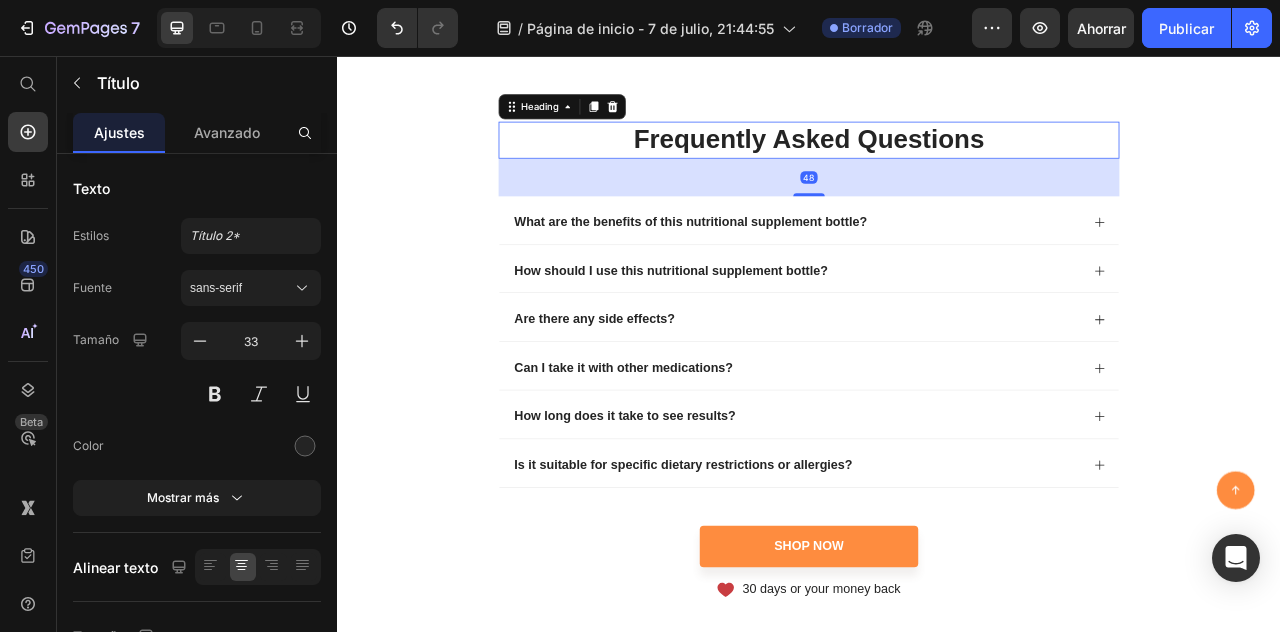 click on "Frequently asked questions" at bounding box center (937, 162) 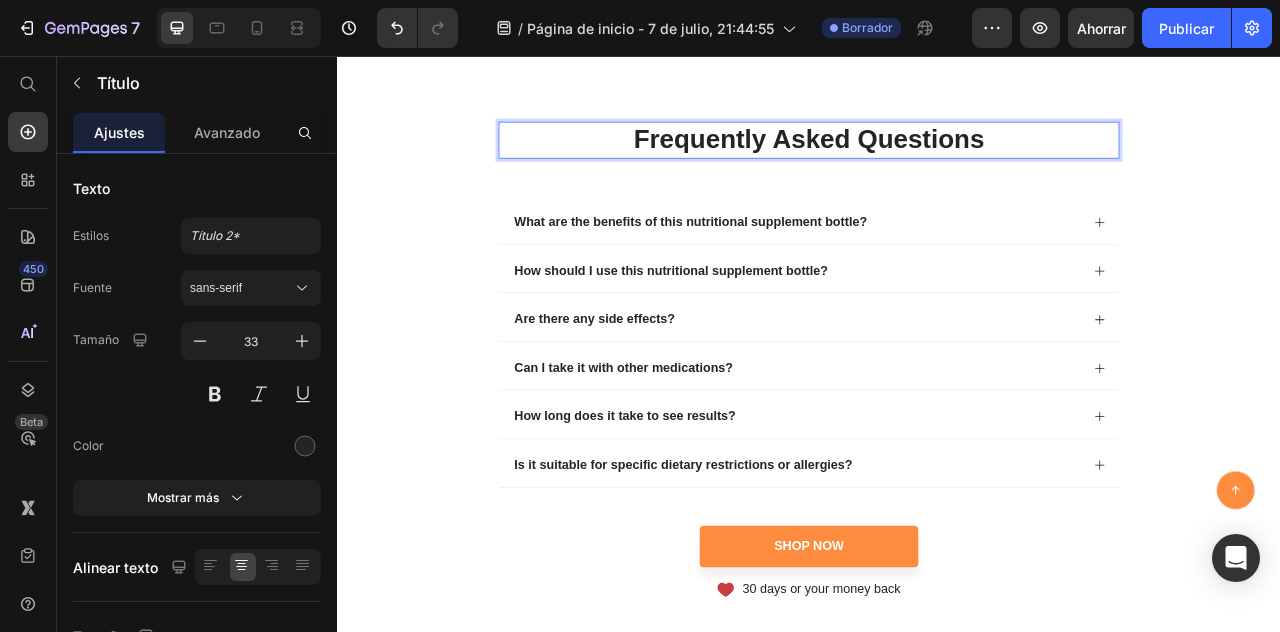 click on "Frequently asked questions" at bounding box center (937, 162) 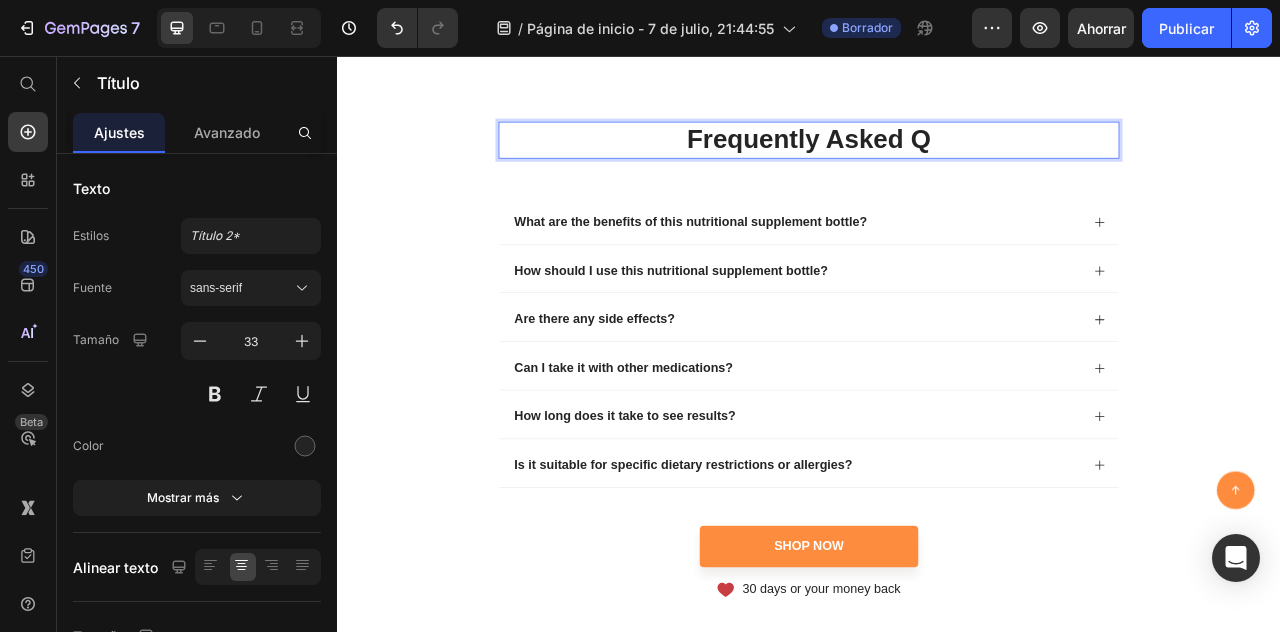 type 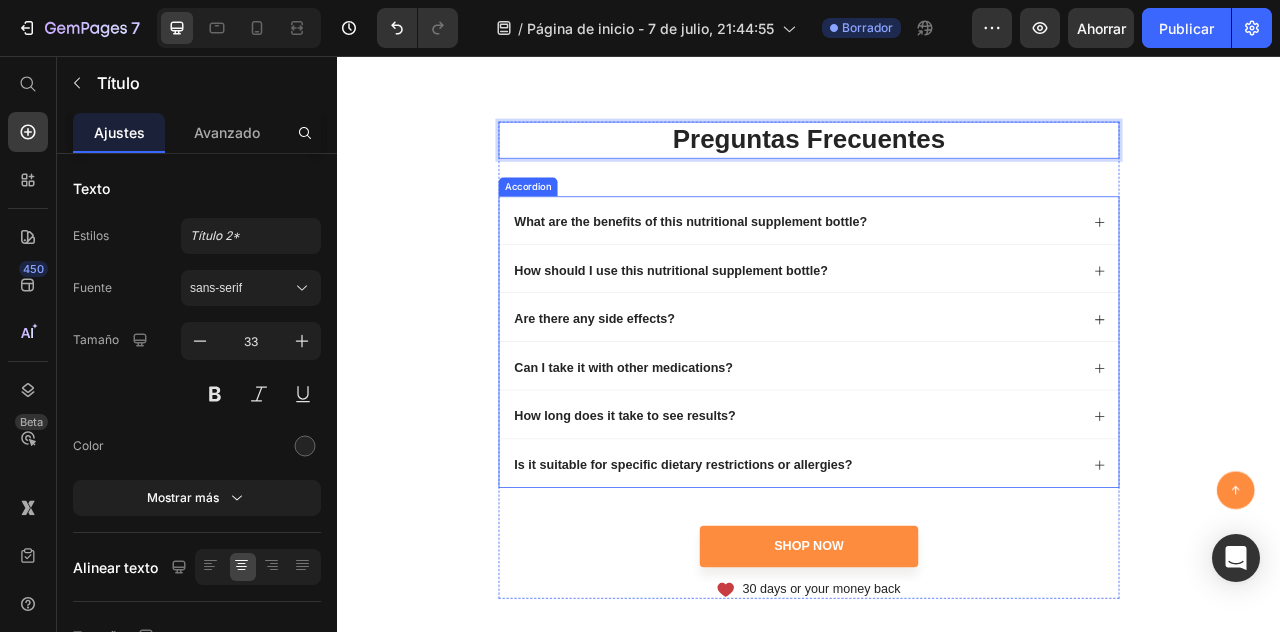 click on "What are the benefits of this nutritional supplement bottle?" at bounding box center (786, 267) 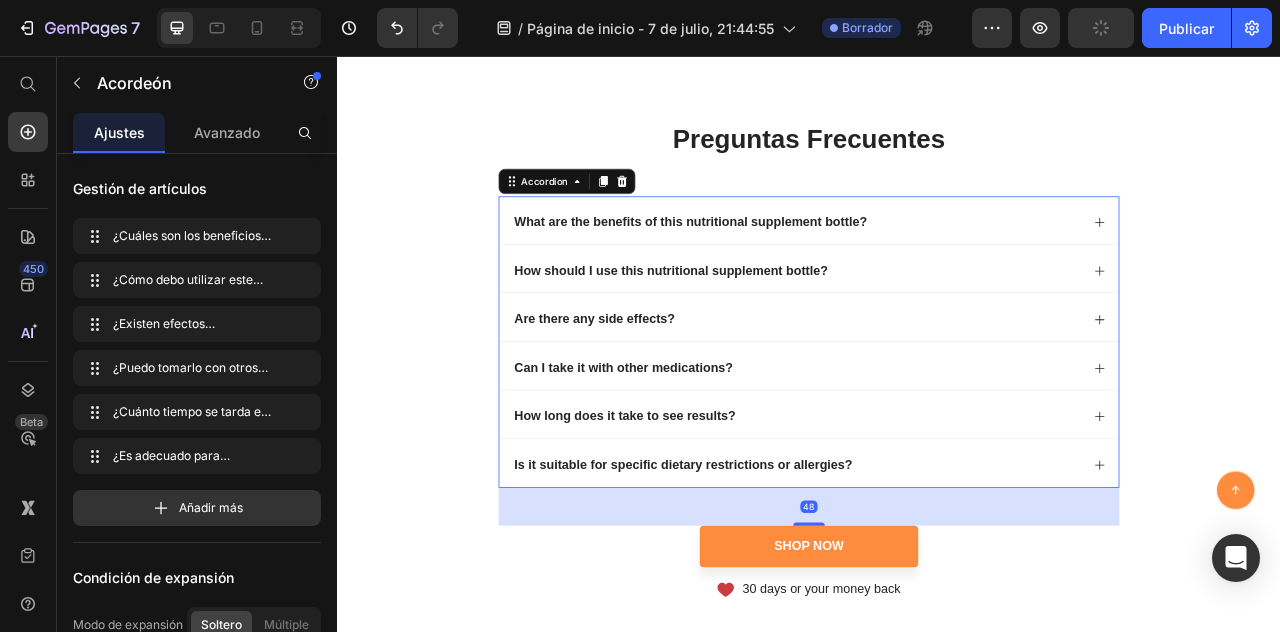 drag, startPoint x: 645, startPoint y: 310, endPoint x: 1094, endPoint y: 325, distance: 449.2505 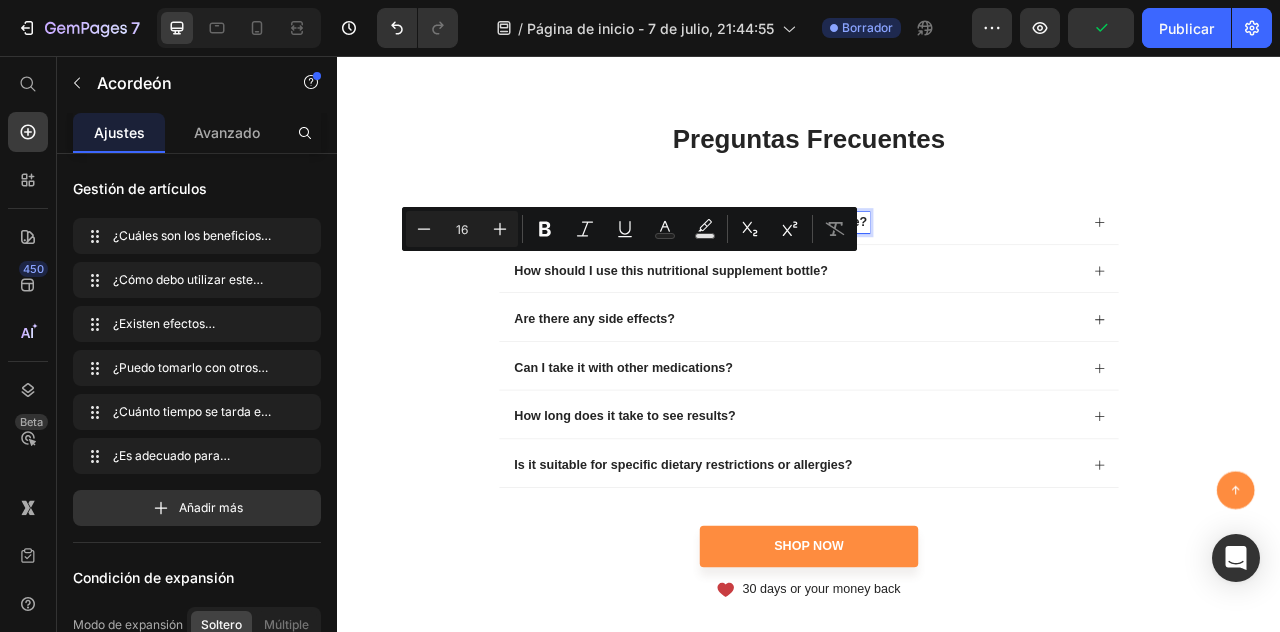 click 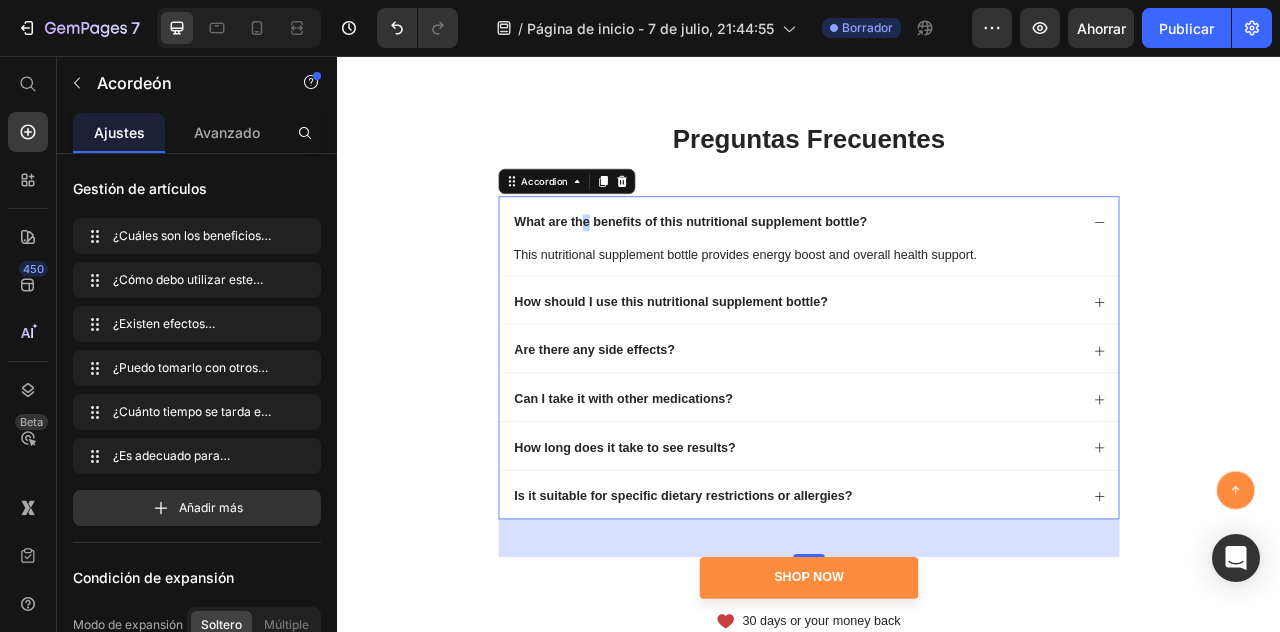 click 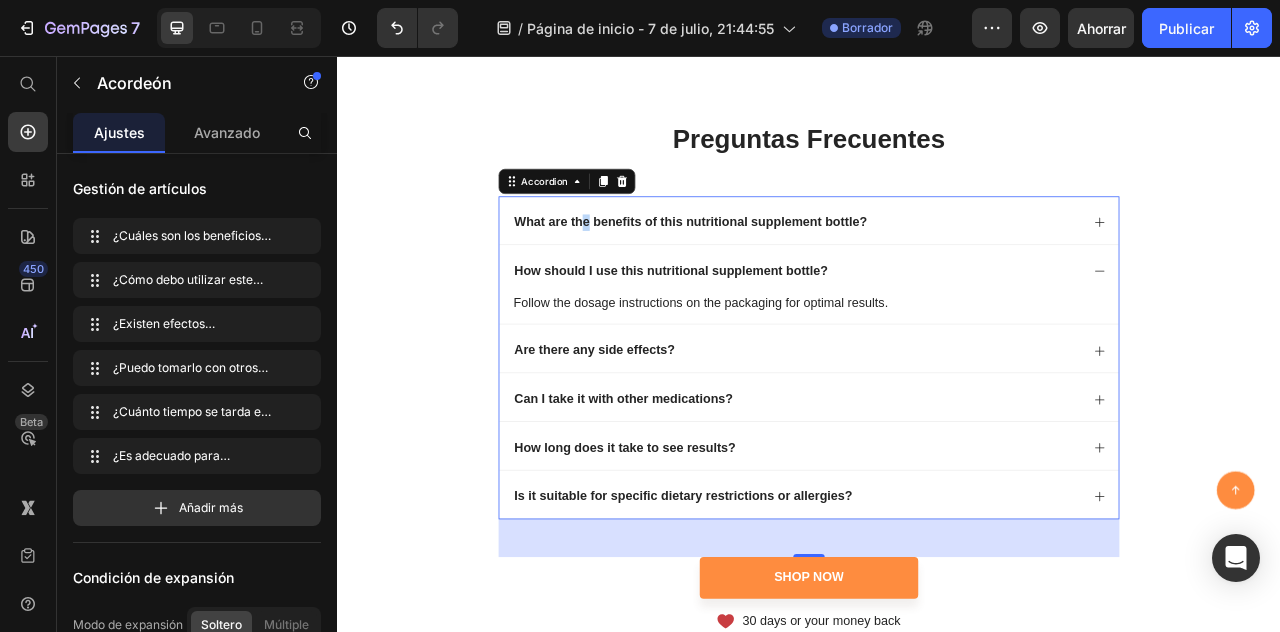 click 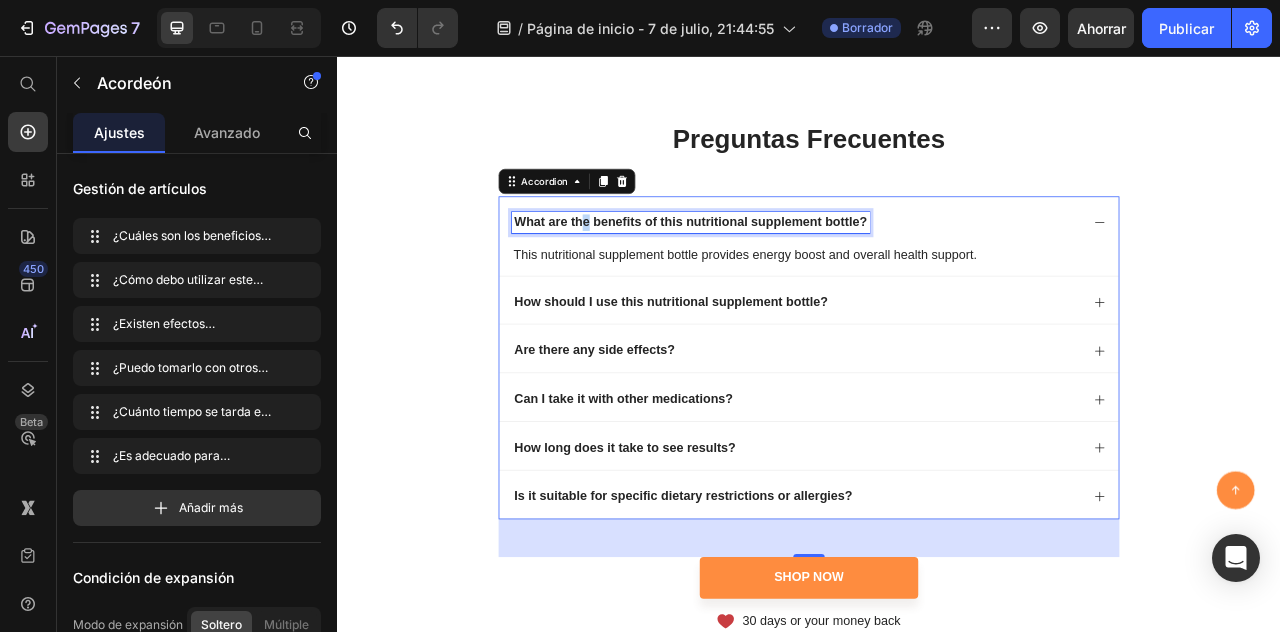click on "What are the benefits of this nutritional supplement bottle?" at bounding box center [786, 267] 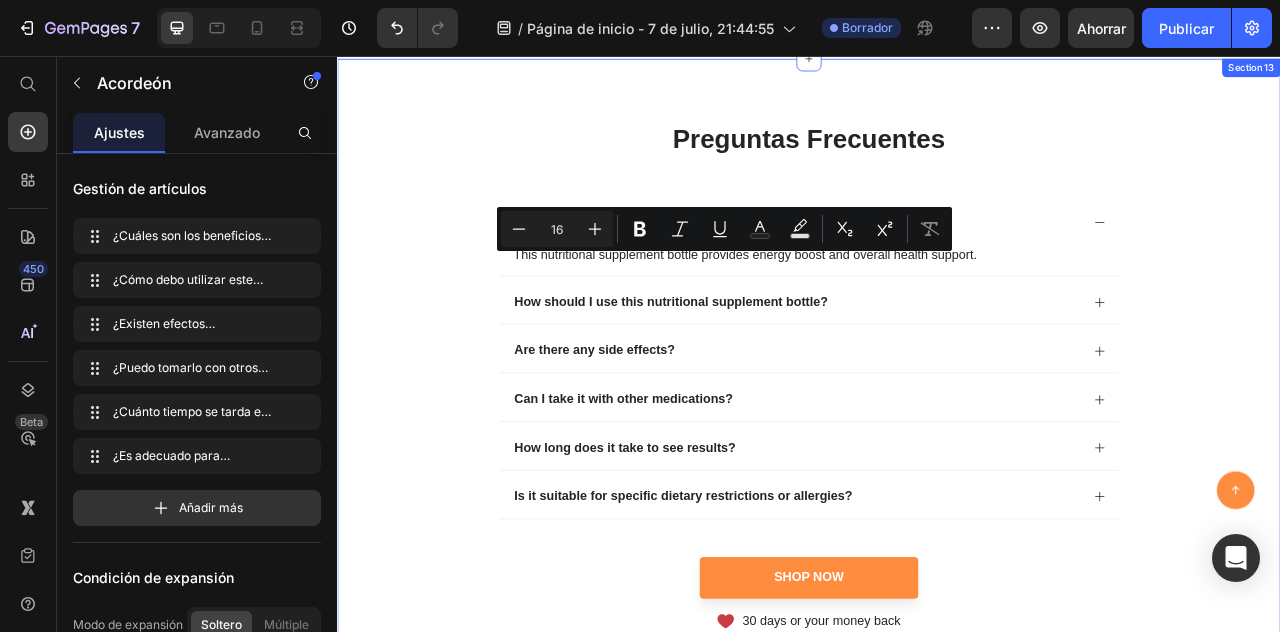 drag, startPoint x: 979, startPoint y: 317, endPoint x: 524, endPoint y: 313, distance: 455.01758 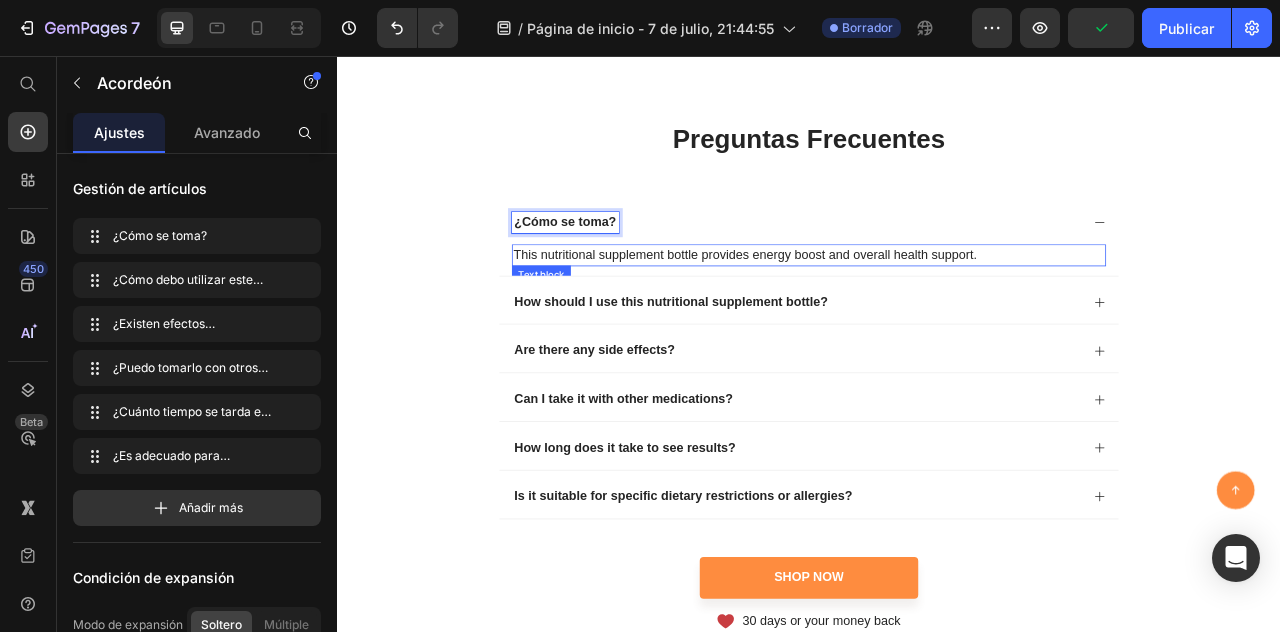 click on "This nutritional supplement bottle provides energy boost and overall health support." at bounding box center [937, 309] 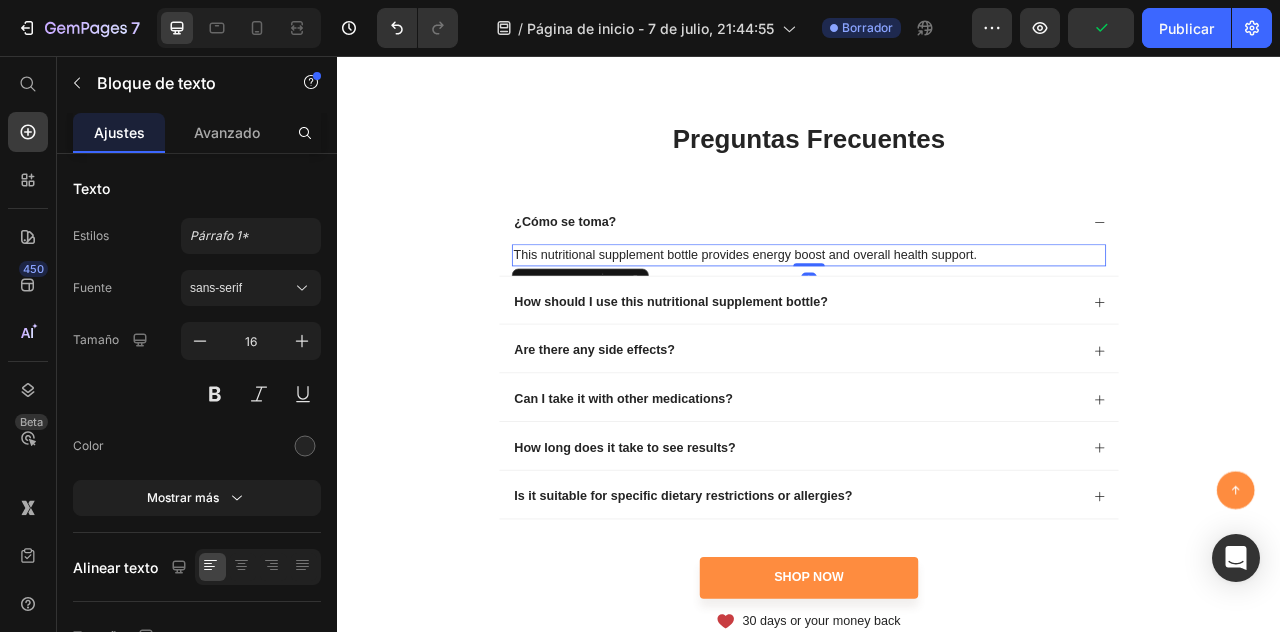 click on "This nutritional supplement bottle provides energy boost and overall health support." at bounding box center [937, 309] 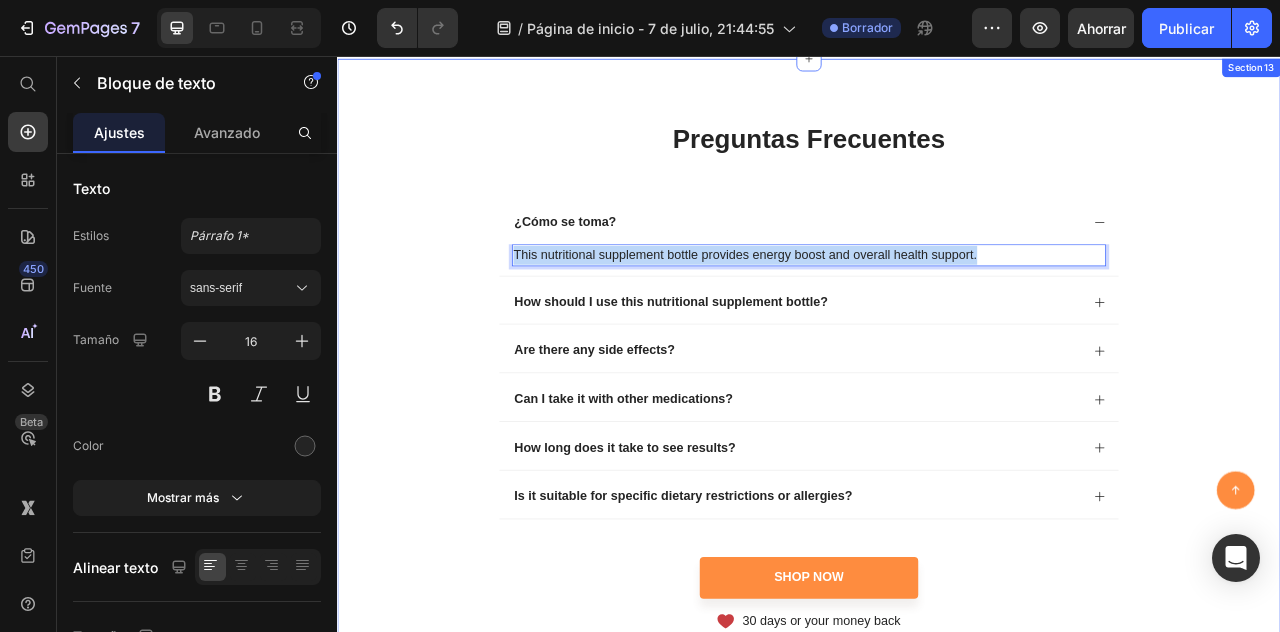 drag, startPoint x: 1156, startPoint y: 359, endPoint x: 537, endPoint y: 347, distance: 619.11633 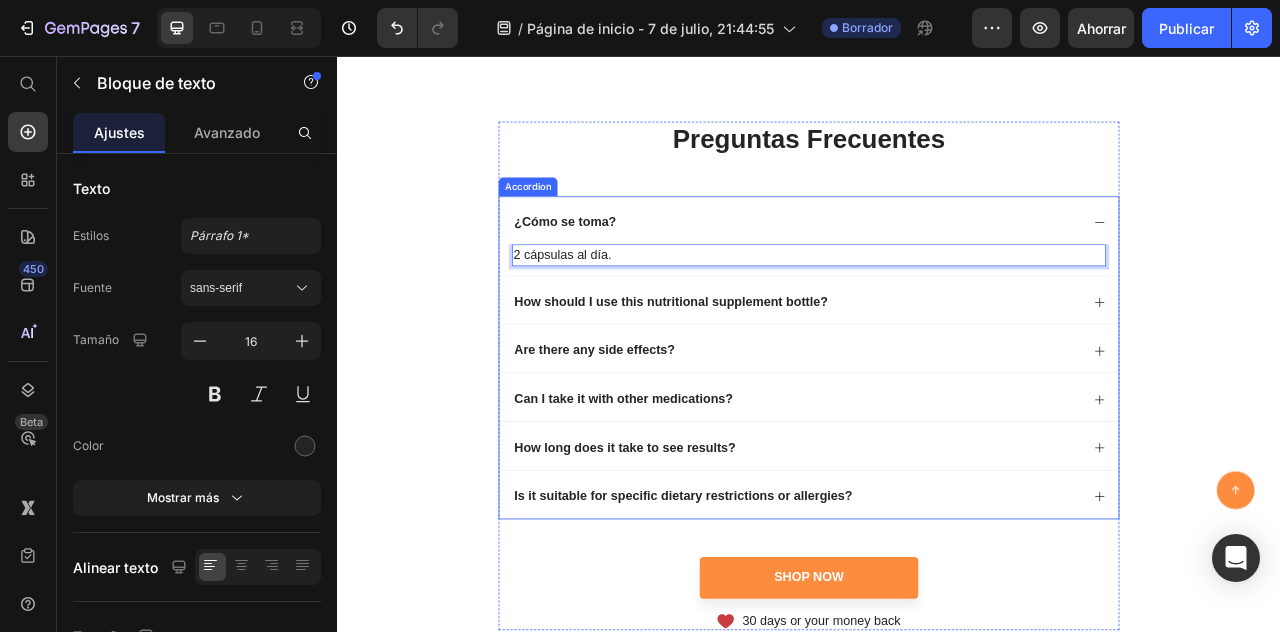 click on "How should I use this nutritional supplement bottle?" at bounding box center (761, 369) 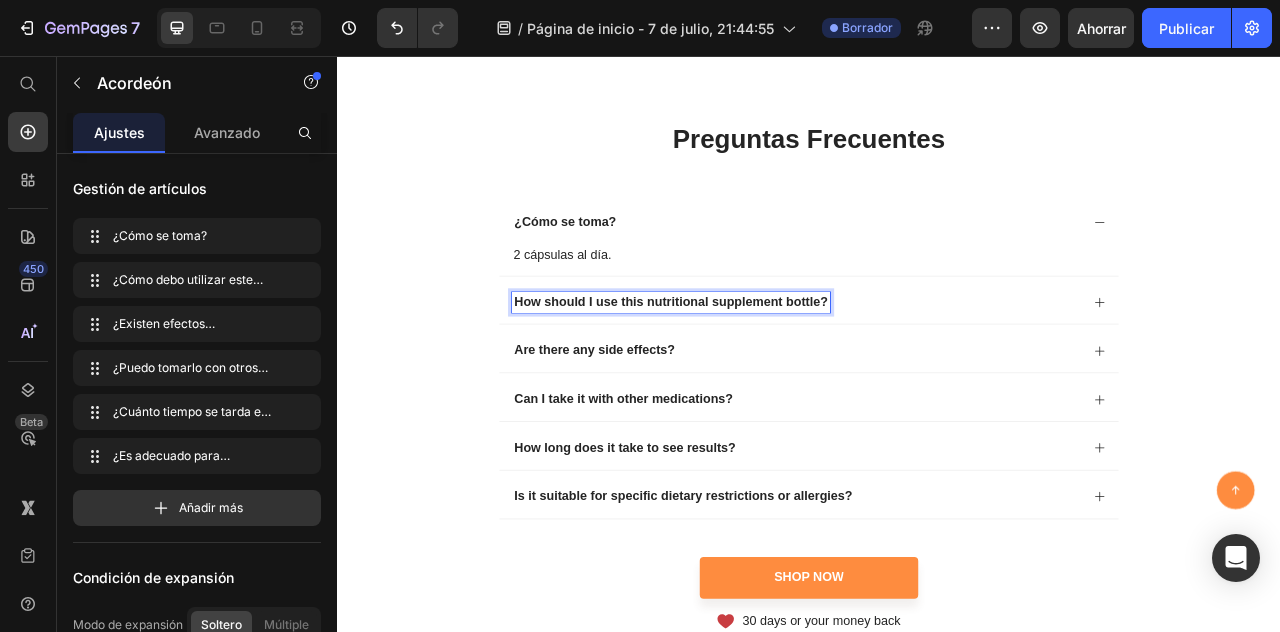 click on "How should I use this nutritional supplement bottle?" at bounding box center [921, 369] 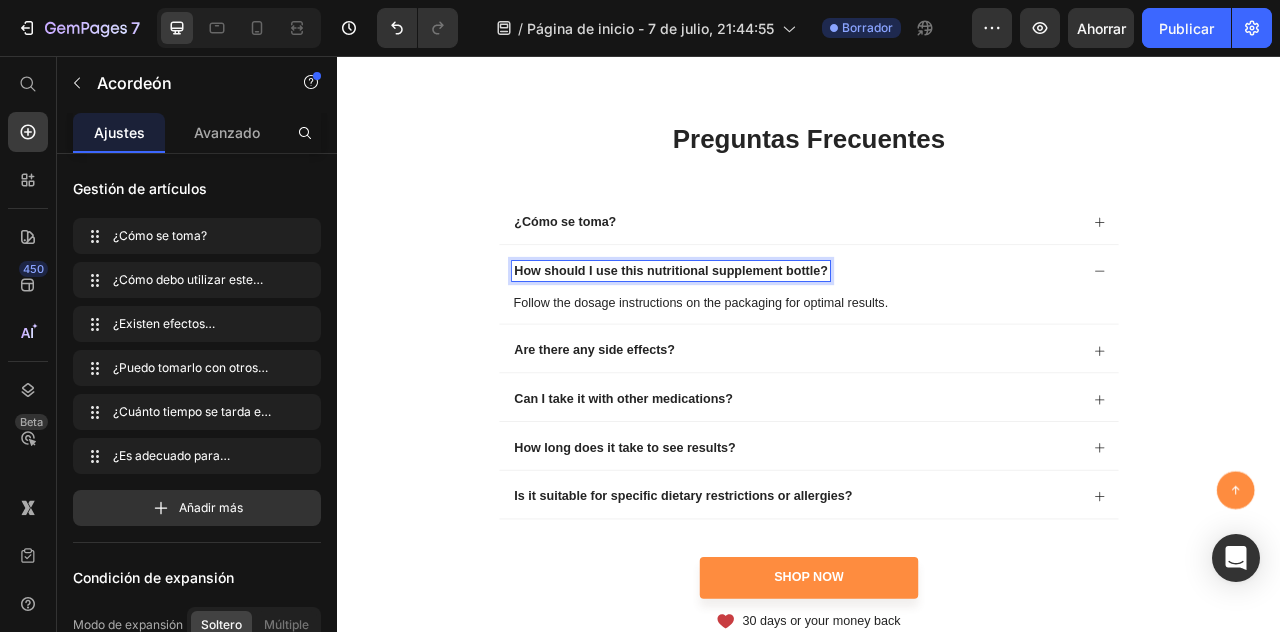 click on "How should I use this nutritional supplement bottle?" at bounding box center (761, 329) 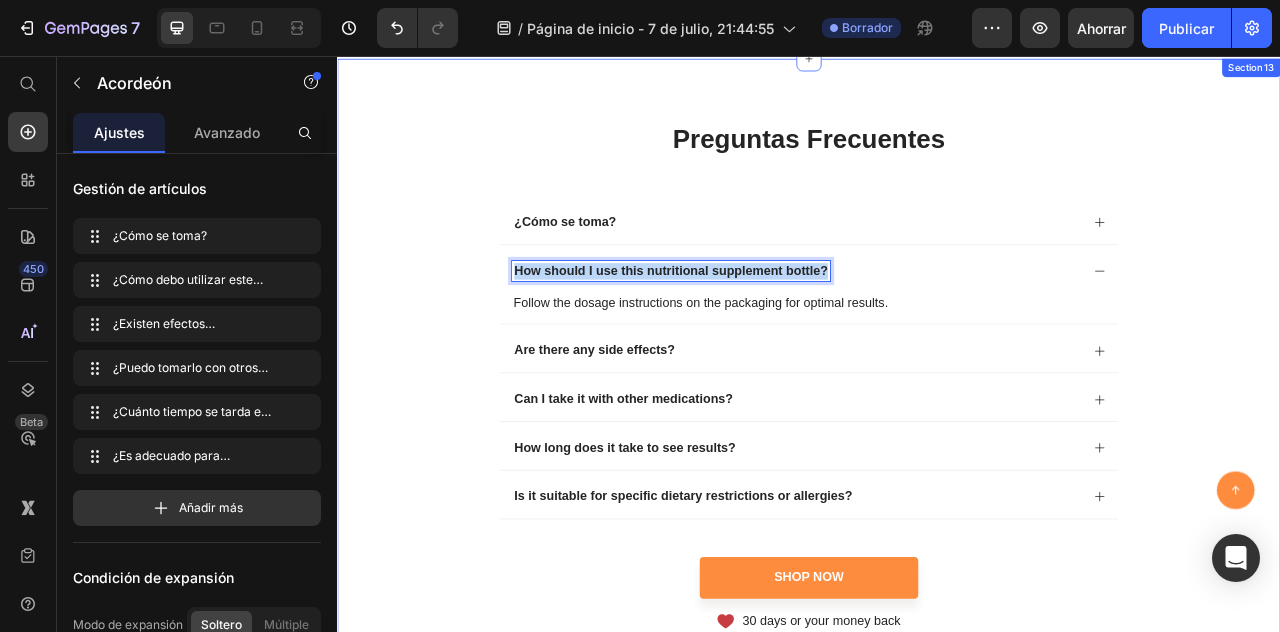 drag, startPoint x: 933, startPoint y: 382, endPoint x: 453, endPoint y: 346, distance: 481.3481 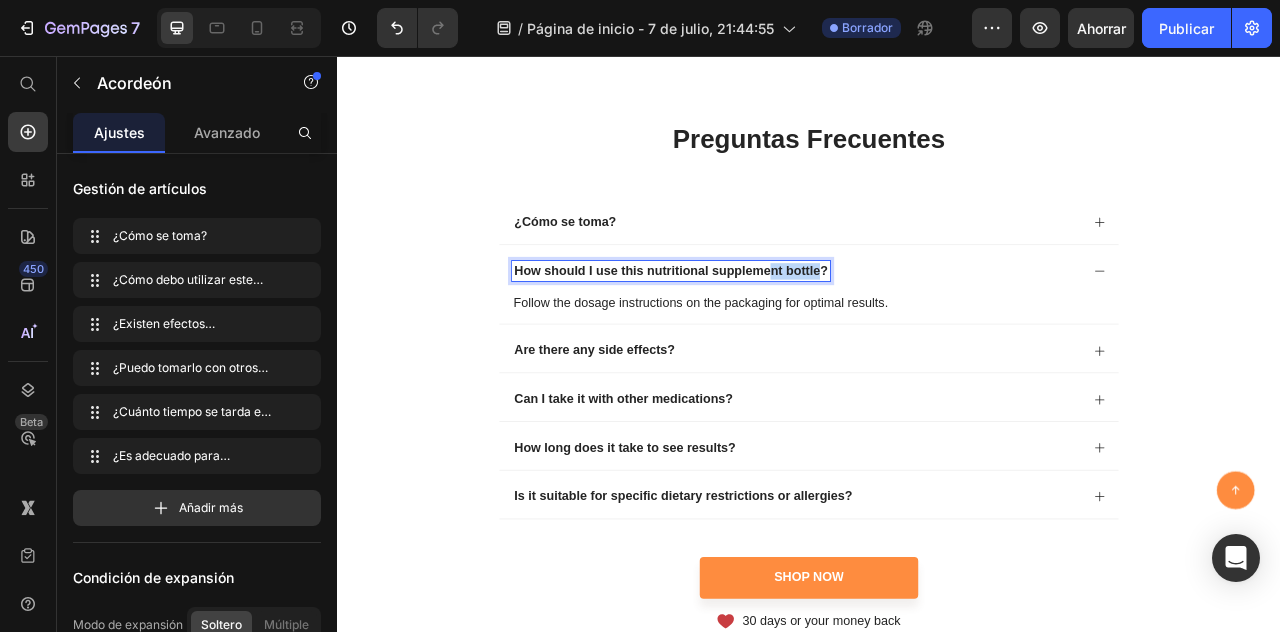 drag, startPoint x: 930, startPoint y: 375, endPoint x: 869, endPoint y: 375, distance: 61 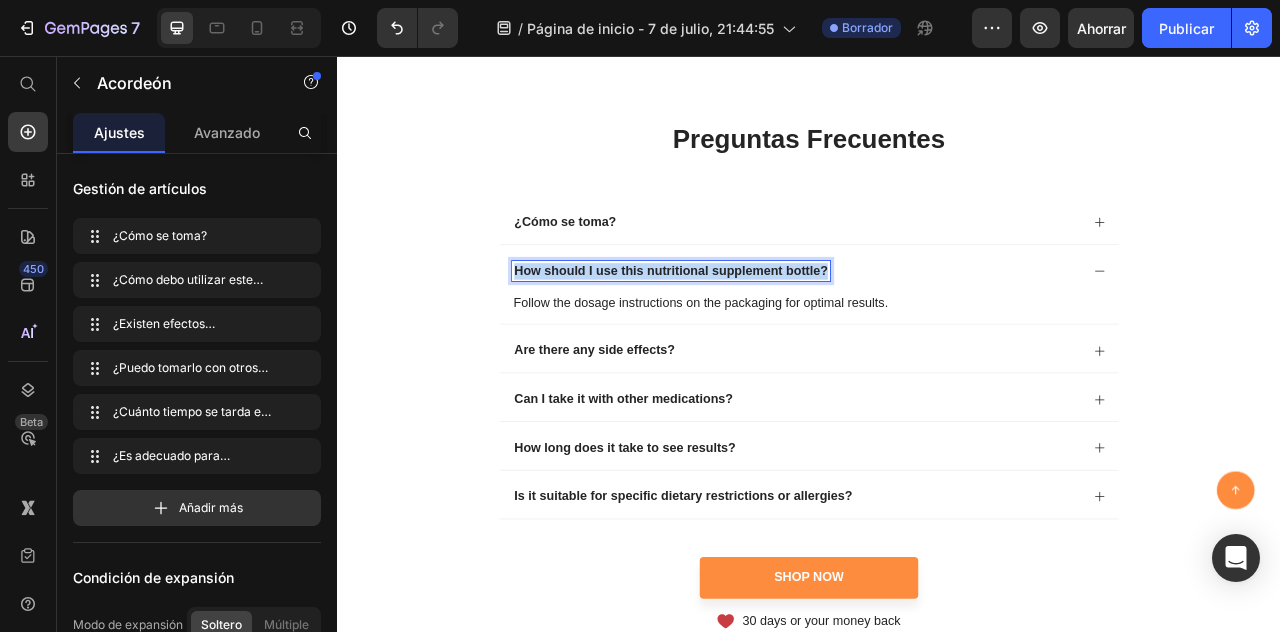drag, startPoint x: 933, startPoint y: 380, endPoint x: 512, endPoint y: 370, distance: 421.11874 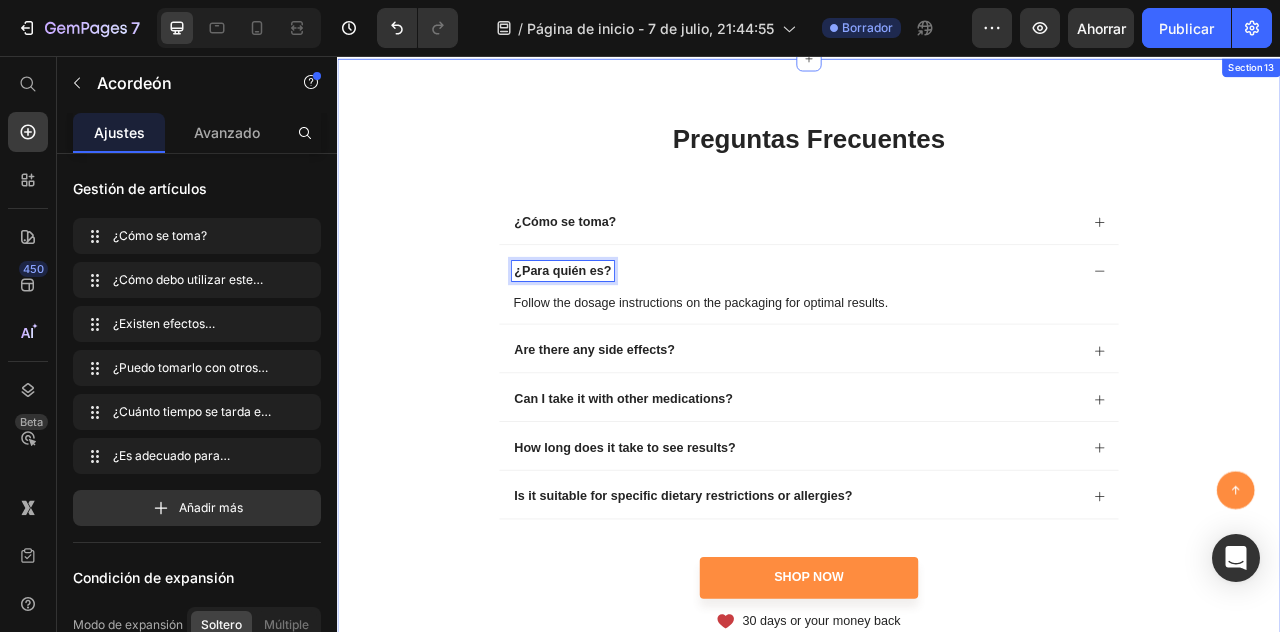 click on "Follow the dosage instructions on the packaging for optimal results." at bounding box center (937, 370) 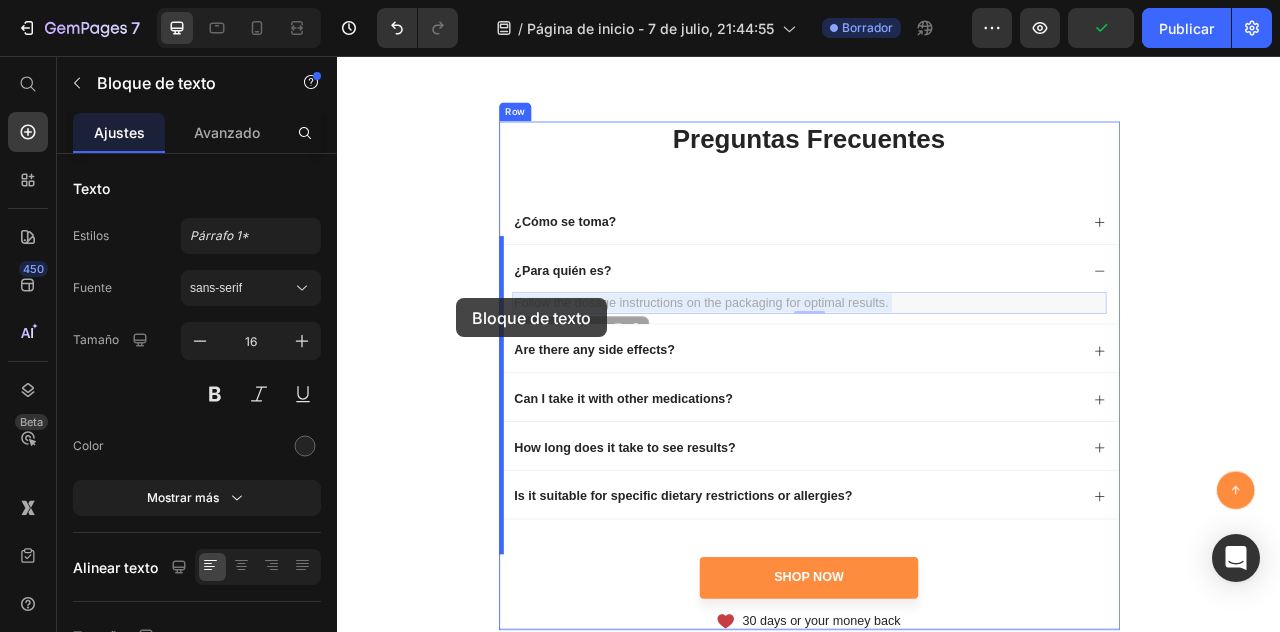drag, startPoint x: 965, startPoint y: 403, endPoint x: 490, endPoint y: 364, distance: 476.59836 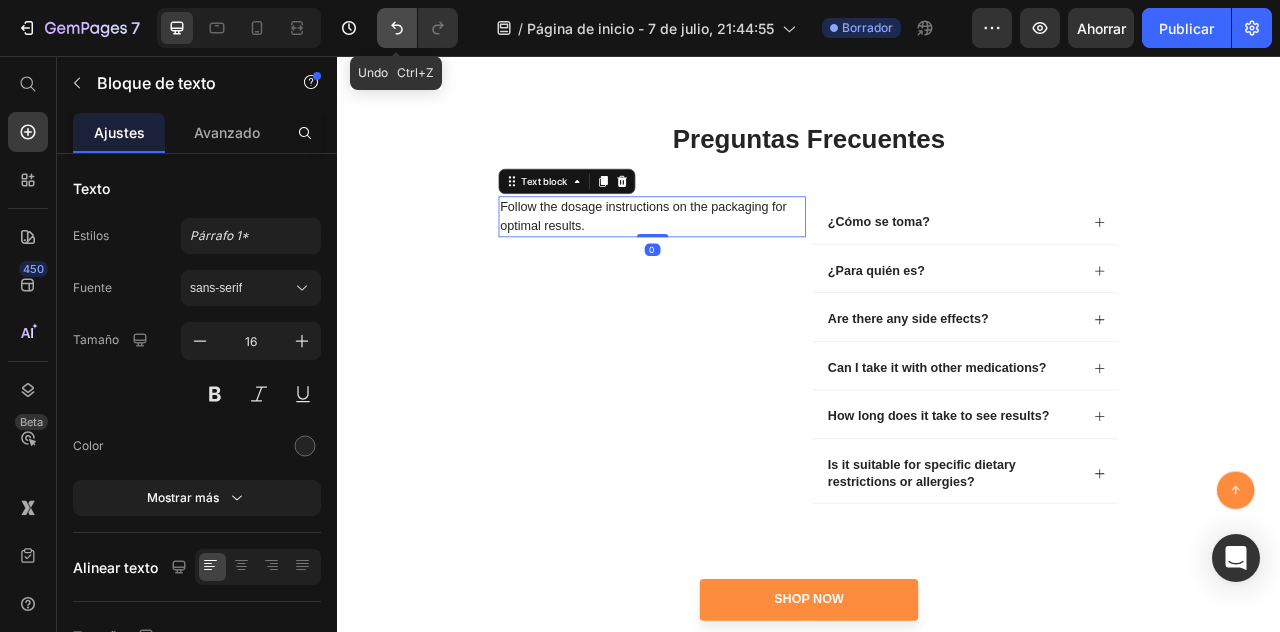click 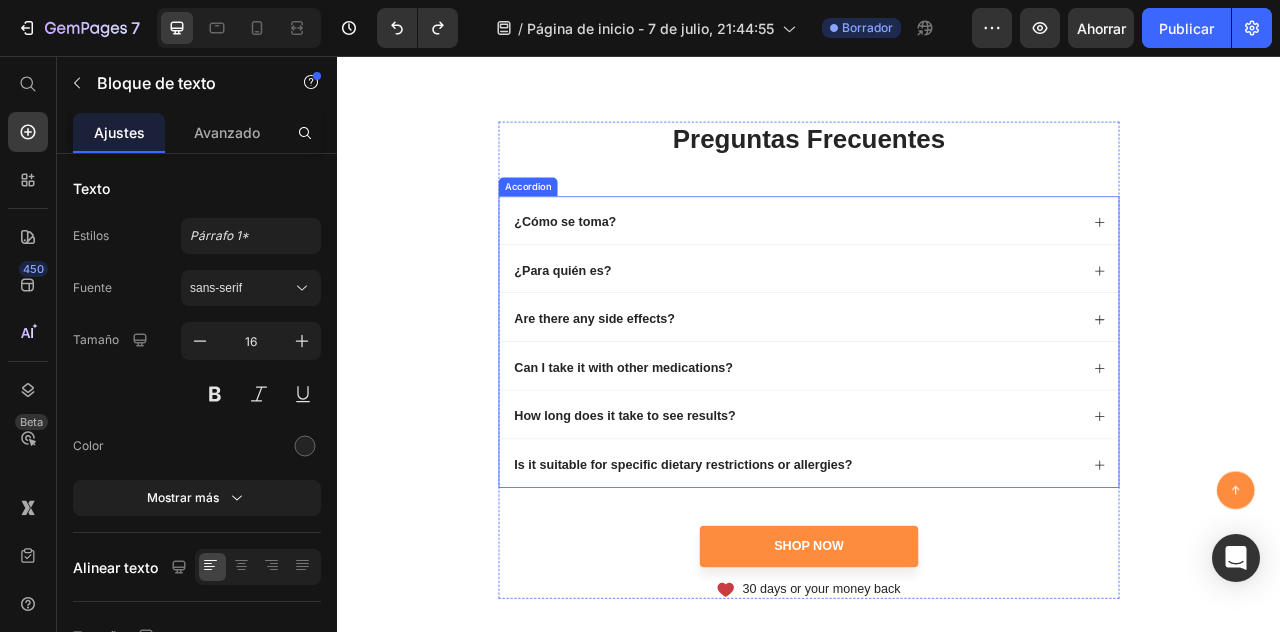click 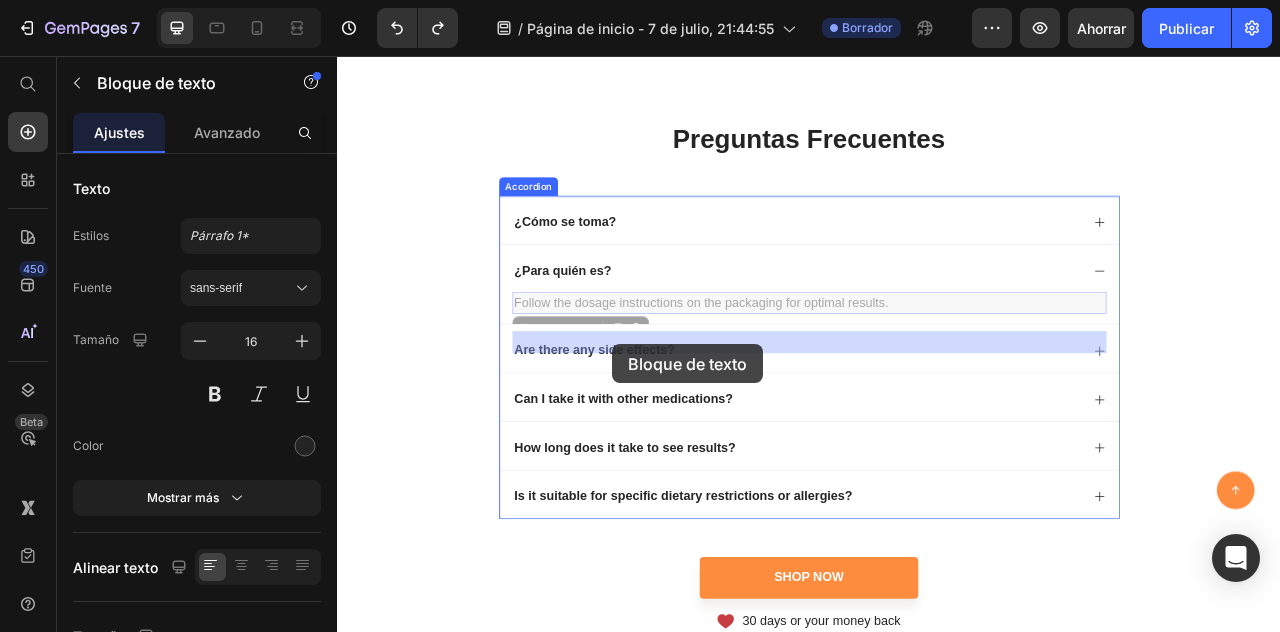 drag, startPoint x: 1052, startPoint y: 418, endPoint x: 687, endPoint y: 423, distance: 365.03424 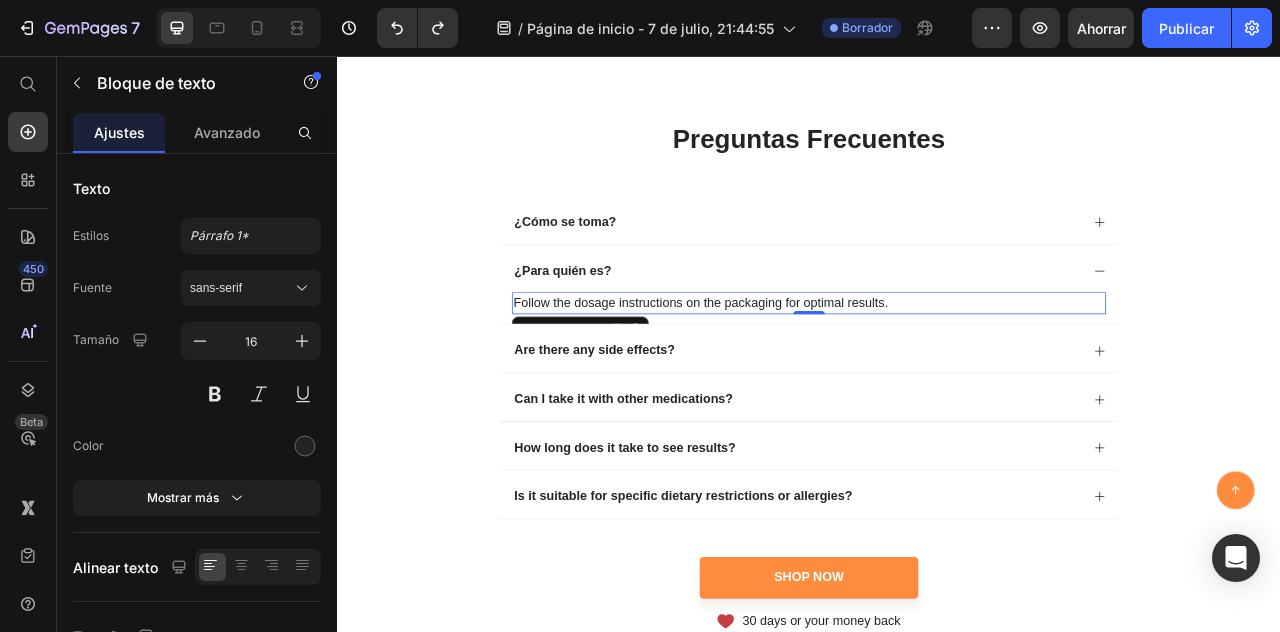 click on "Follow the dosage instructions on the packaging for optimal results." at bounding box center (937, 370) 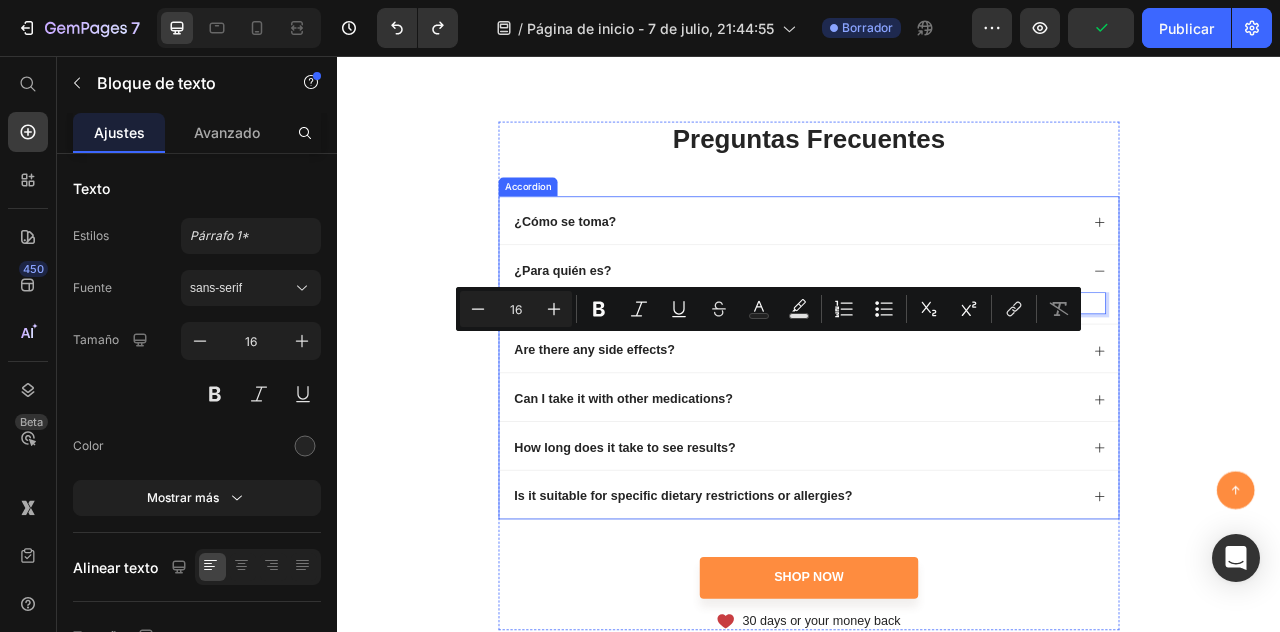 drag, startPoint x: 1046, startPoint y: 422, endPoint x: 553, endPoint y: 381, distance: 494.70193 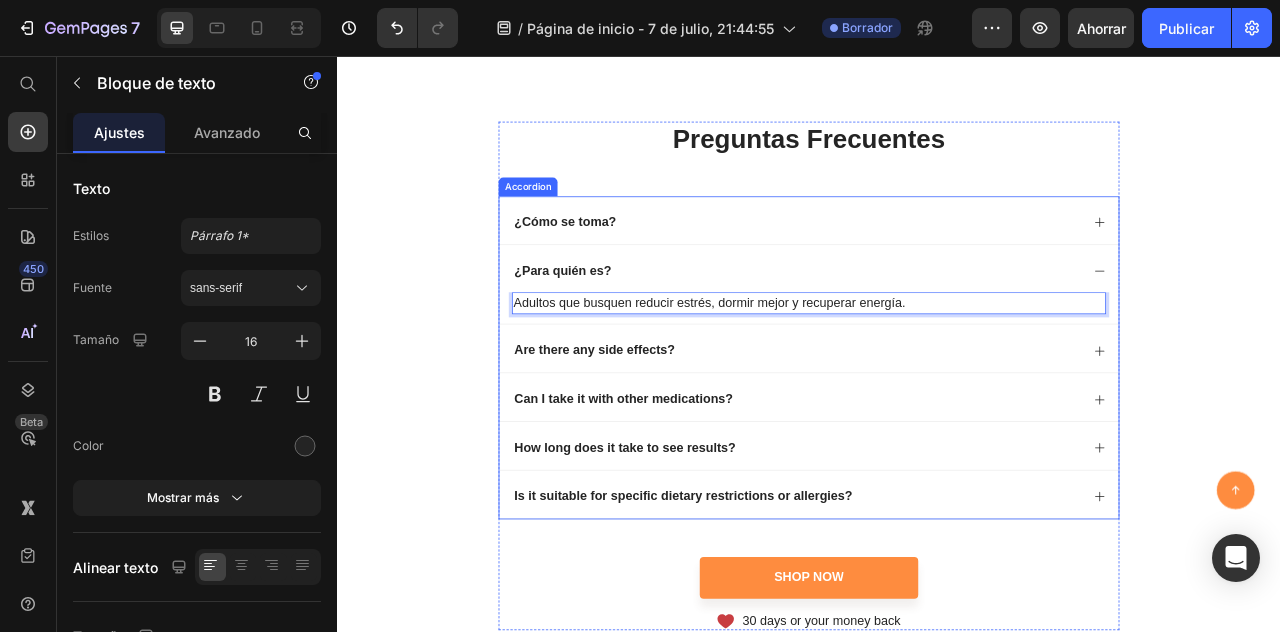 click on "Are there any side effects?" at bounding box center (664, 430) 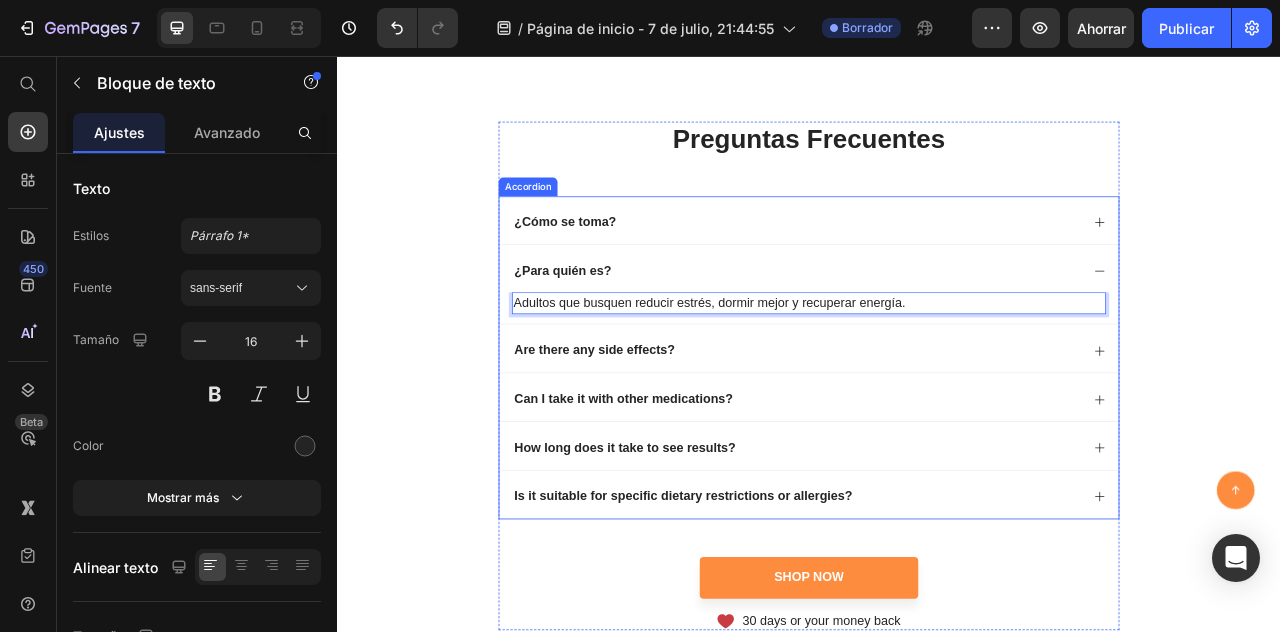 click on "Are there any side effects?" at bounding box center [664, 430] 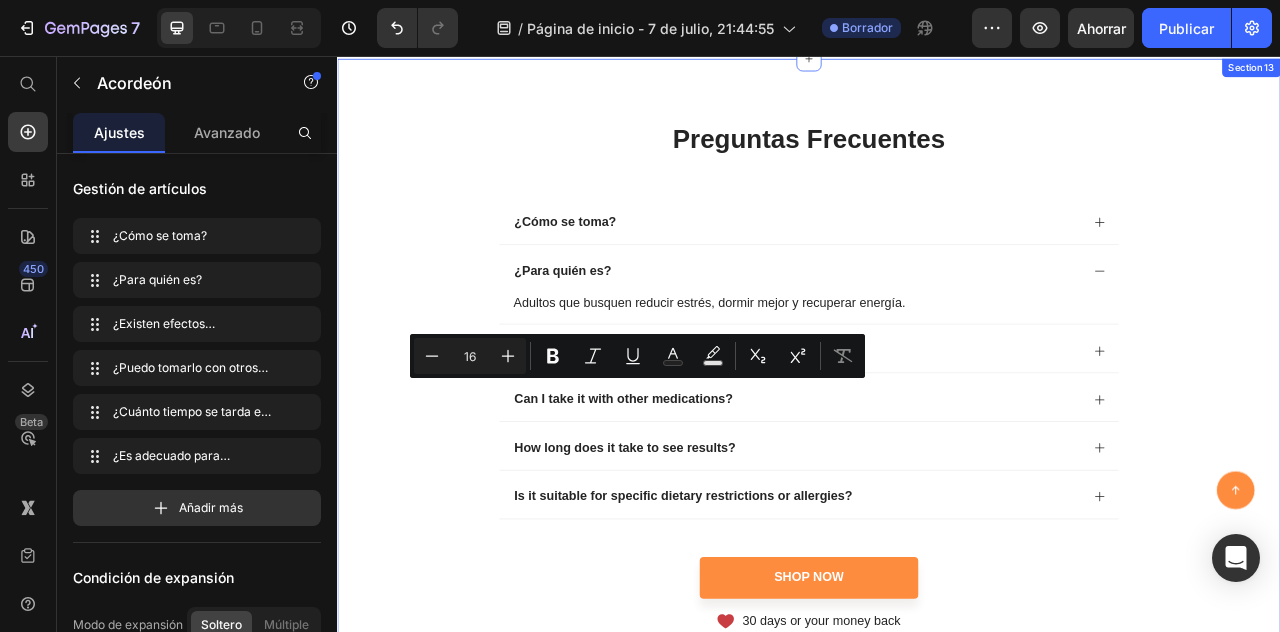 drag, startPoint x: 753, startPoint y: 481, endPoint x: 529, endPoint y: 477, distance: 224.0357 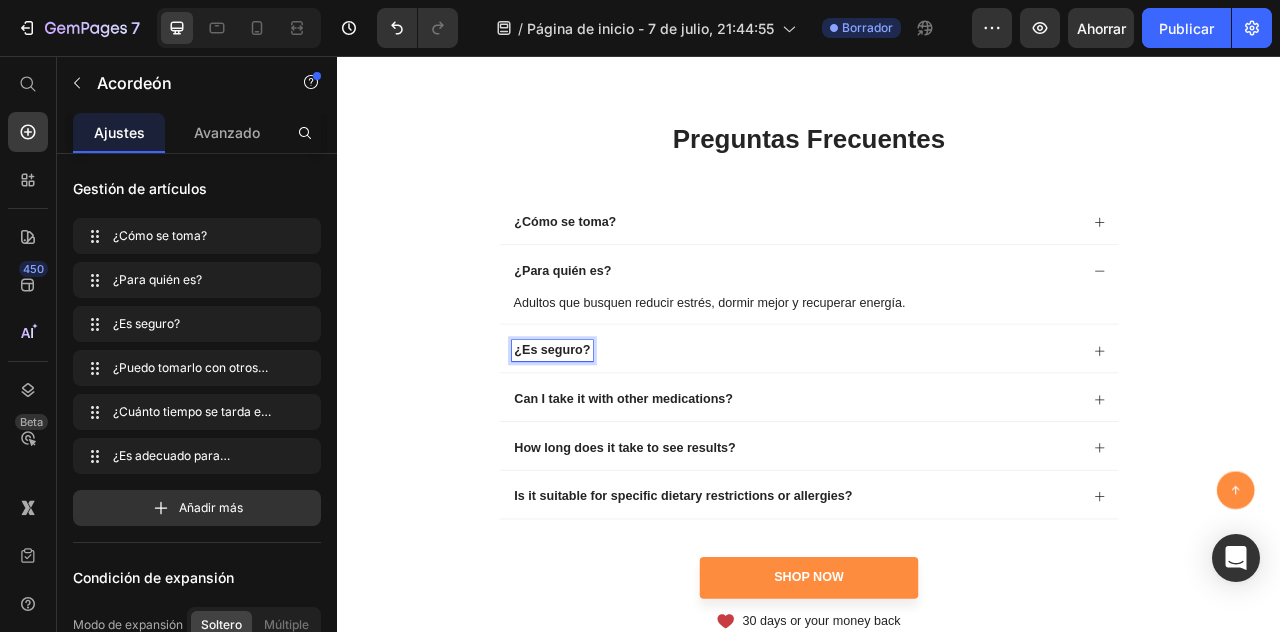 click 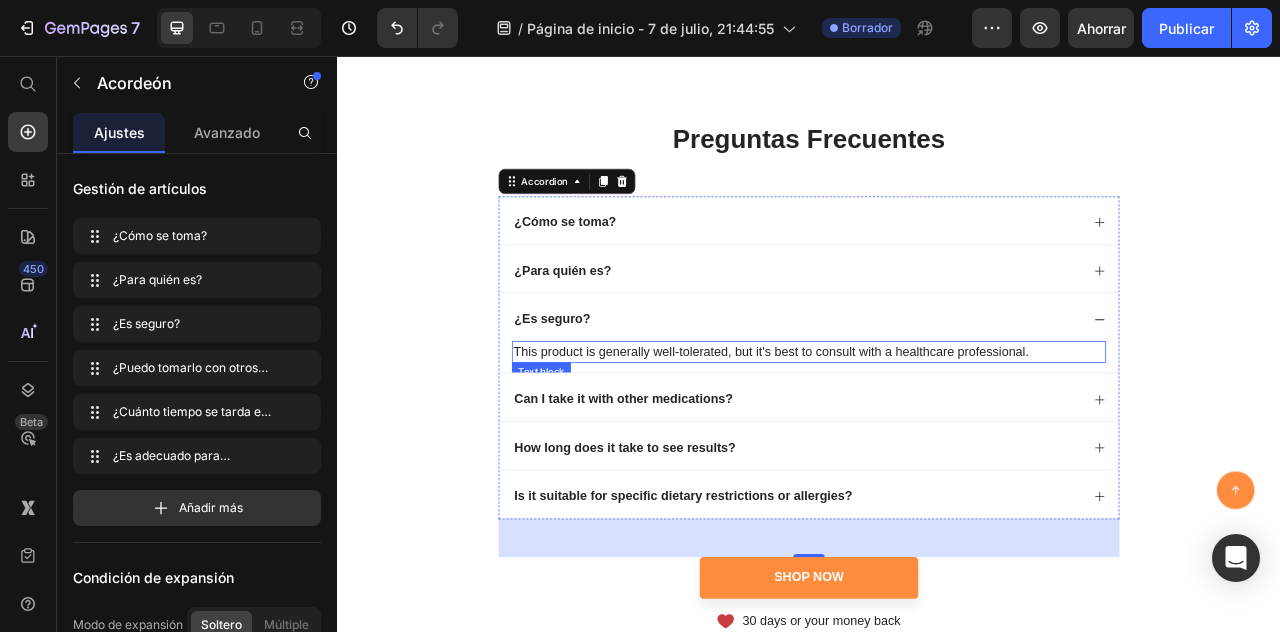click on "This product is generally well-tolerated, but it's best to consult with a healthcare professional." at bounding box center [937, 432] 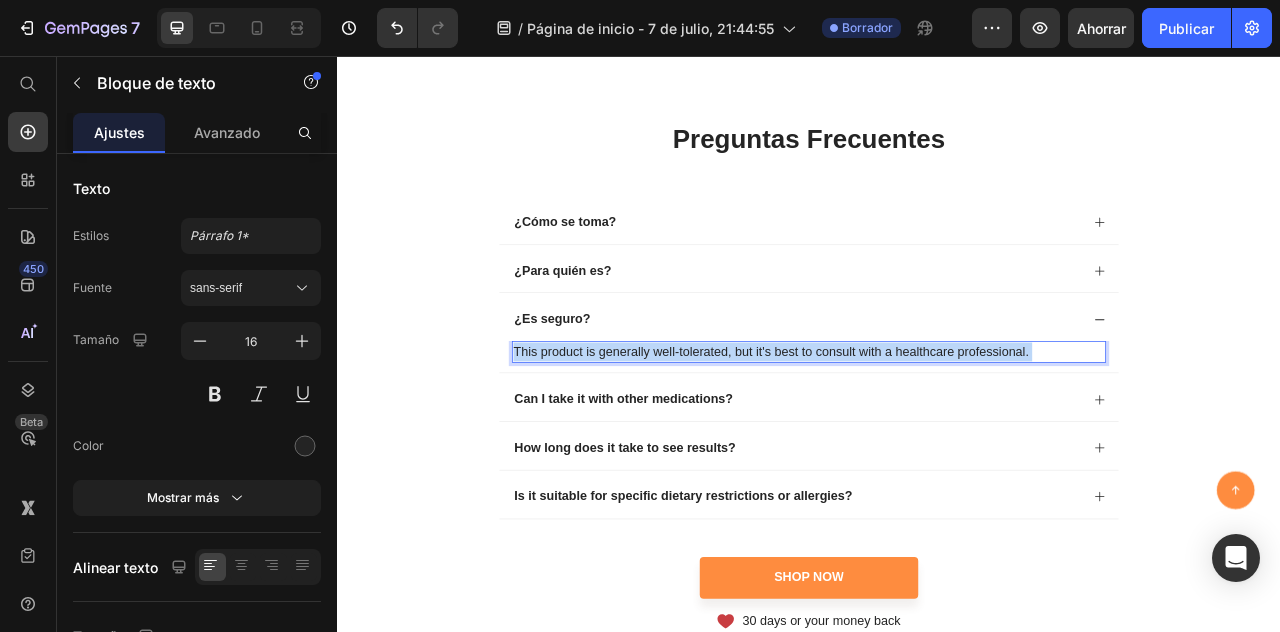 drag, startPoint x: 1219, startPoint y: 479, endPoint x: 598, endPoint y: 476, distance: 621.00726 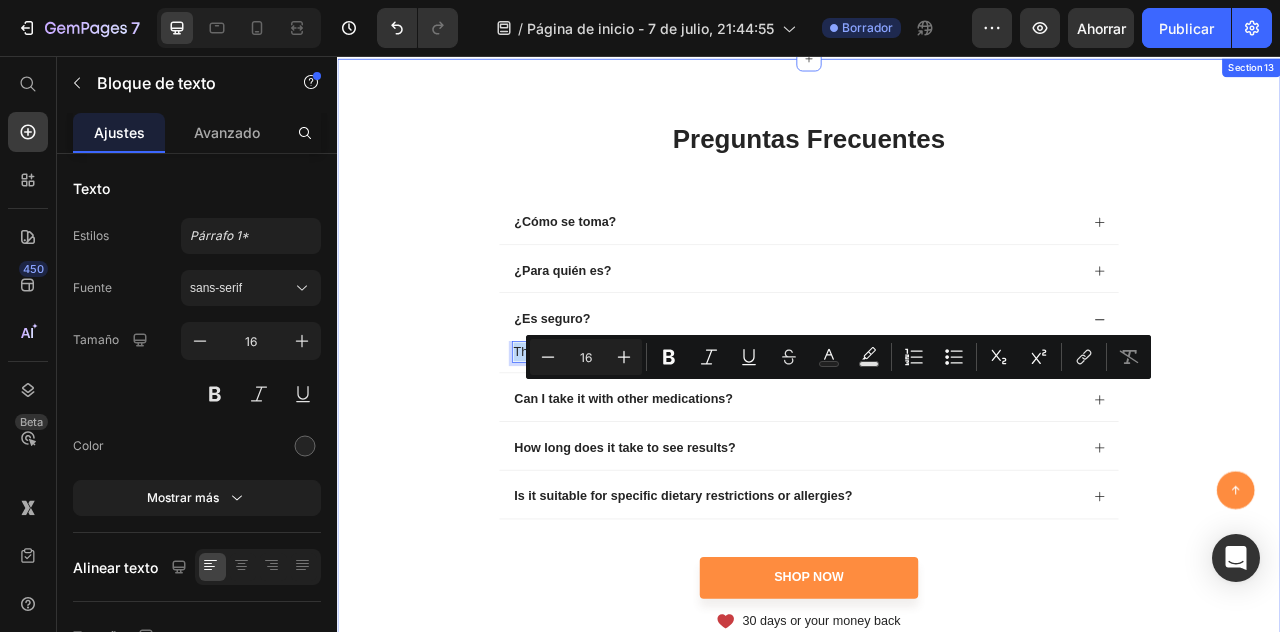 drag, startPoint x: 1218, startPoint y: 483, endPoint x: 493, endPoint y: 455, distance: 725.54047 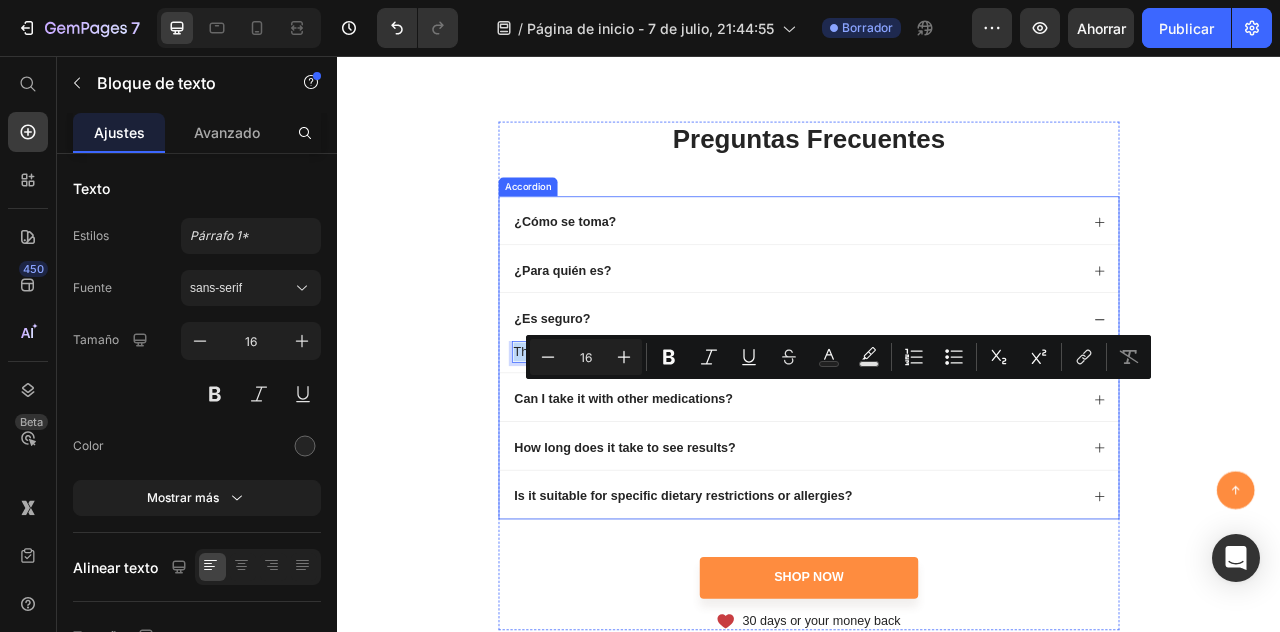 drag, startPoint x: 1235, startPoint y: 486, endPoint x: 544, endPoint y: 448, distance: 692.04407 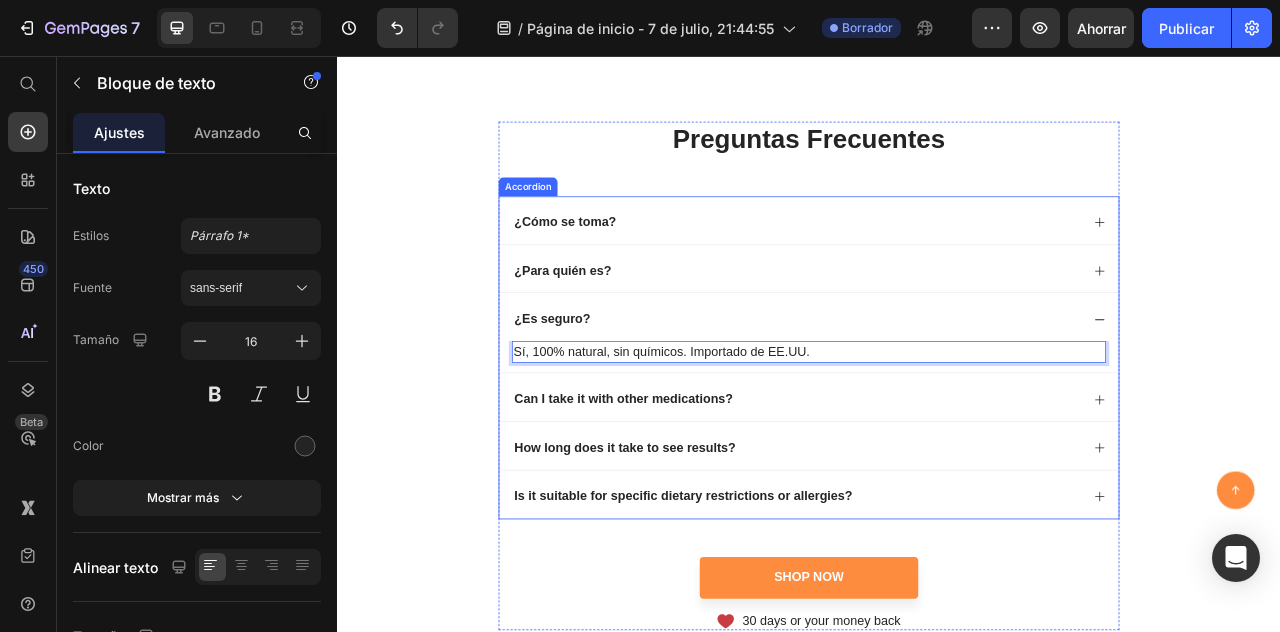 drag, startPoint x: 689, startPoint y: 547, endPoint x: 760, endPoint y: 550, distance: 71.063354 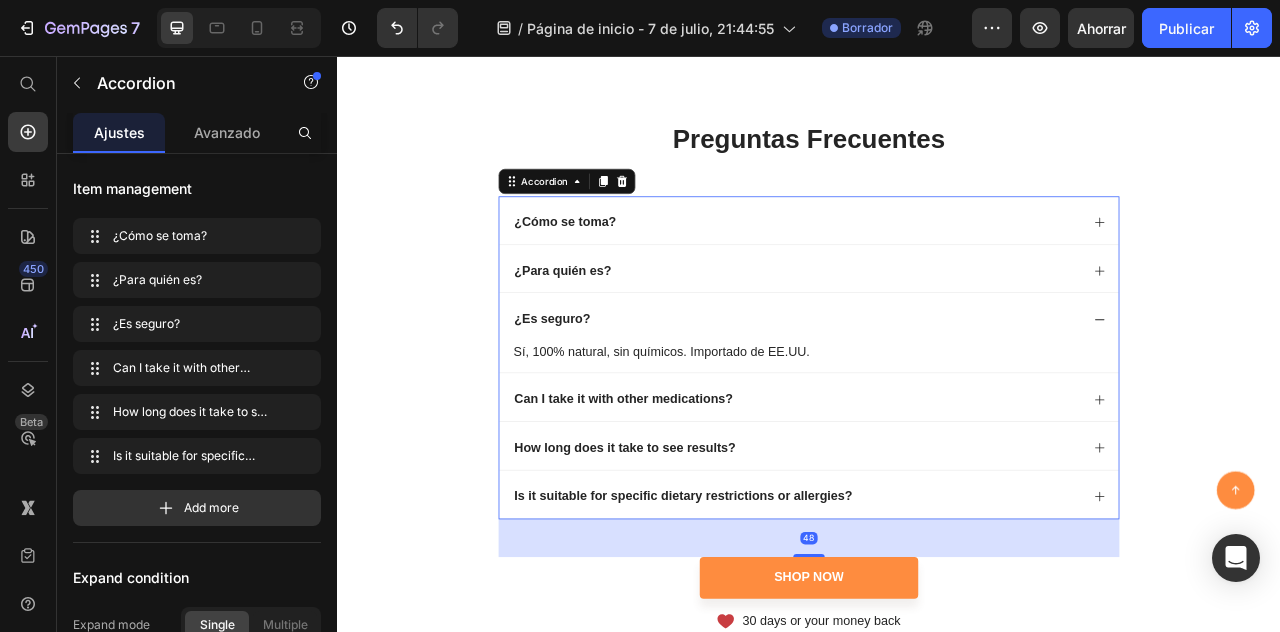 click on "Can I take it with other medications?" at bounding box center [921, 492] 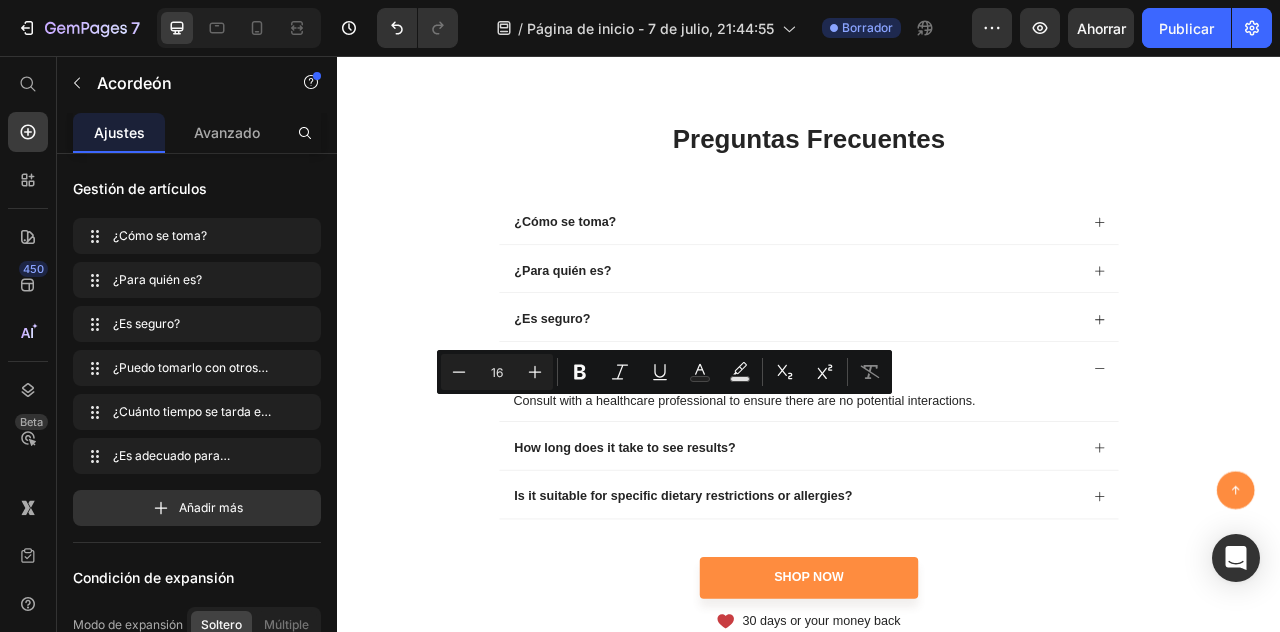 drag, startPoint x: 822, startPoint y: 492, endPoint x: 546, endPoint y: 464, distance: 277.41666 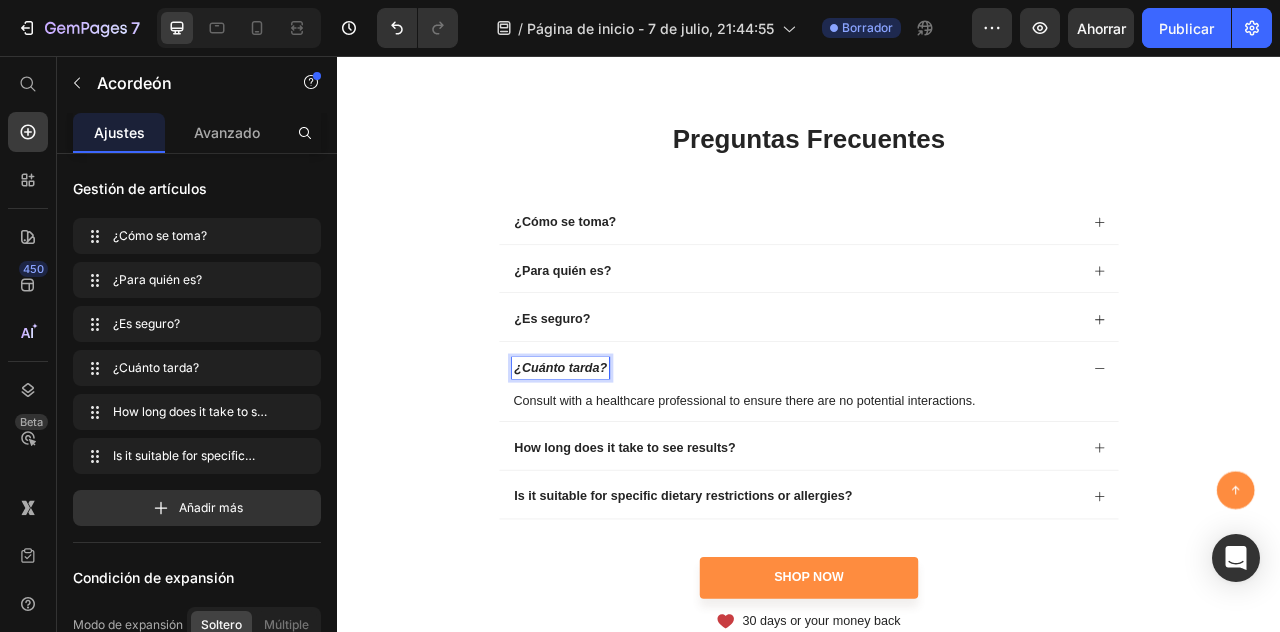 click on "¿Cuánto tarda?" at bounding box center [621, 451] 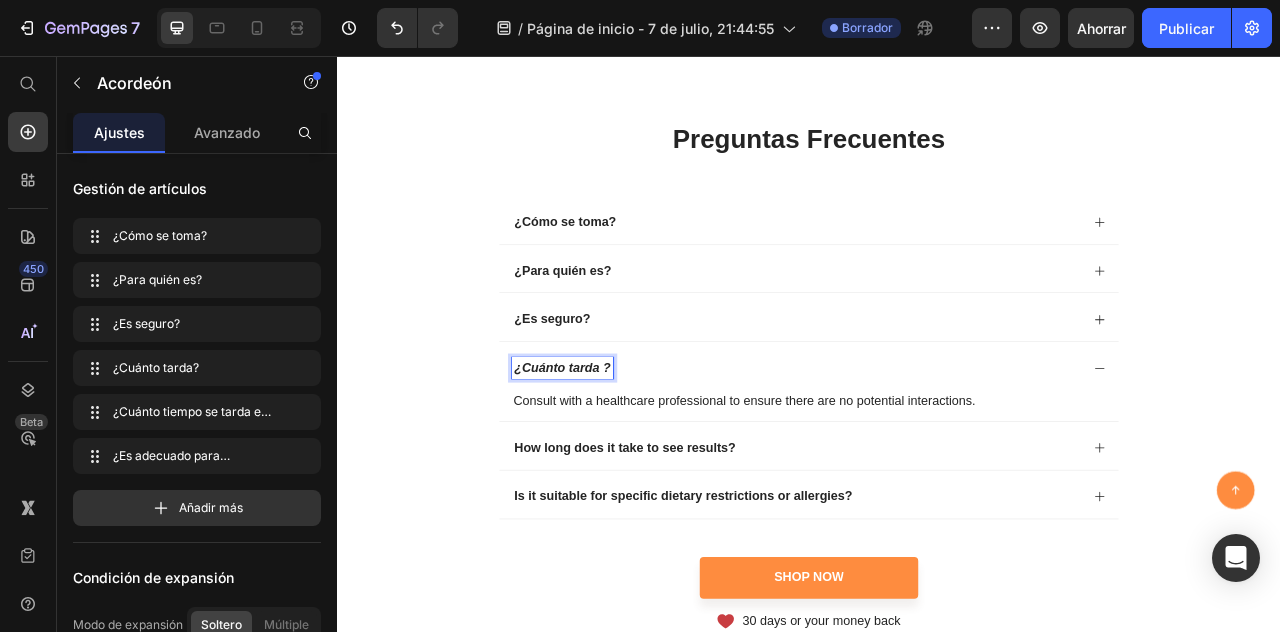 type 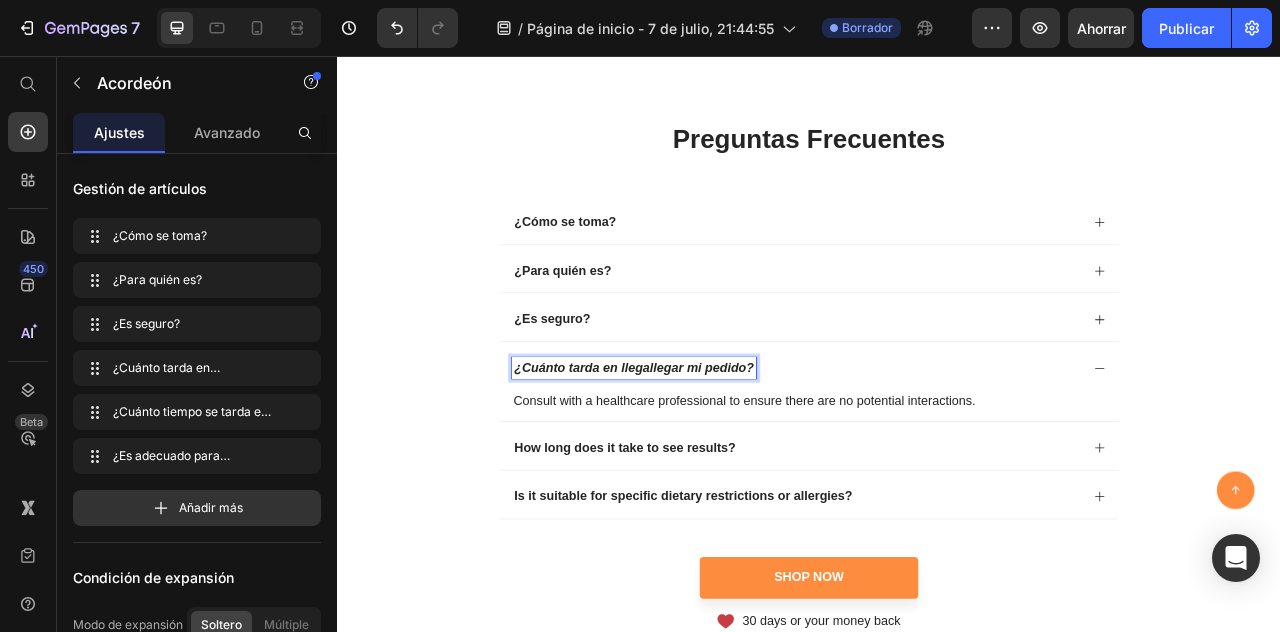 click on "¿Cuánto tarda en llegallegar mi pedido?" at bounding box center [714, 451] 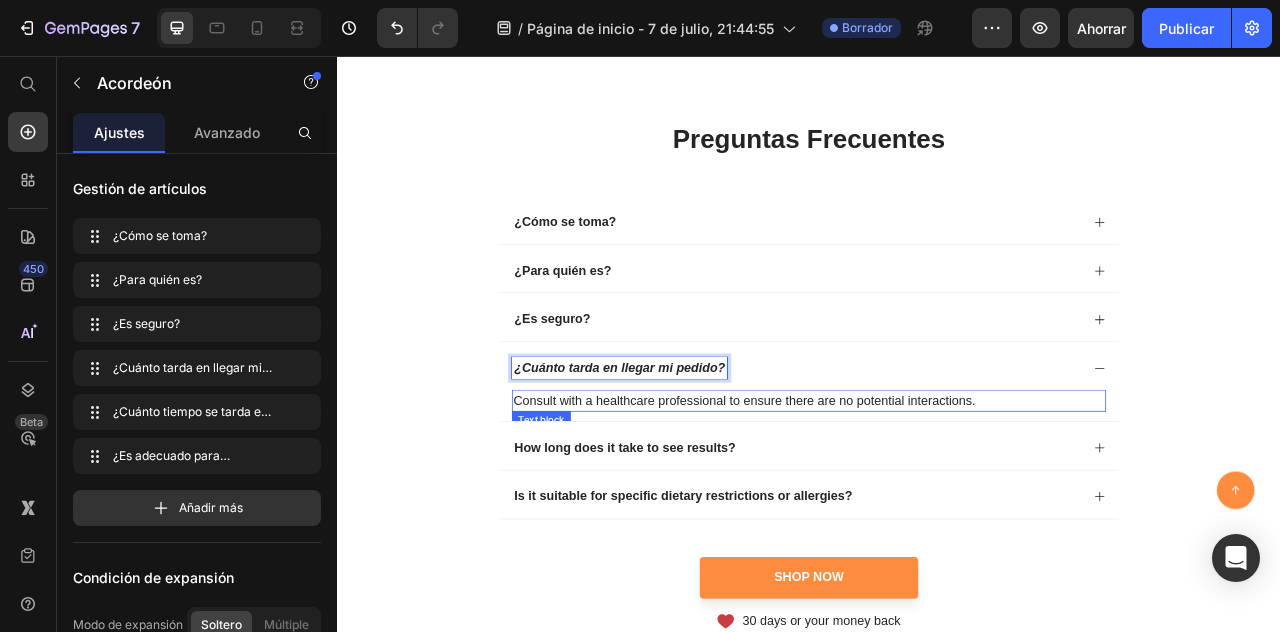 click on "Consult with a healthcare professional to ensure there are no potential interactions." at bounding box center [937, 494] 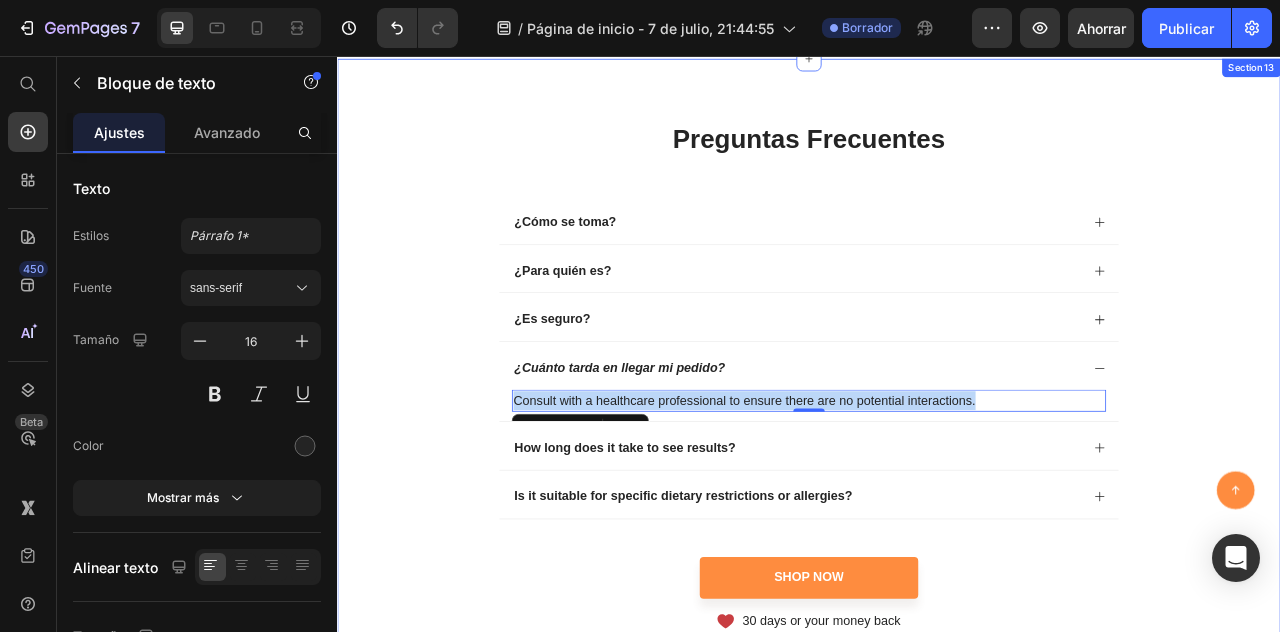 drag, startPoint x: 1155, startPoint y: 537, endPoint x: 504, endPoint y: 537, distance: 651 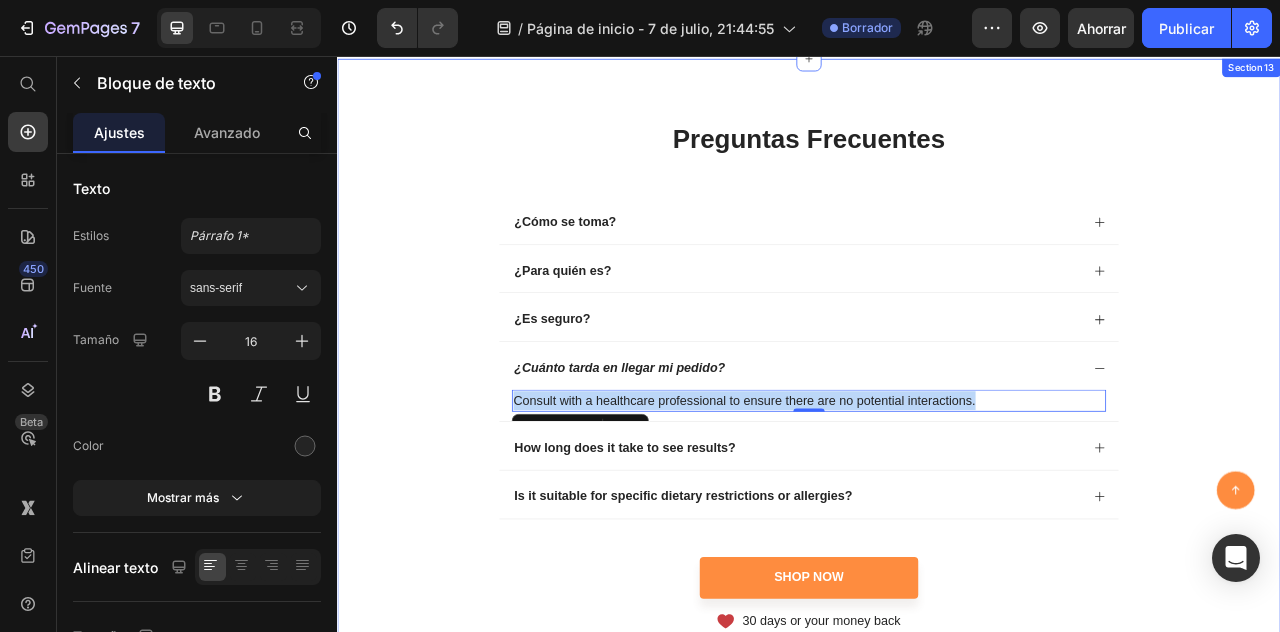 click on "Preguntas Frecuentes  Heading
¿Cómo se toma?
¿Para quién es?
¿Es seguro?
¿Cuánto tarda en llegar mi pedido? Consult with a healthcare professional to ensure there are no potential interactions. Text block   0
How long does it take to see results?
Is it suitable for specific dietary restrictions or allergies? Accordion Shop Now Button
Icon 30 days or your money back Text Block Row Row" at bounding box center (937, 462) 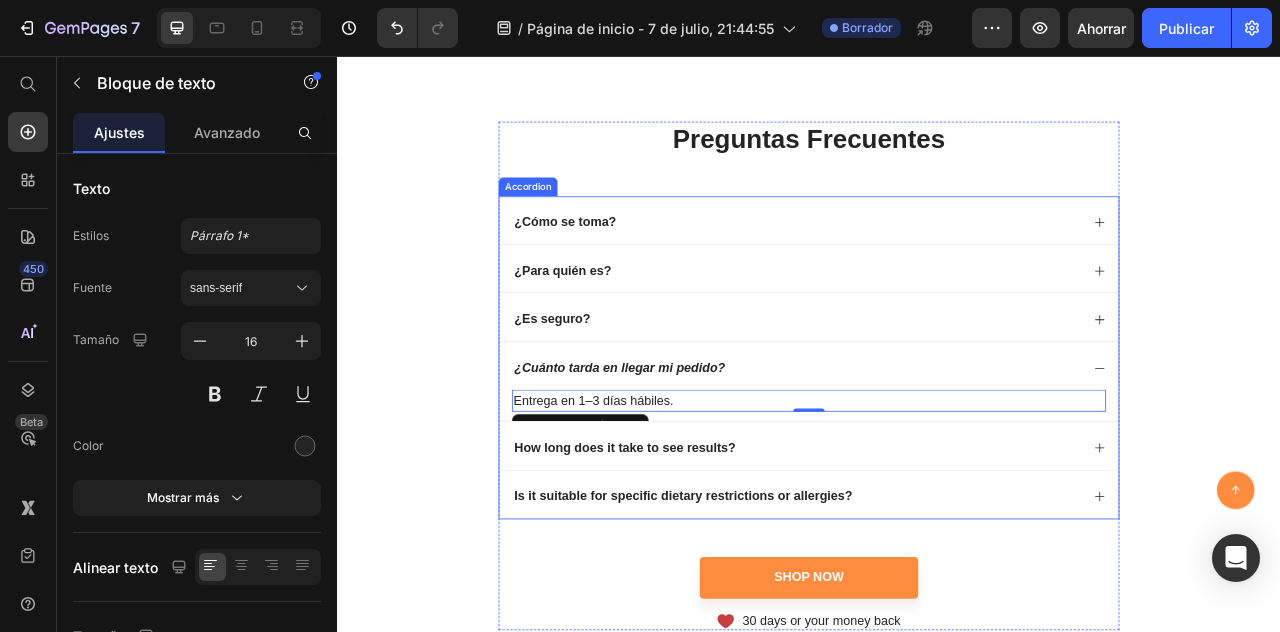 click on "How long does it take to see results?" at bounding box center [703, 554] 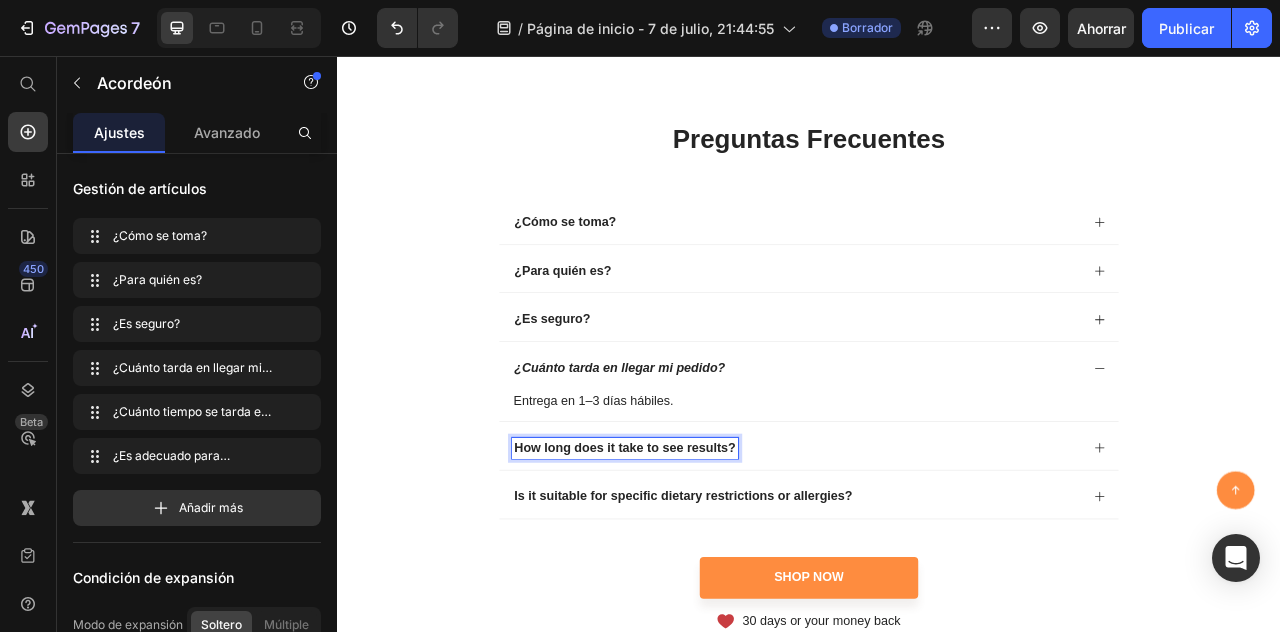 click 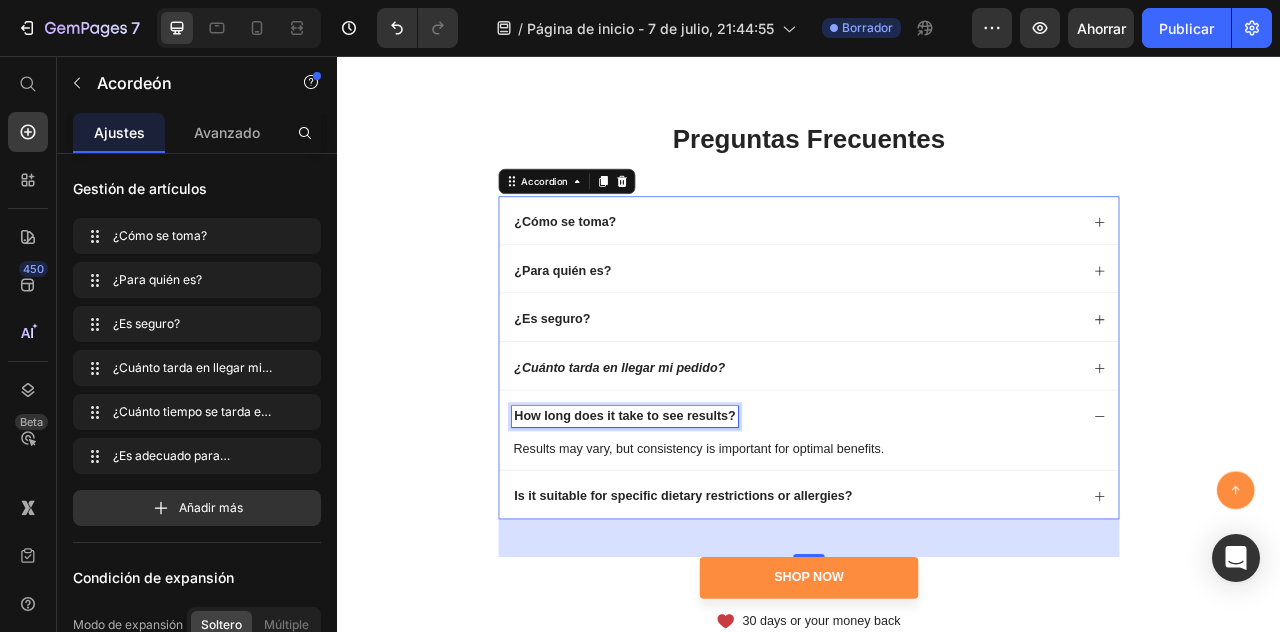 click on "How long does it take to see results?" at bounding box center [703, 514] 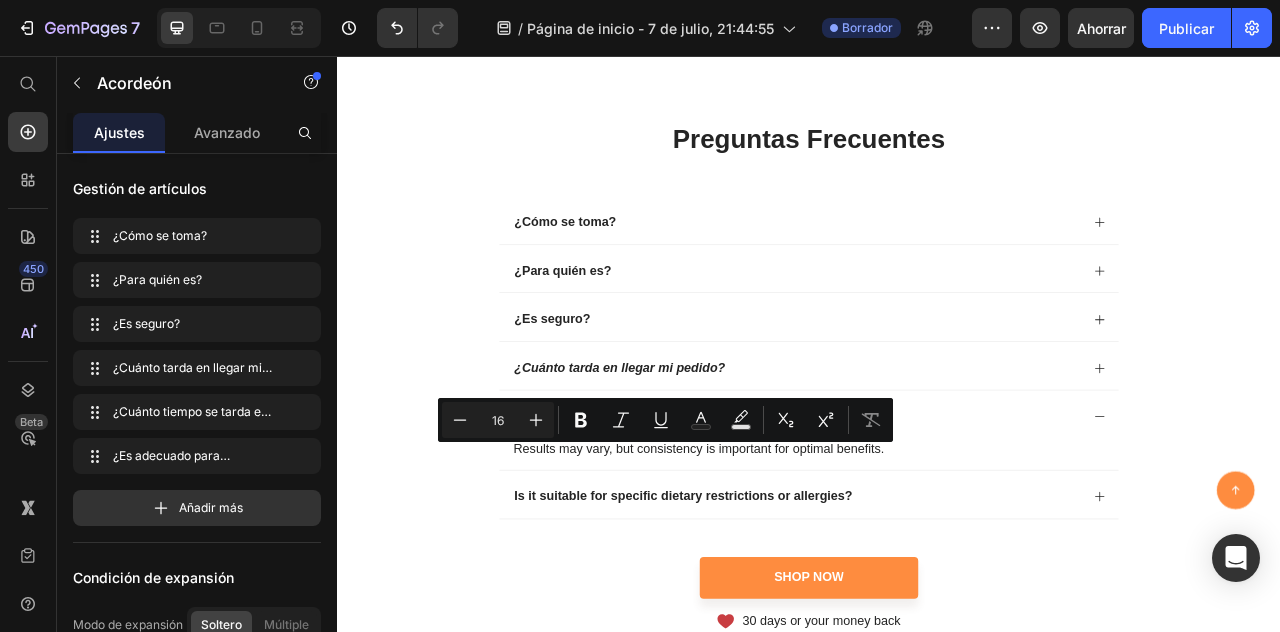 drag, startPoint x: 821, startPoint y: 559, endPoint x: 547, endPoint y: 557, distance: 274.0073 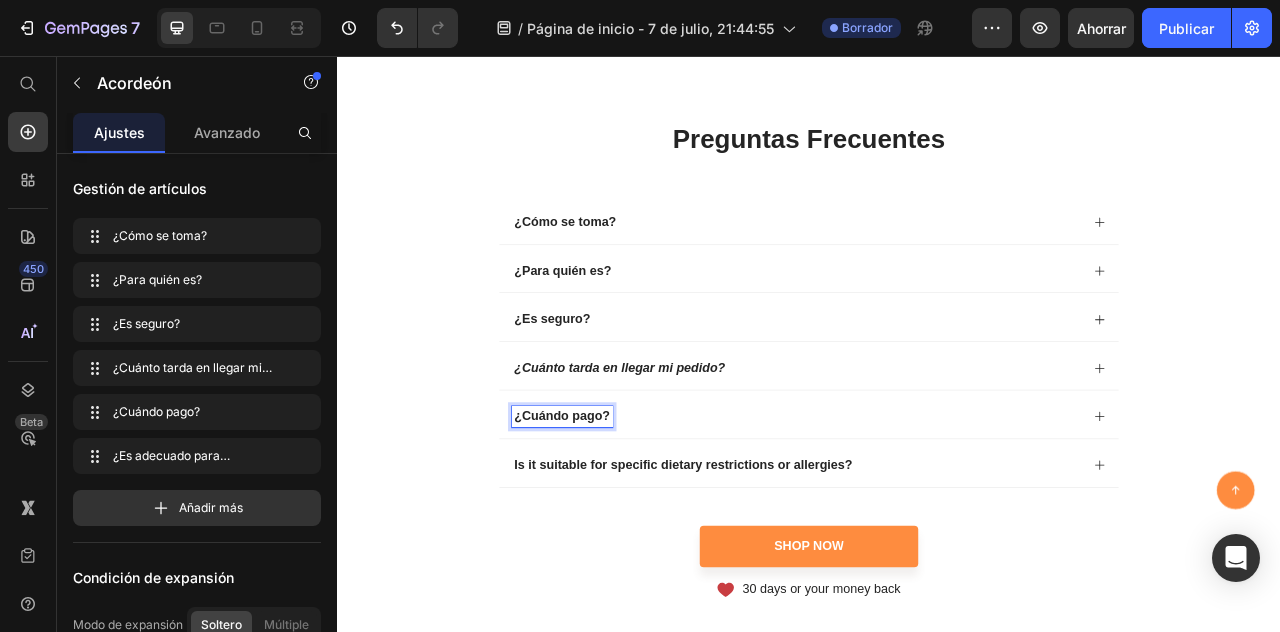 click 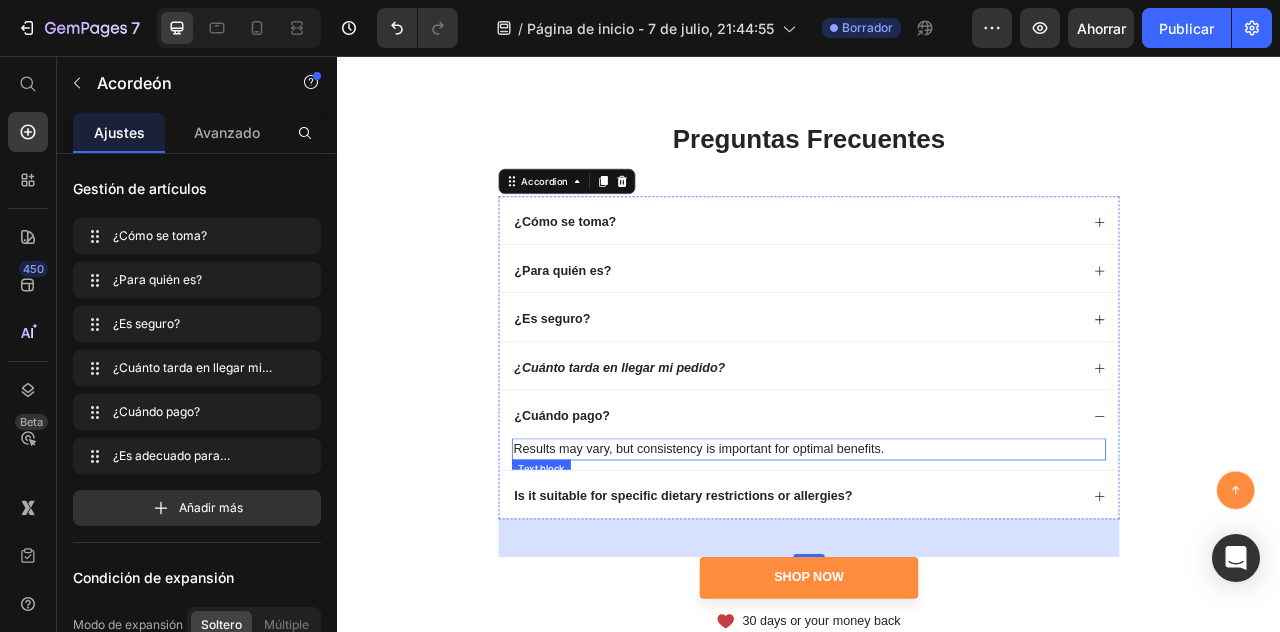 click on "Results may vary, but consistency is important for optimal benefits." at bounding box center (937, 556) 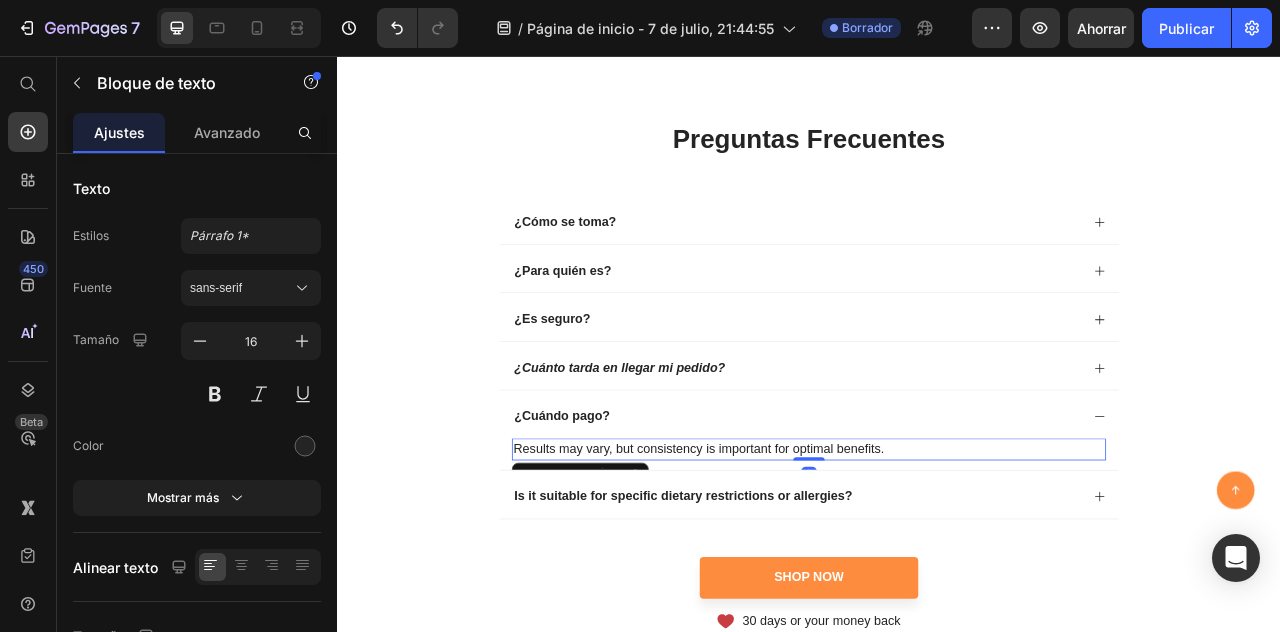 click on "Results may vary, but consistency is important for optimal benefits." at bounding box center (937, 556) 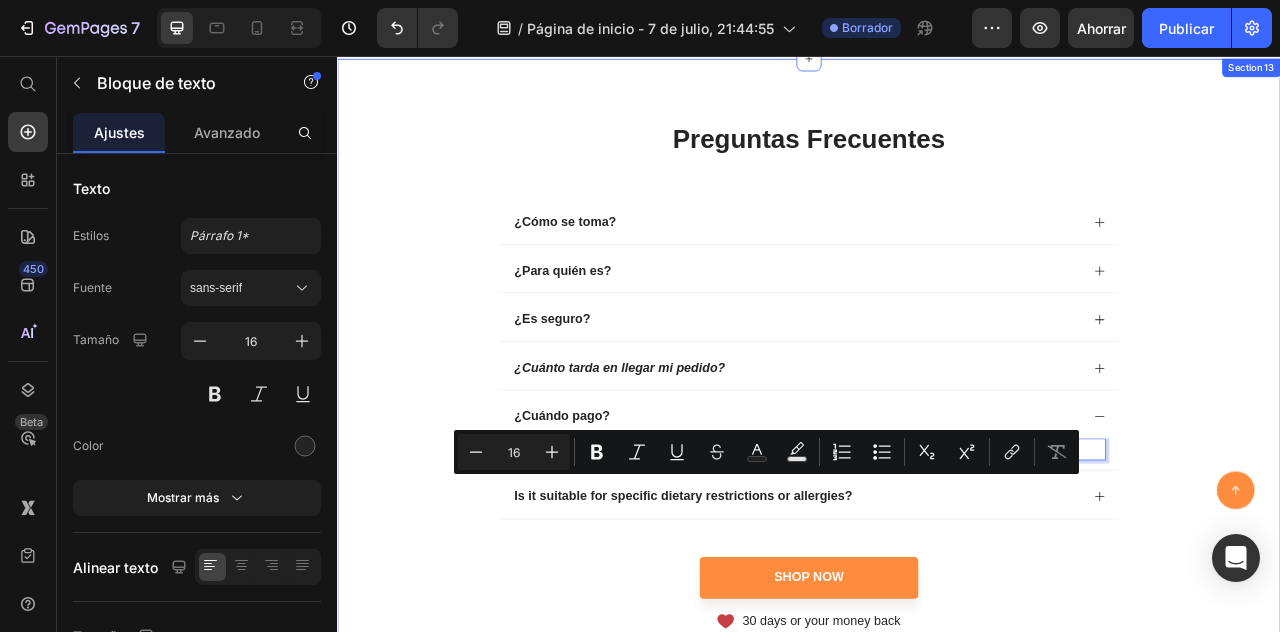 drag, startPoint x: 1044, startPoint y: 597, endPoint x: 467, endPoint y: 597, distance: 577 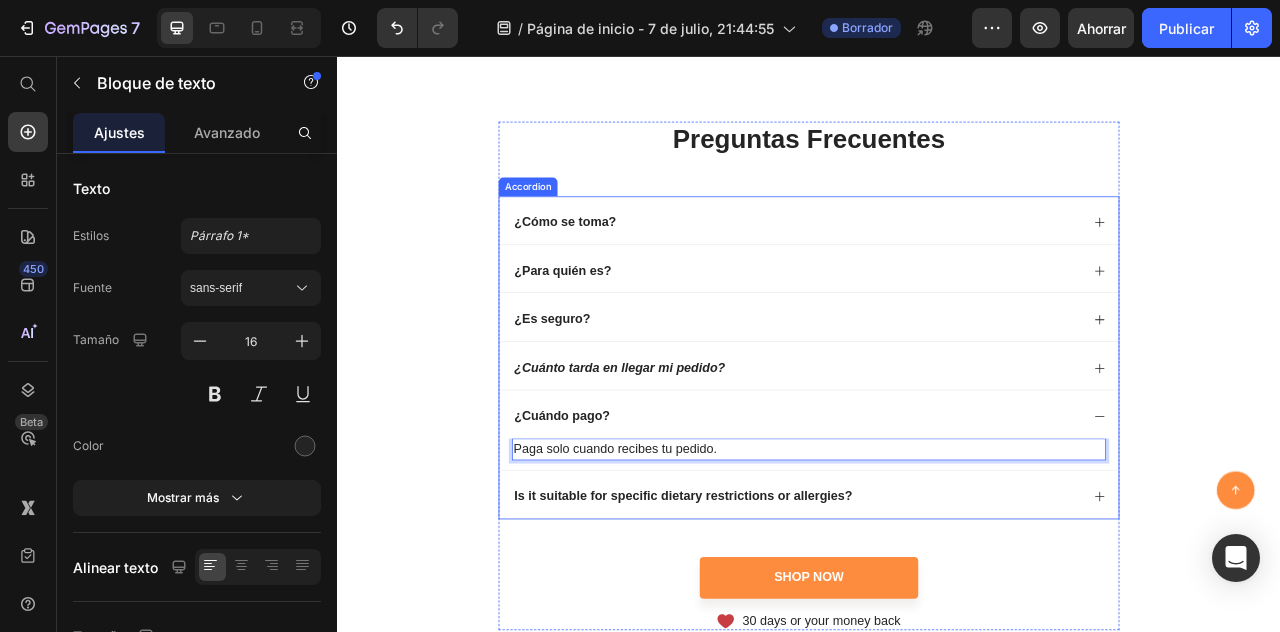 scroll, scrollTop: 7847, scrollLeft: 0, axis: vertical 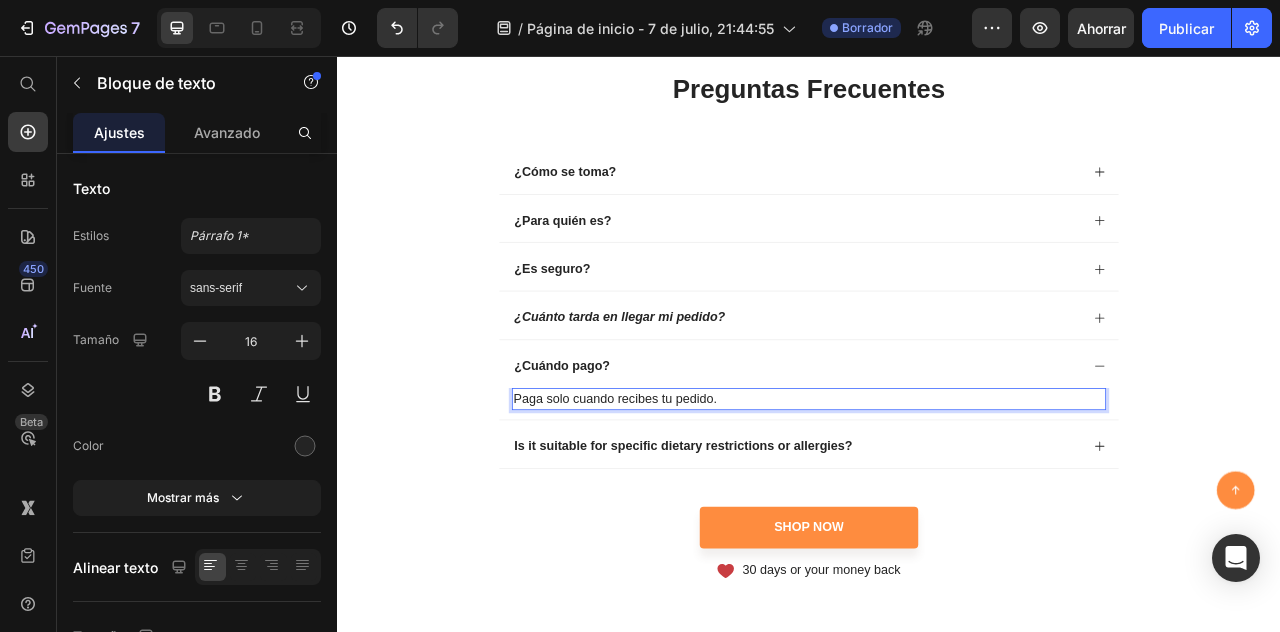 click on "Paga solo cuando recibes tu pedido." at bounding box center (937, 492) 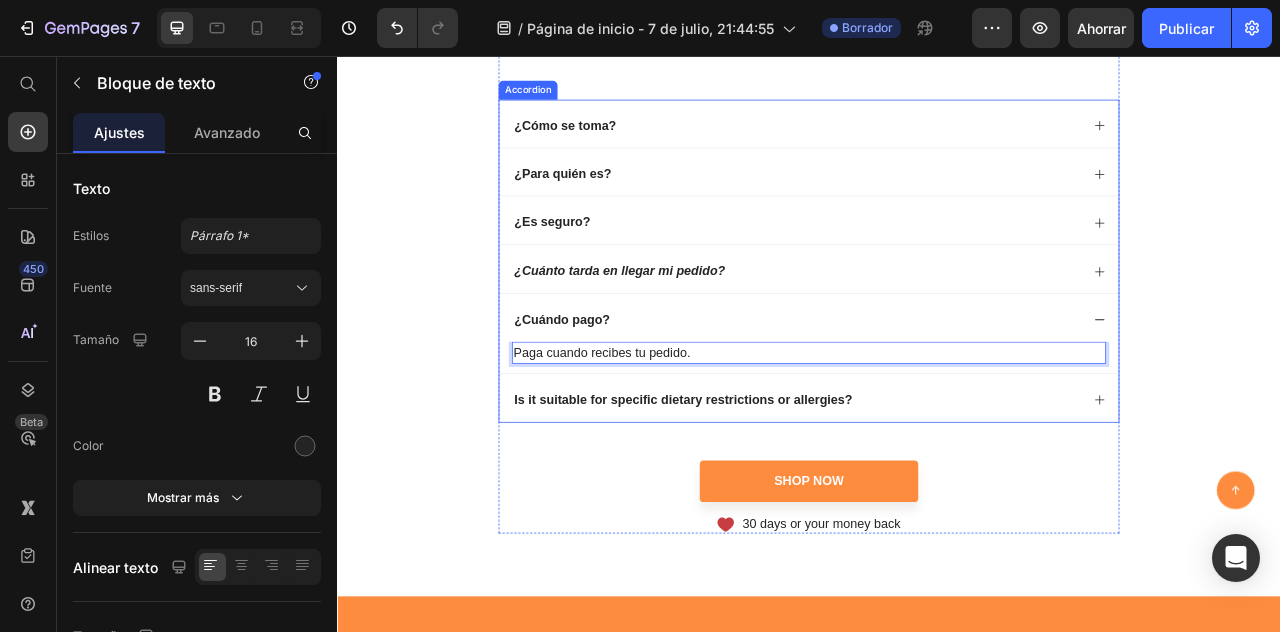 scroll, scrollTop: 7911, scrollLeft: 0, axis: vertical 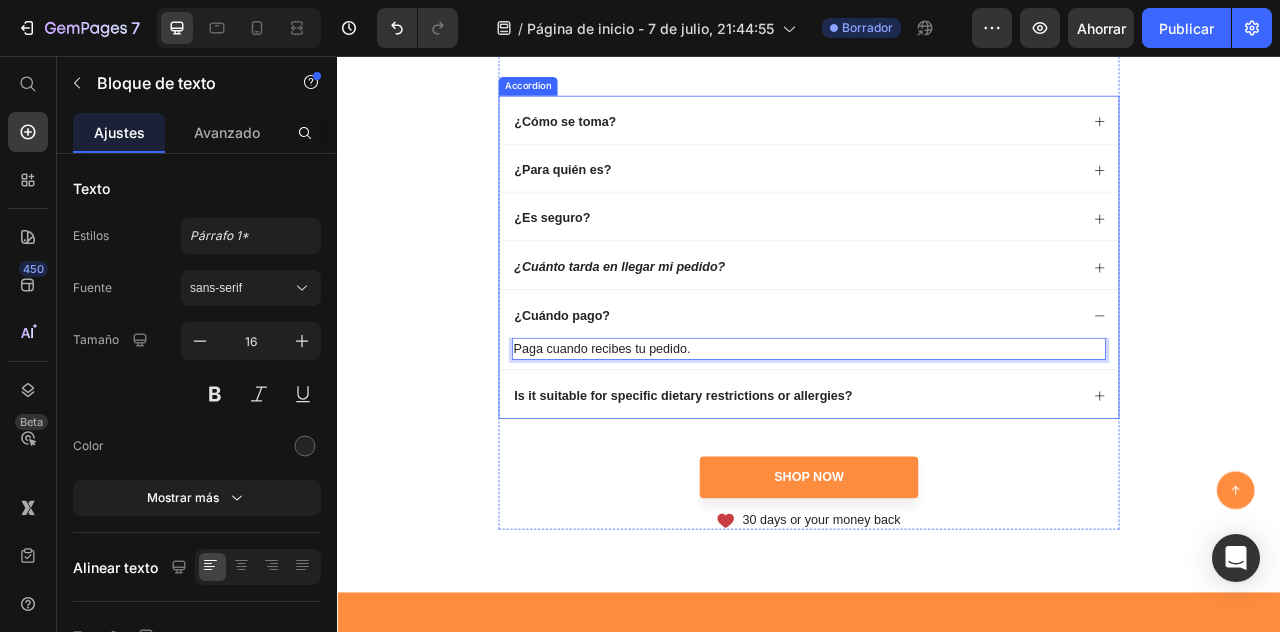 click on "Is it suitable for specific dietary restrictions or allergies?" at bounding box center (777, 488) 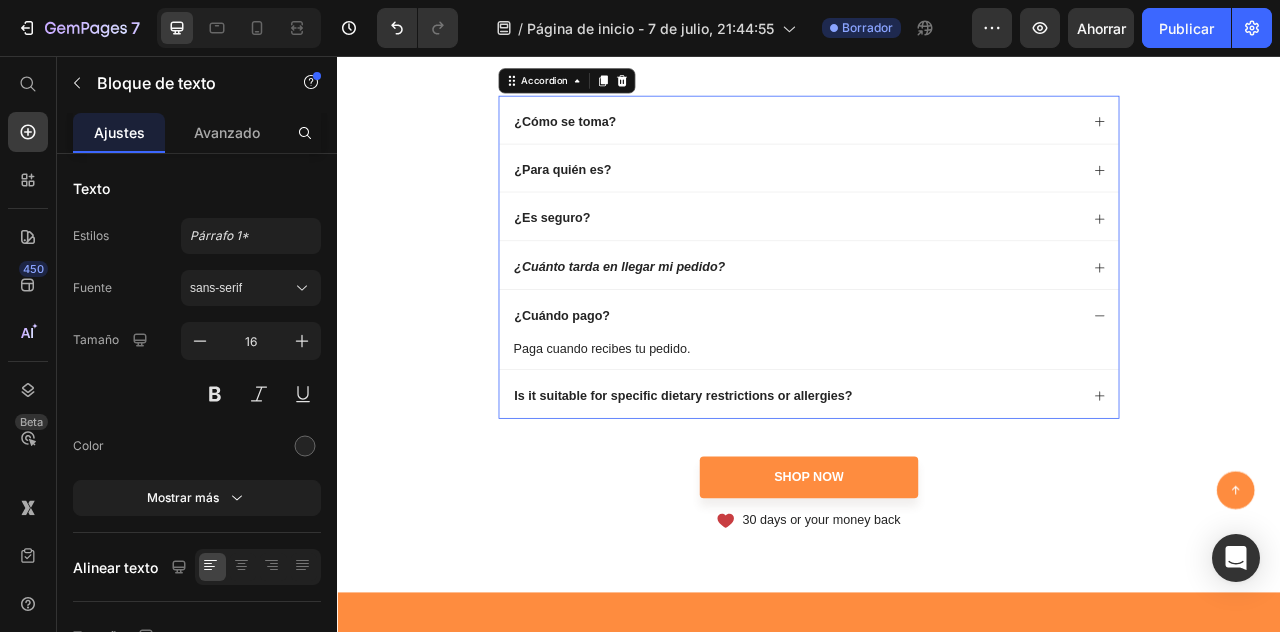 click on "Is it suitable for specific dietary restrictions or allergies?" at bounding box center [921, 488] 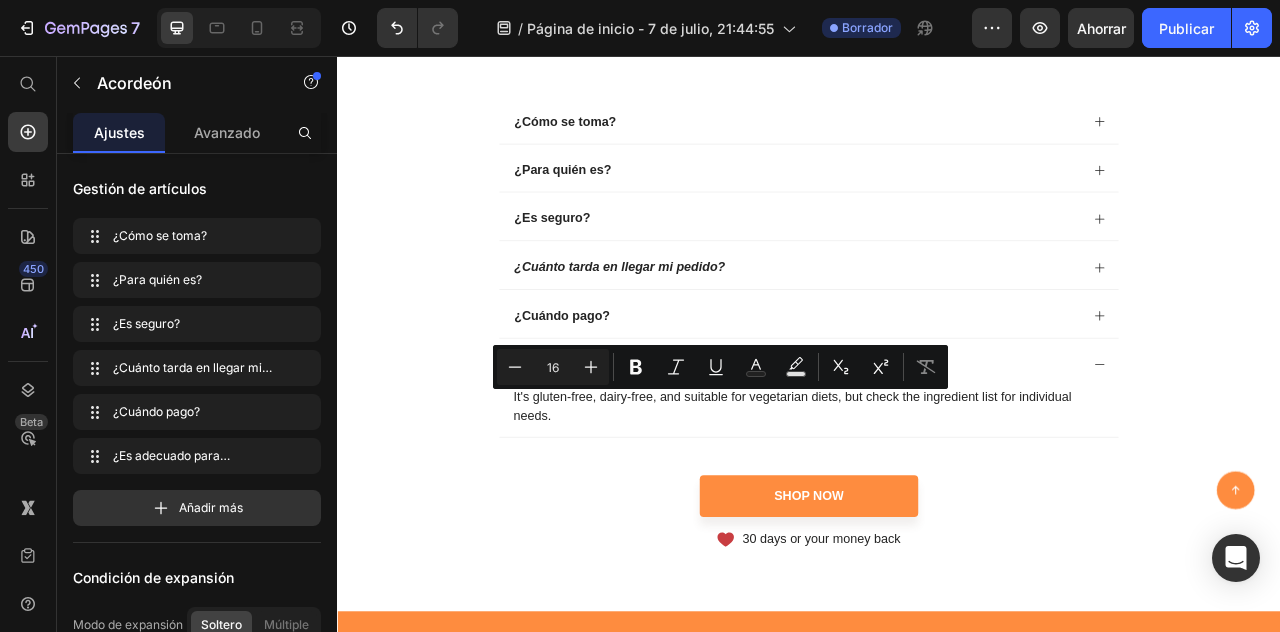 drag, startPoint x: 967, startPoint y: 492, endPoint x: 547, endPoint y: 485, distance: 420.05832 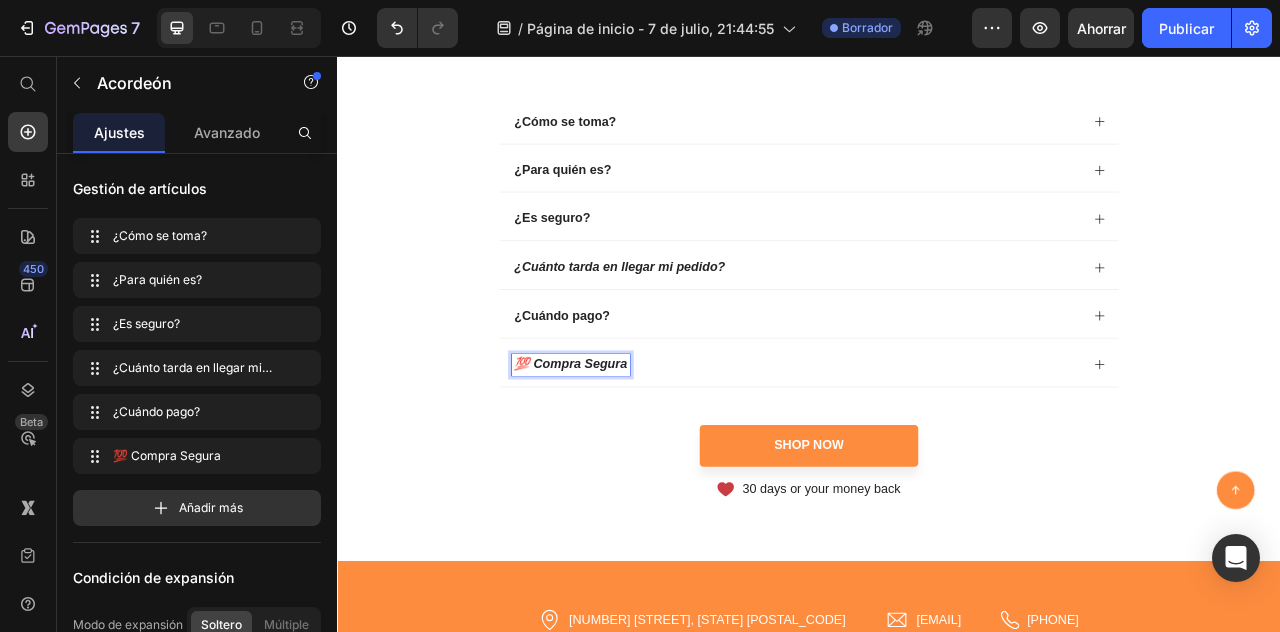 click 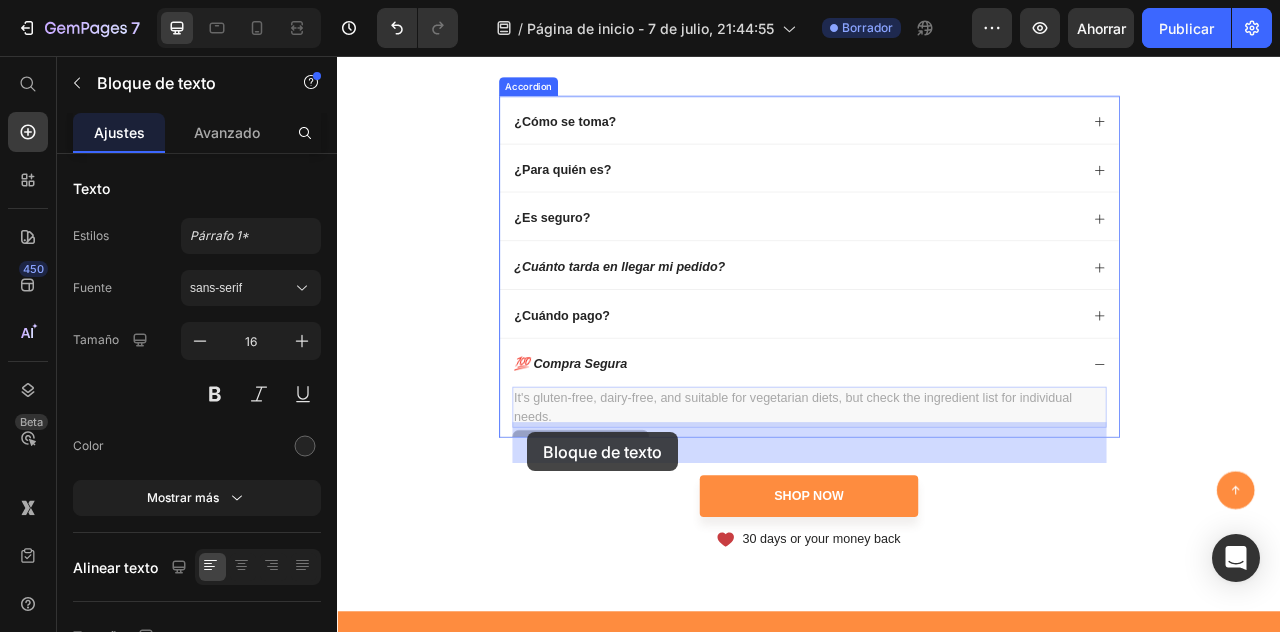 drag, startPoint x: 612, startPoint y: 556, endPoint x: 579, endPoint y: 535, distance: 39.115215 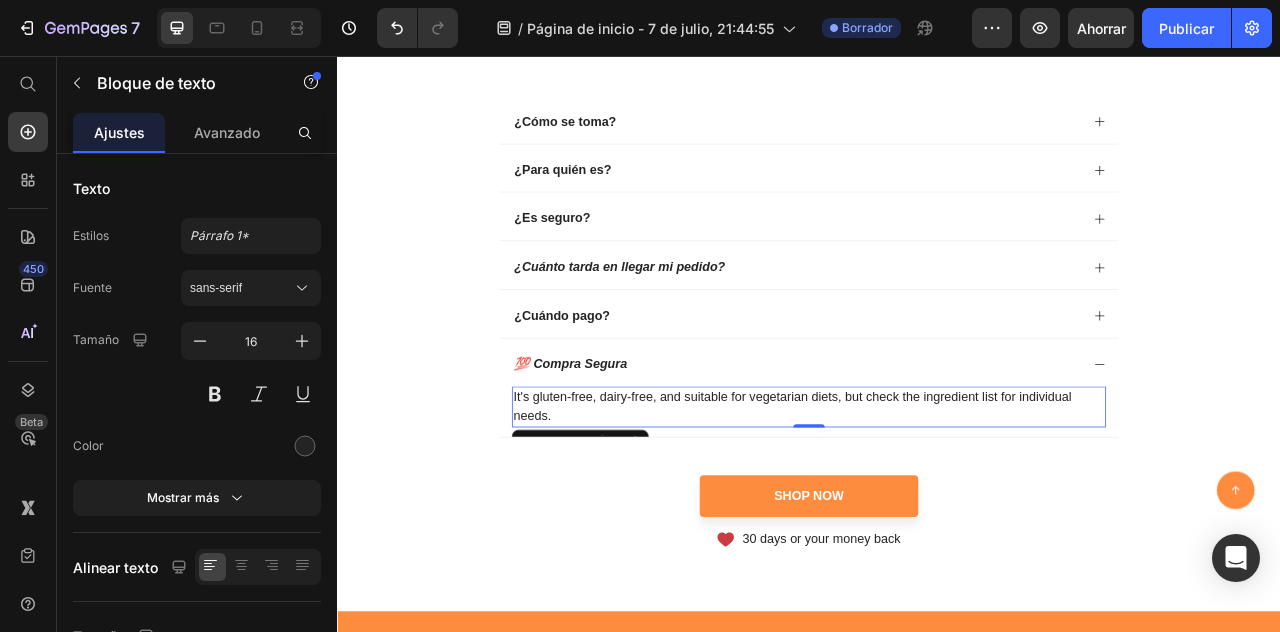 drag, startPoint x: 633, startPoint y: 549, endPoint x: 622, endPoint y: 568, distance: 21.954498 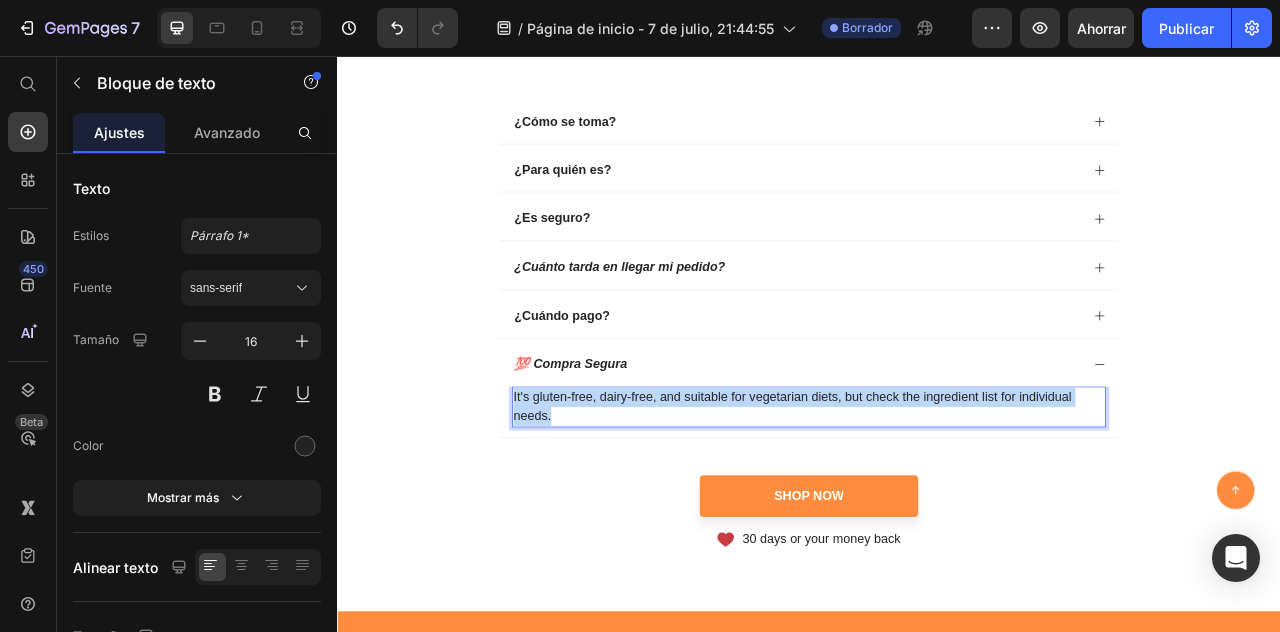 drag, startPoint x: 607, startPoint y: 553, endPoint x: 560, endPoint y: 528, distance: 53.235325 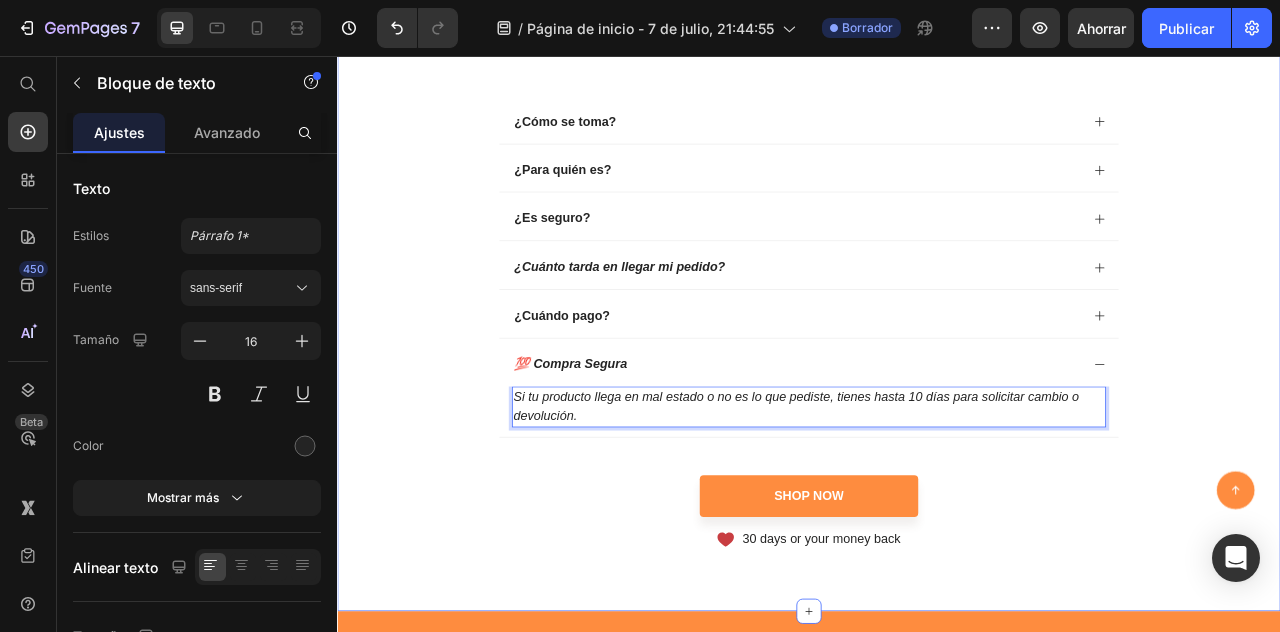click on "Preguntas Frecuentes Heading
¿Cómo se toma?
¿Para quién es?
¿Es seguro?
¿Cuánto tarda en llegar mi pedido?
¿Cuándo pago?
💯 Compra Segura Si tu producto llega en mal estado o no es lo que pediste, tienes hasta 10 días para solicitar cambio o devolución. Text block 0 Accordion Shop Now Button
Icon 30 days or your money back Text Block Row Row" at bounding box center (937, 346) 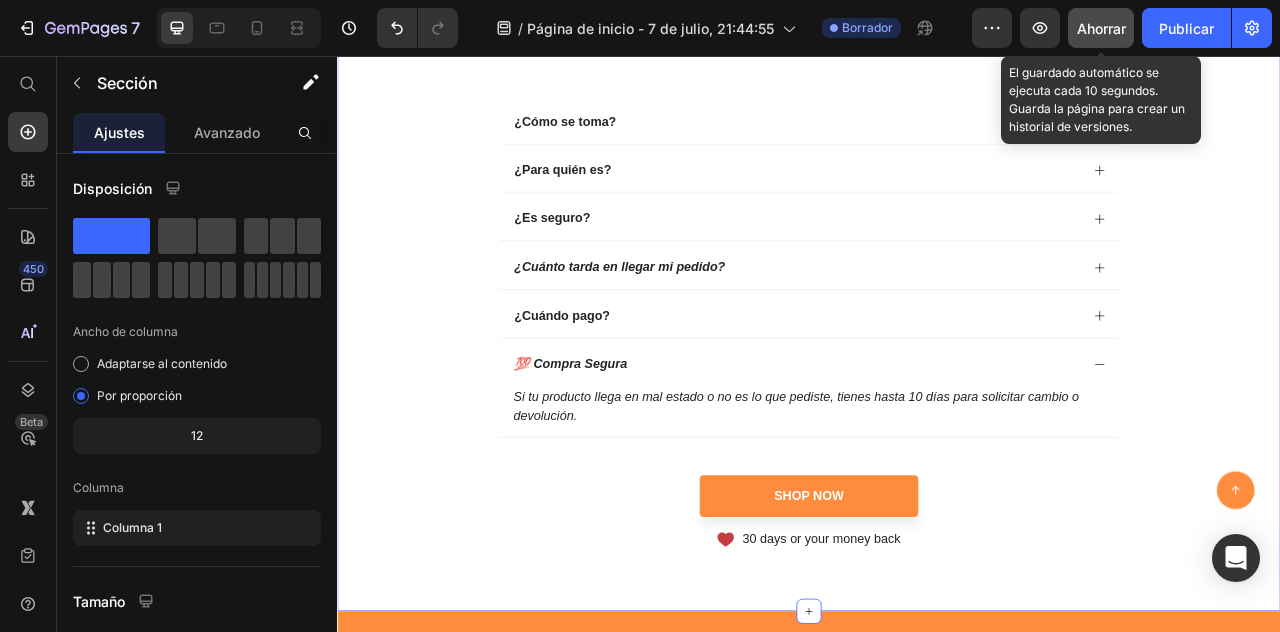 click on "Ahorrar" 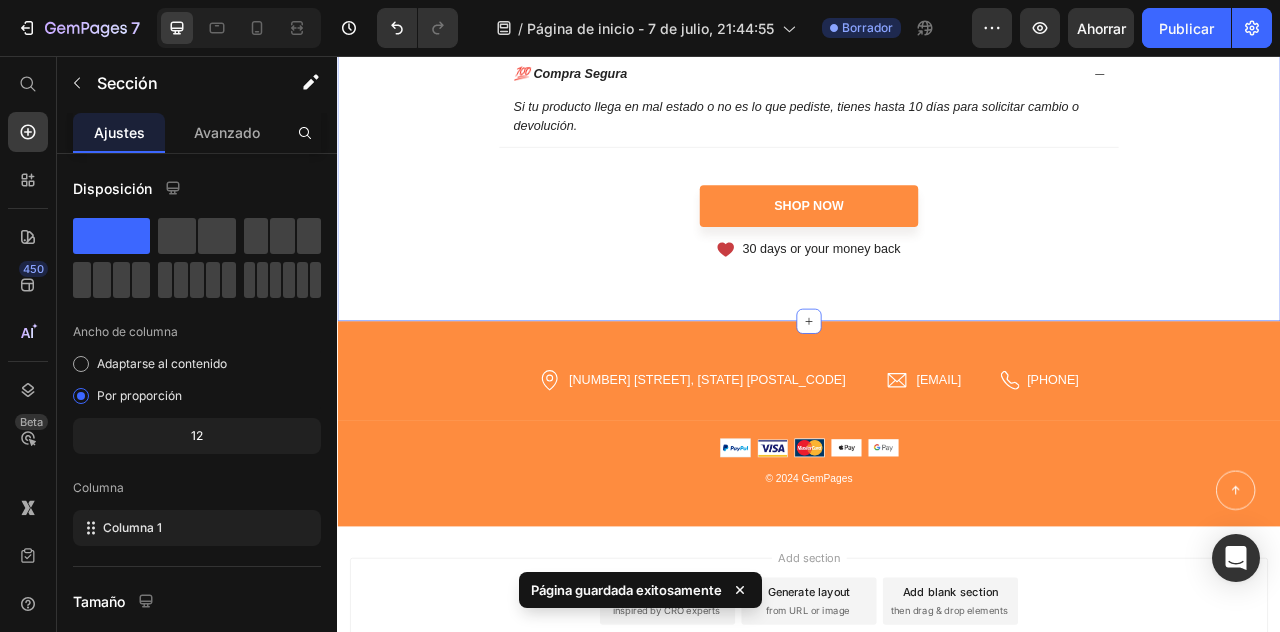 scroll, scrollTop: 8216, scrollLeft: 0, axis: vertical 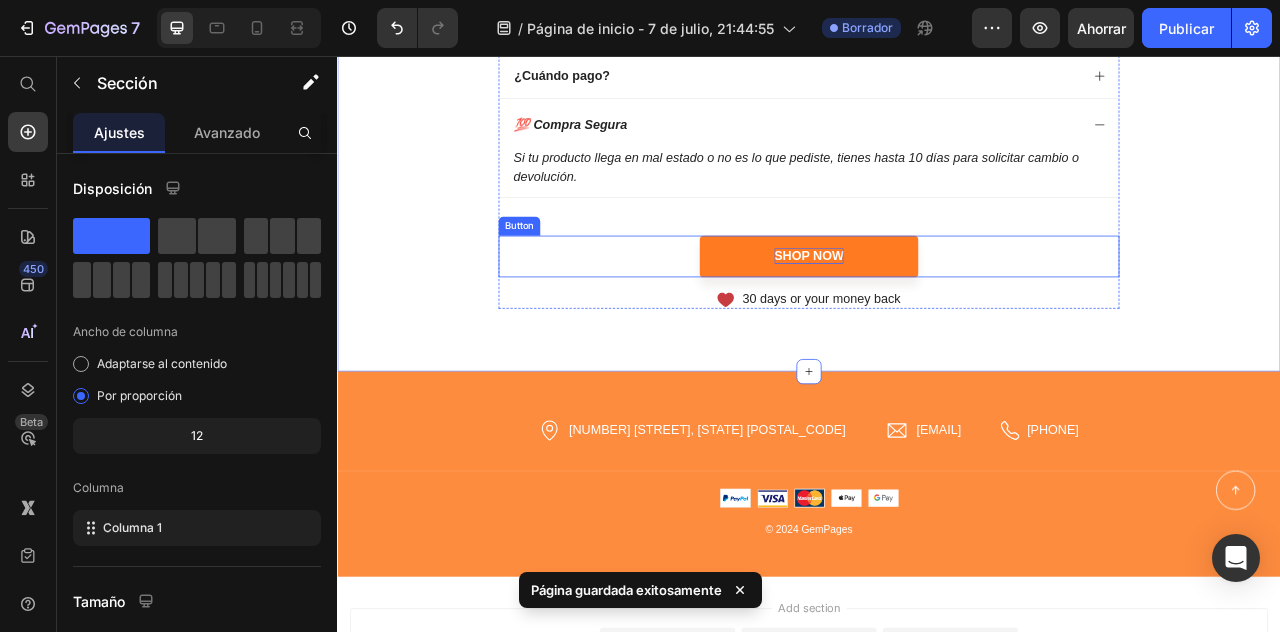 click on "Shop Now" at bounding box center [937, 310] 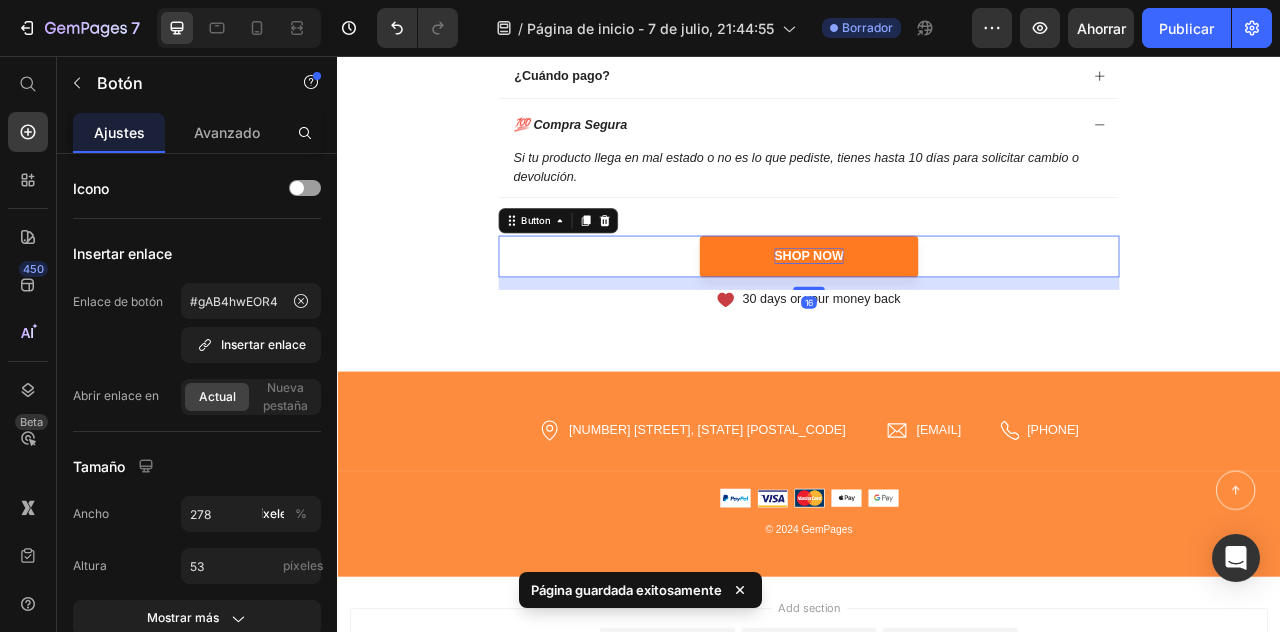 click on "Shop Now" at bounding box center (937, 310) 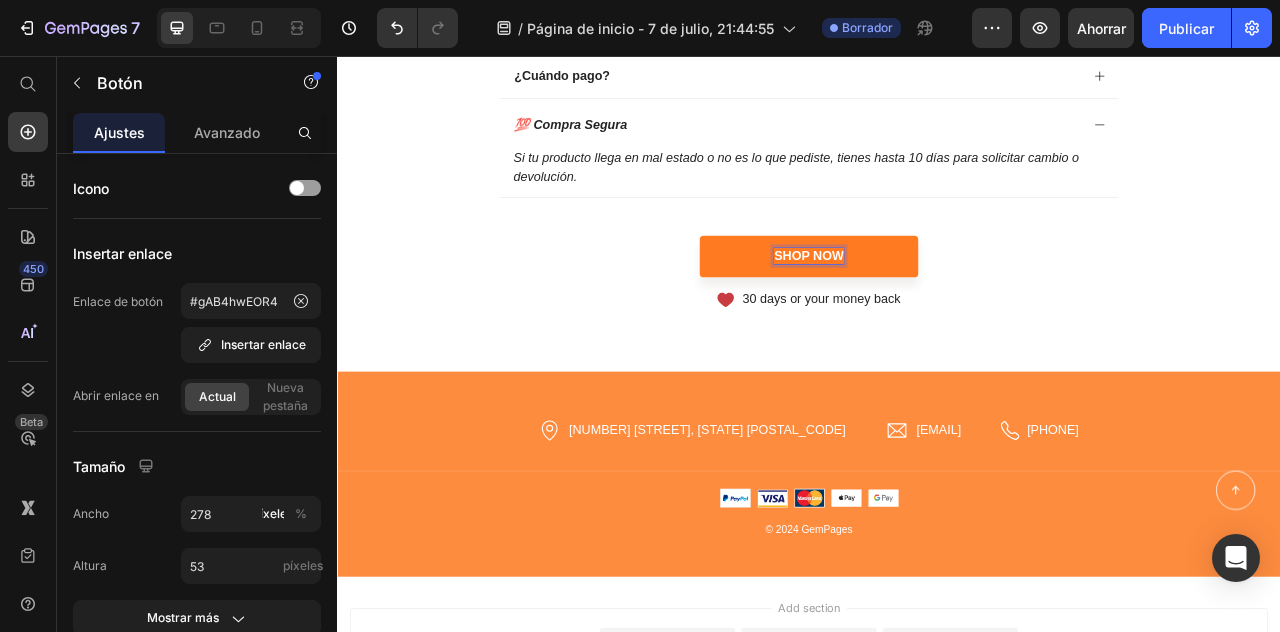 click on "Shop Now" at bounding box center [937, 310] 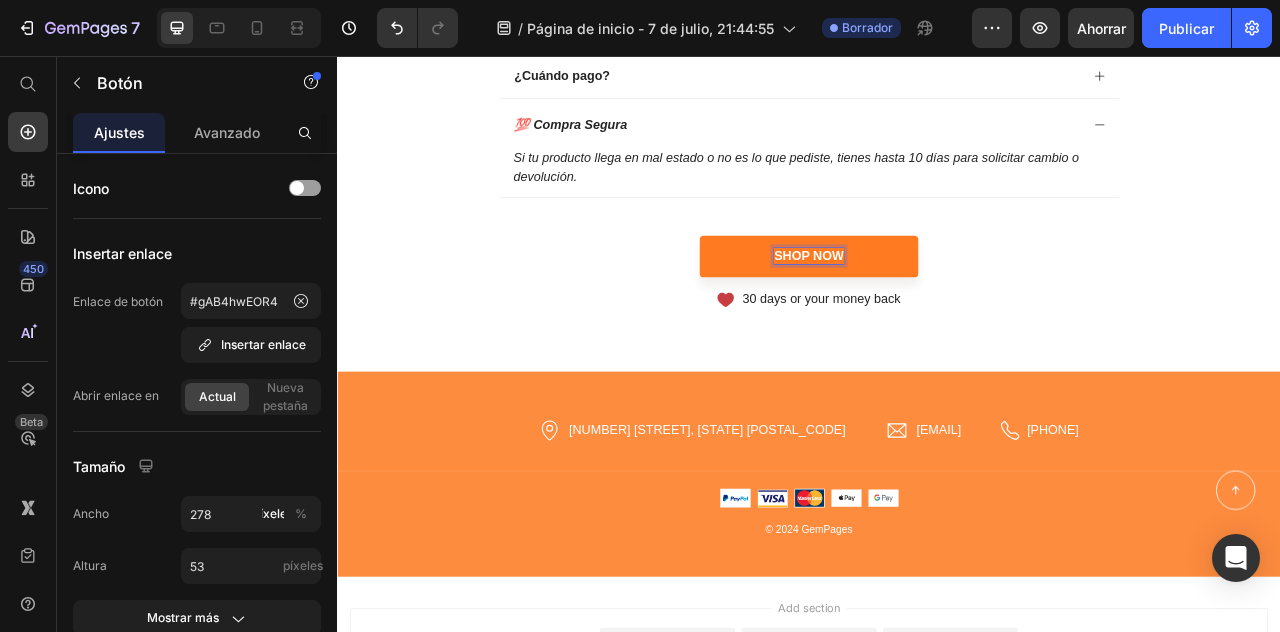 click on "Shop Now" at bounding box center (937, 310) 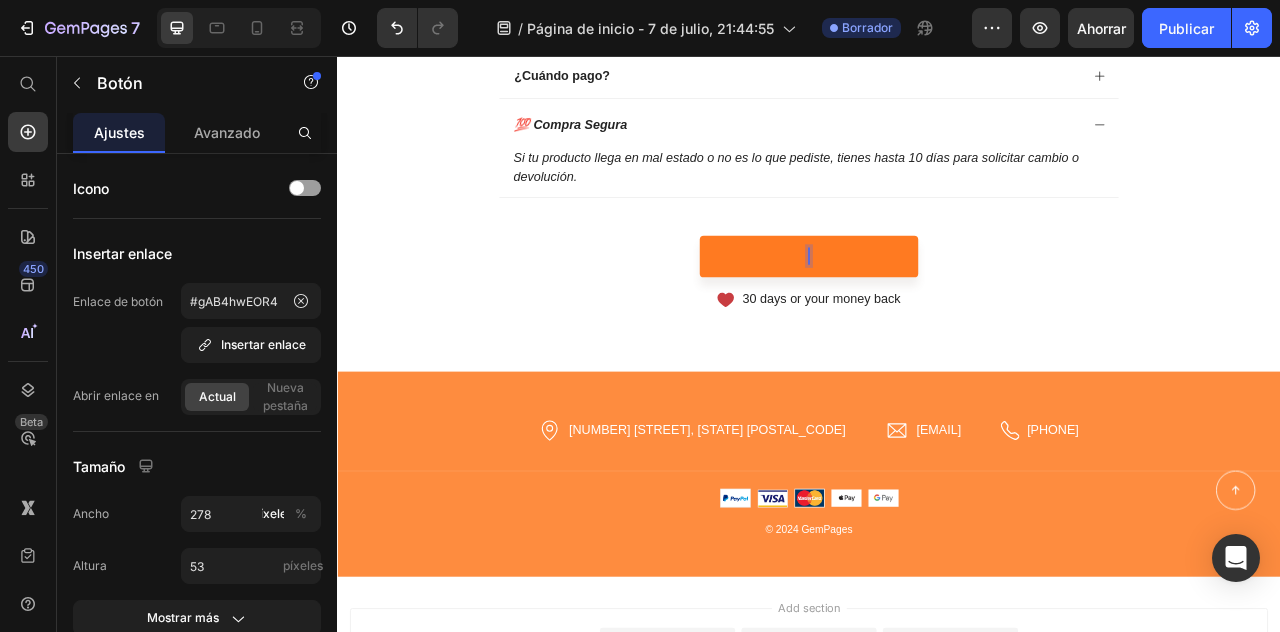type 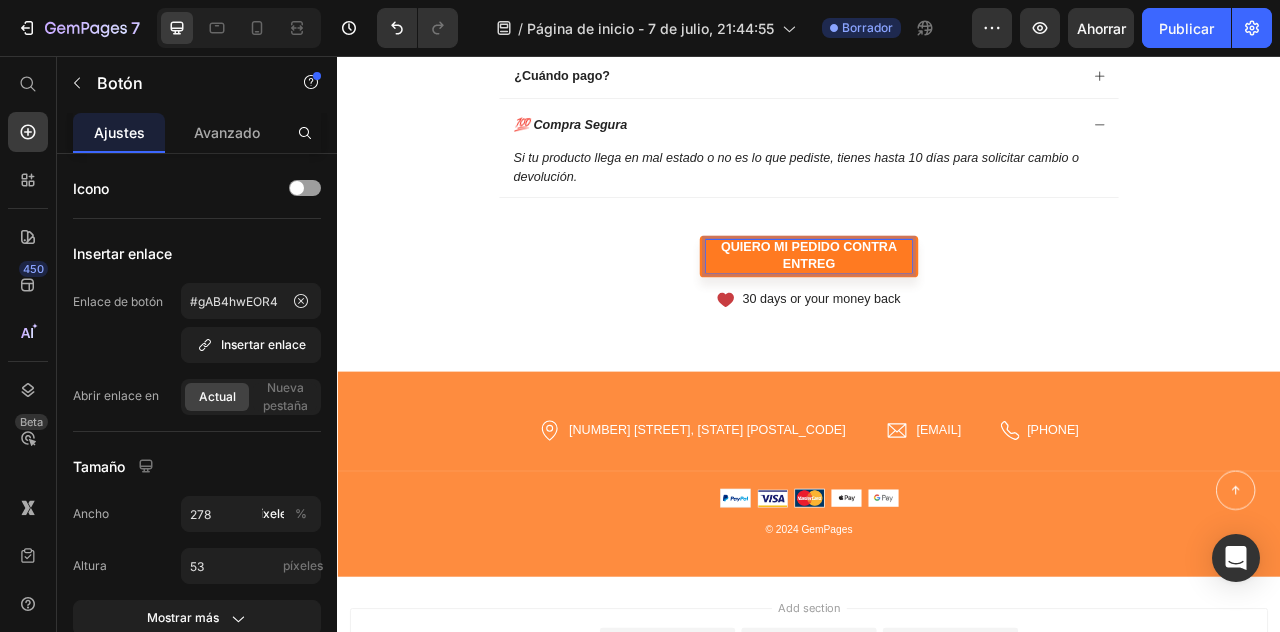 scroll, scrollTop: 8206, scrollLeft: 0, axis: vertical 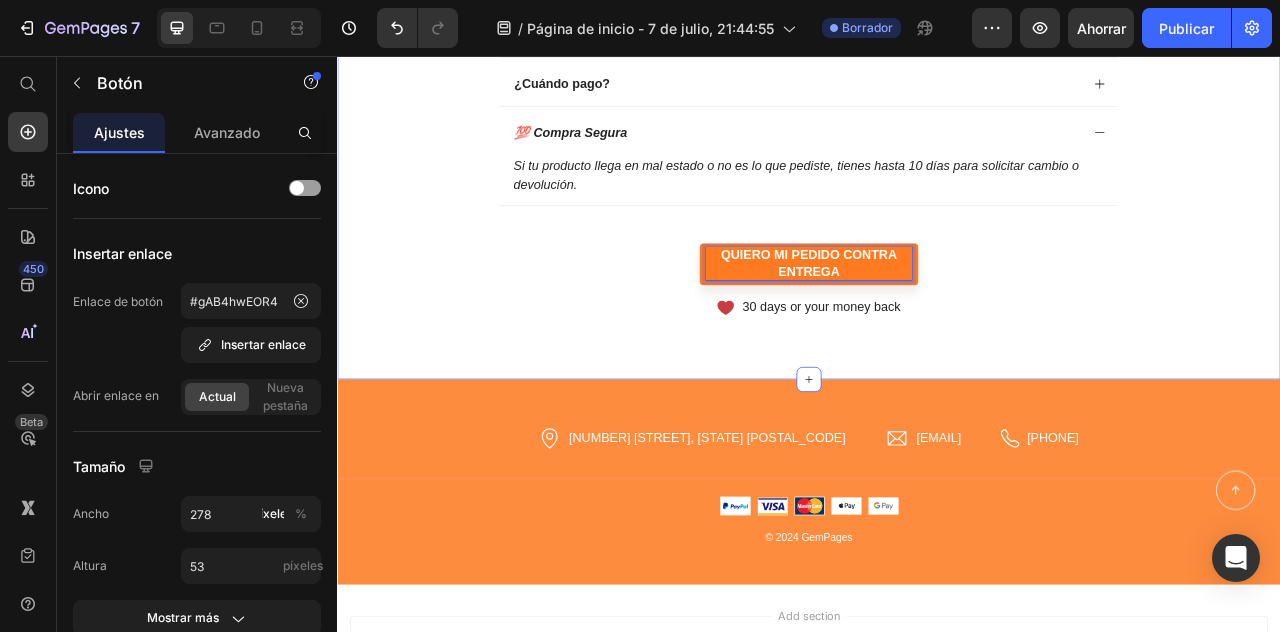 click on "Preguntas Frecuentes Heading
¿Cómo se toma?
¿Para quién es?
¿Es seguro?
¿Cuánto tarda en llegar mi pedido?
¿Cuándo pago?
💯 Compra Segura Si tu producto llega en mal estado o no es lo que pediste, tienes hasta 10 días para solicitar cambio o devolución. Text block Accordion QUIERO MI PEDIDO CONTRA ENTREGA Button 16
Icon 30 days or your money back Text Block Row Row" at bounding box center (937, 51) 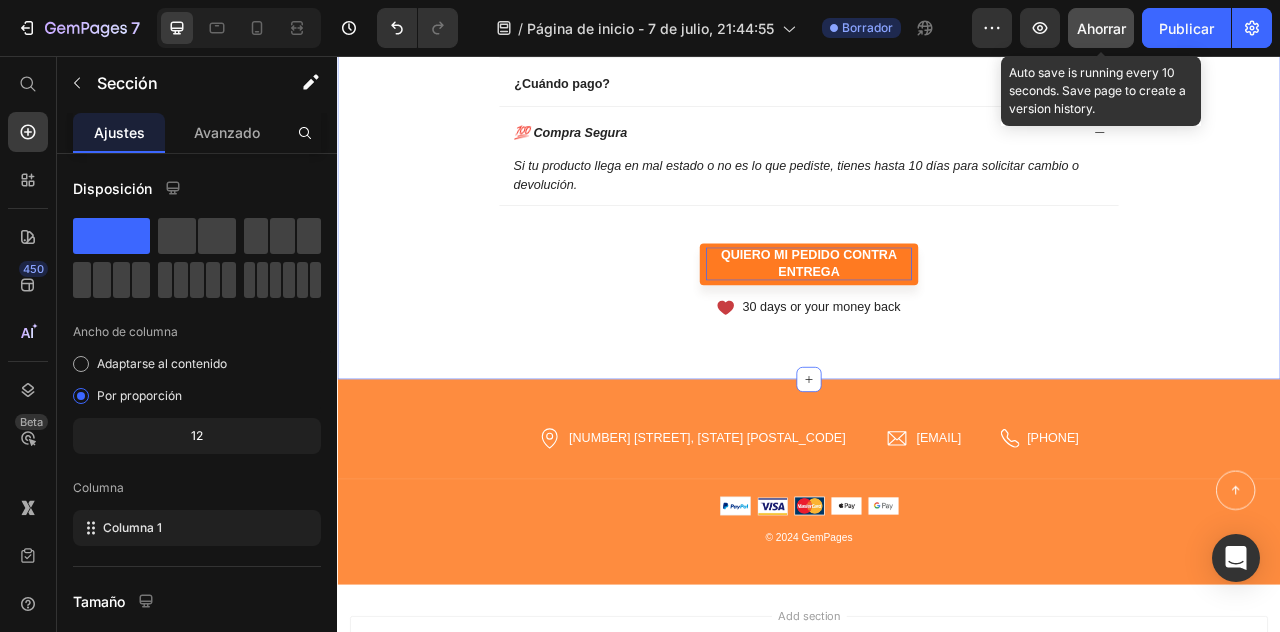 click on "Ahorrar" at bounding box center [1101, 28] 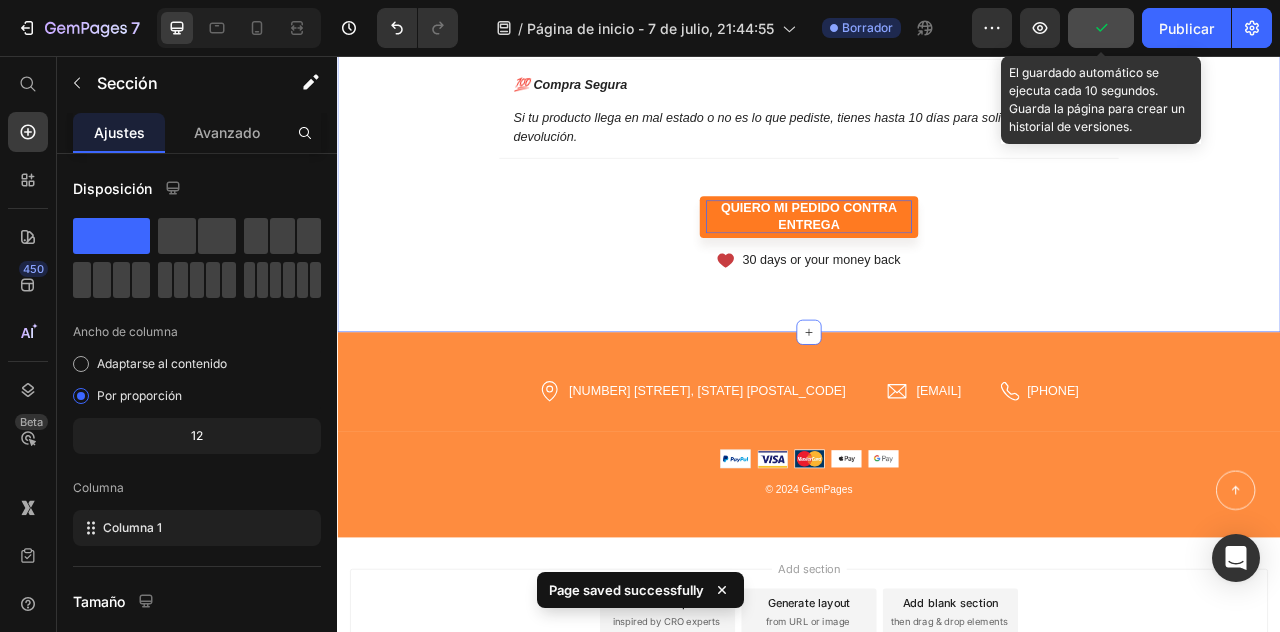 scroll, scrollTop: 8334, scrollLeft: 0, axis: vertical 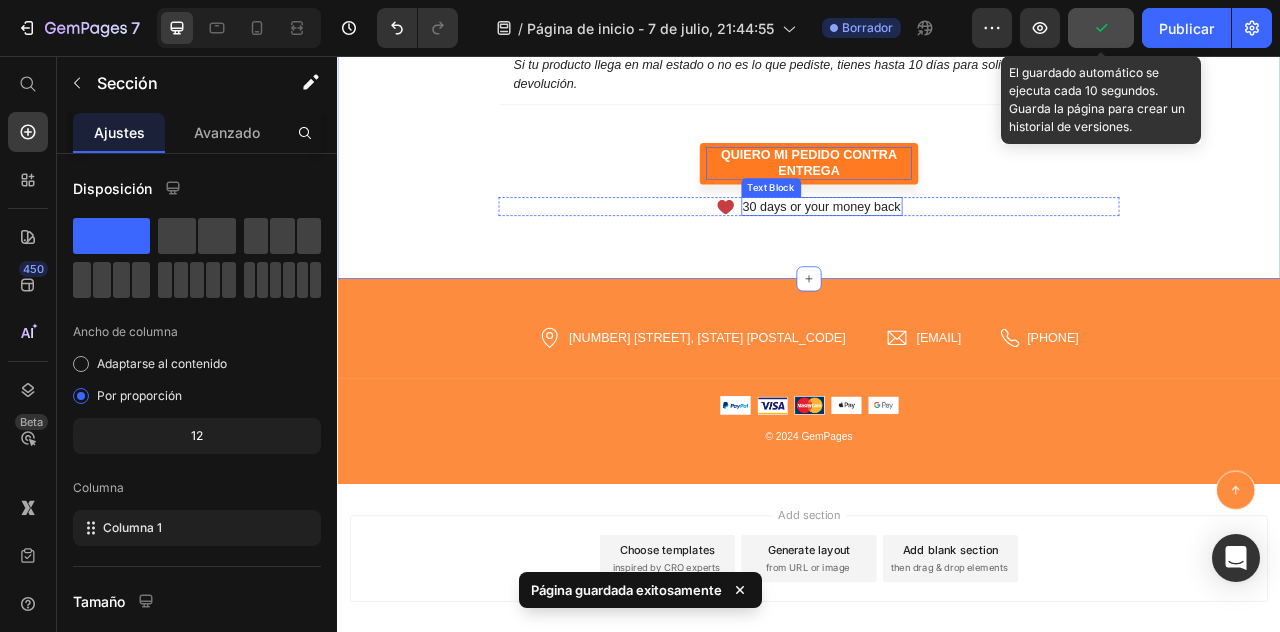 click on "30 days or your money back" at bounding box center (953, 247) 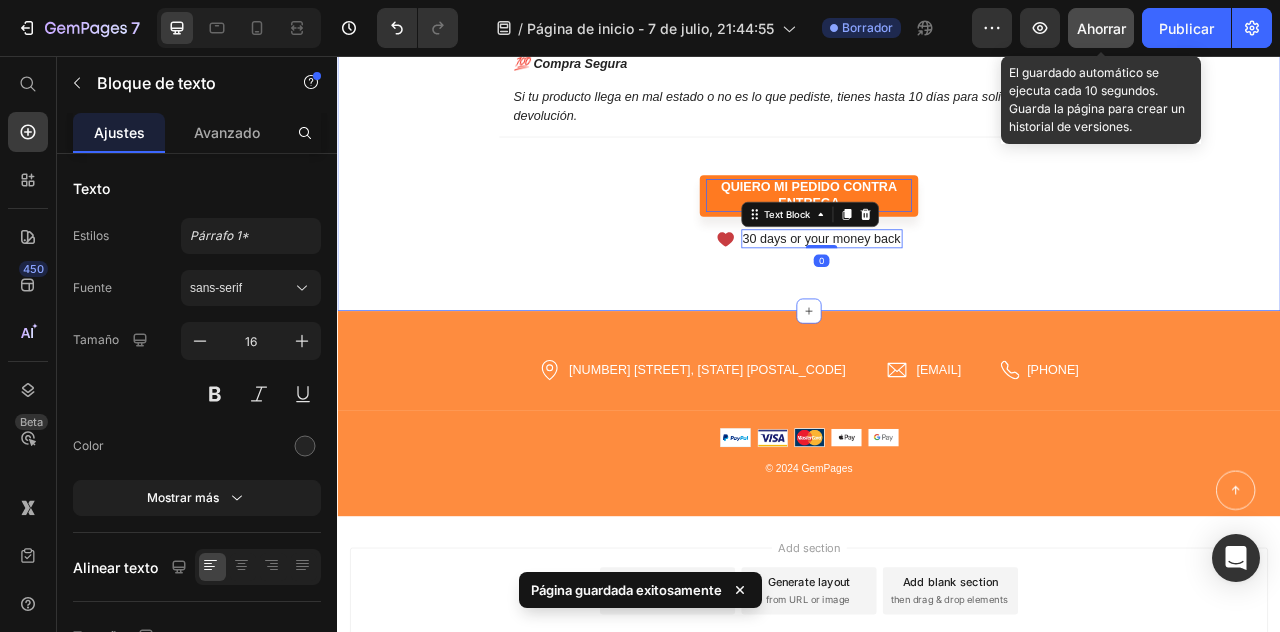 scroll, scrollTop: 8270, scrollLeft: 0, axis: vertical 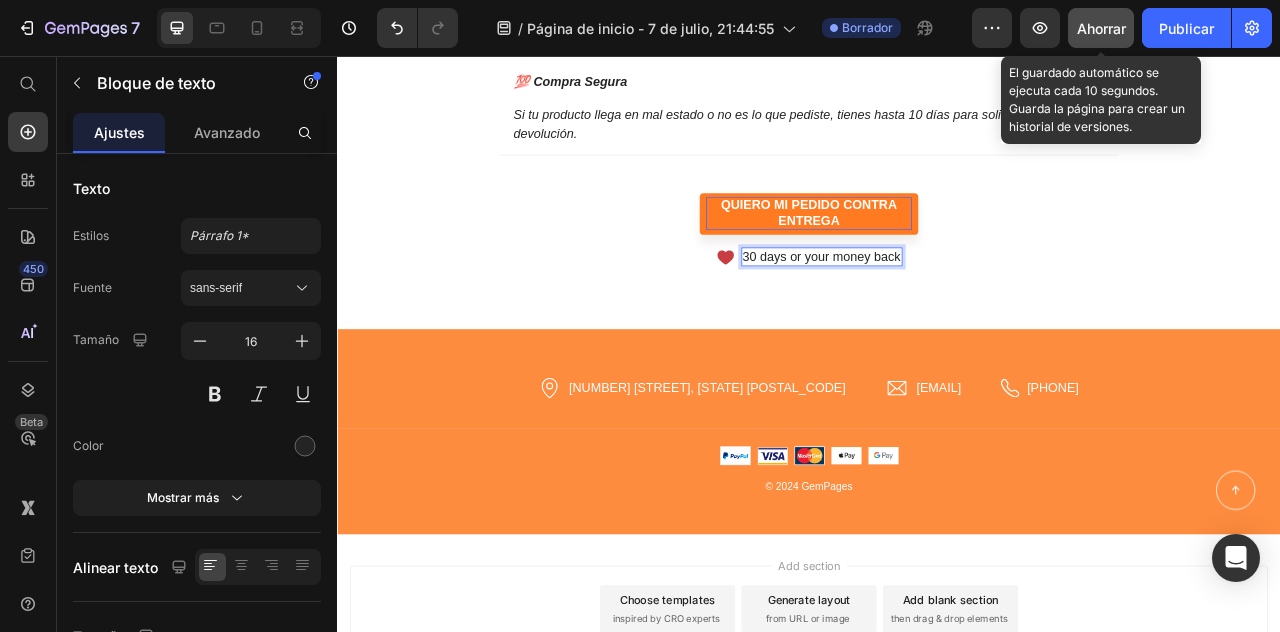 click on "30 days or your money back" at bounding box center [953, 311] 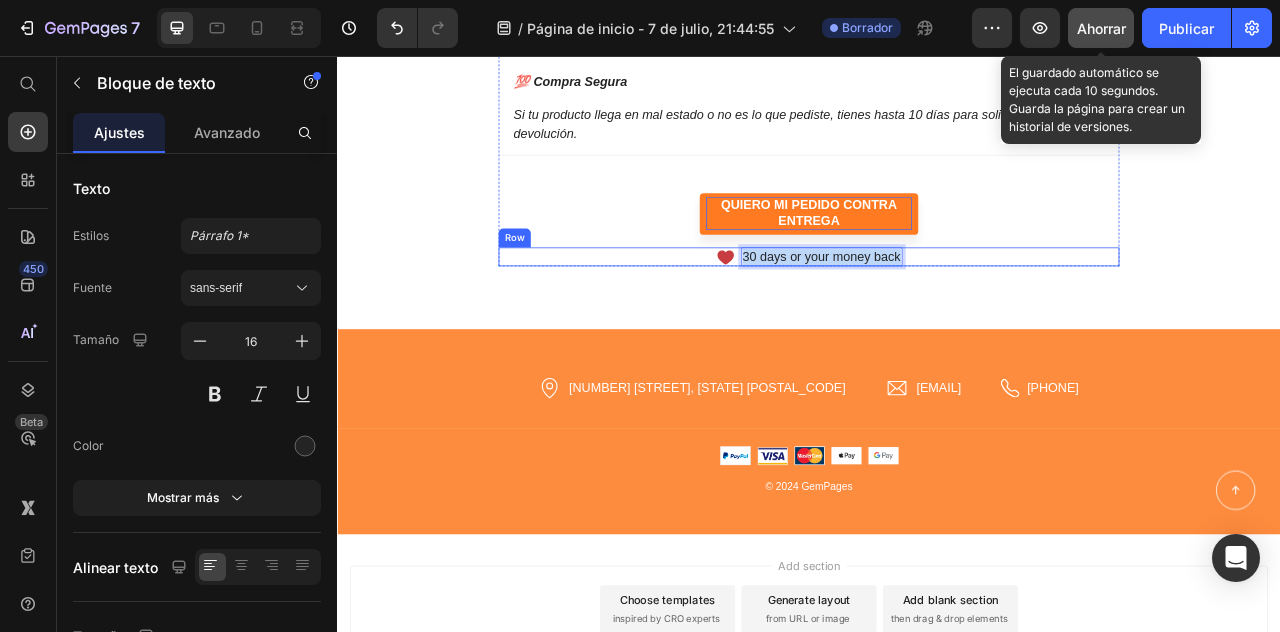 drag, startPoint x: 1048, startPoint y: 352, endPoint x: 796, endPoint y: 352, distance: 252 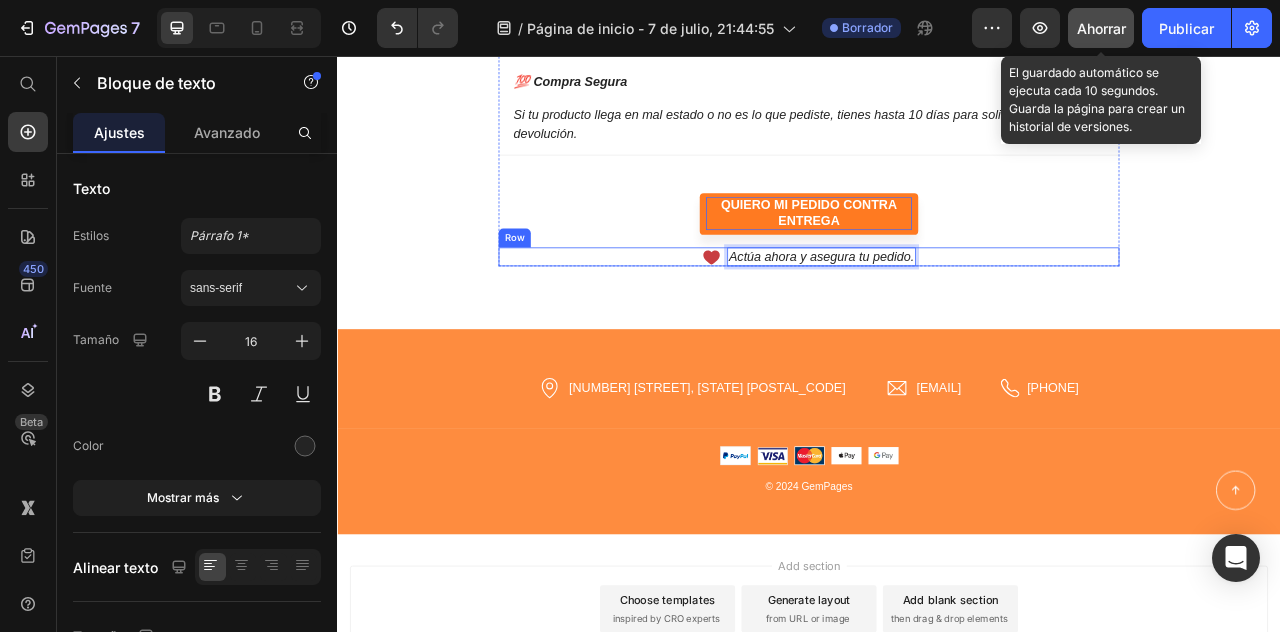 click on "Icon Actúa ahora y asegura tu pedido. Text Block   0 Row" at bounding box center (937, 311) 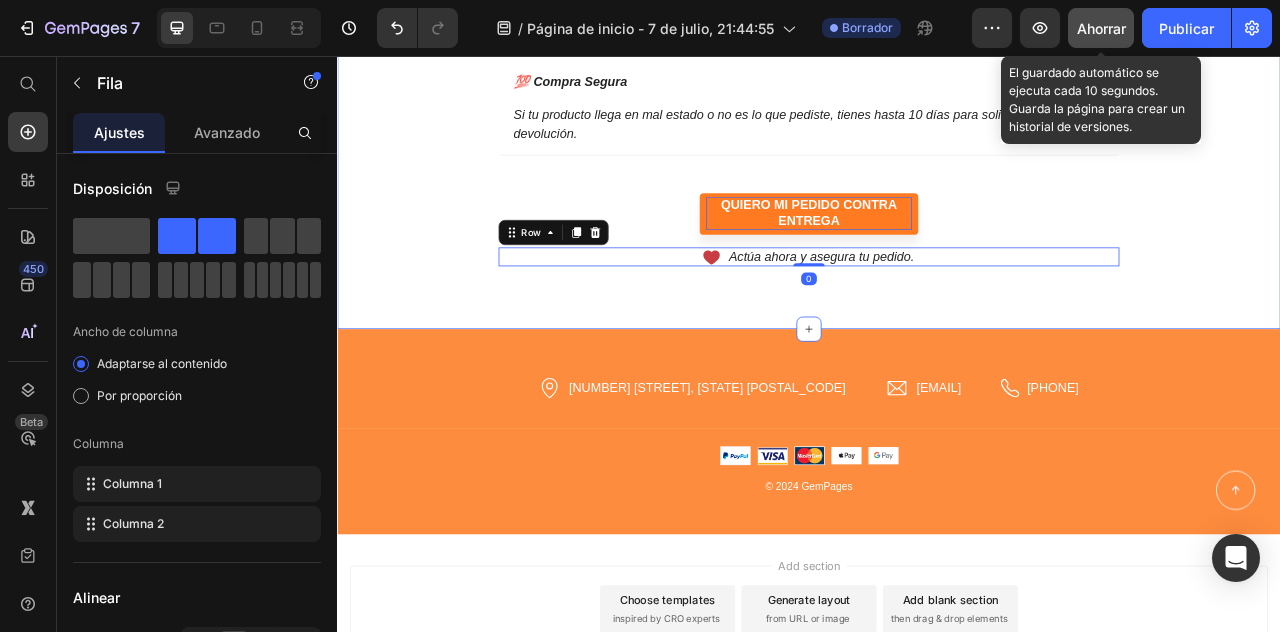 click on "Preguntas Frecuentes Heading
¿Cómo se toma?
¿Para quién es?
¿Es seguro?
¿Cuánto tarda en llegar mi pedido?
¿Cuándo pago?
💯 Compra Segura Si tu producto llega en mal estado o no es lo que pediste, tienes hasta 10 días para solicitar cambio o devolución. Text block Accordion QUIERO MI PEDIDO CONTRA ENTREGA Button
Icon Actúa ahora y asegura tu pedido. Text Block Row 0 Row" at bounding box center [937, -13] 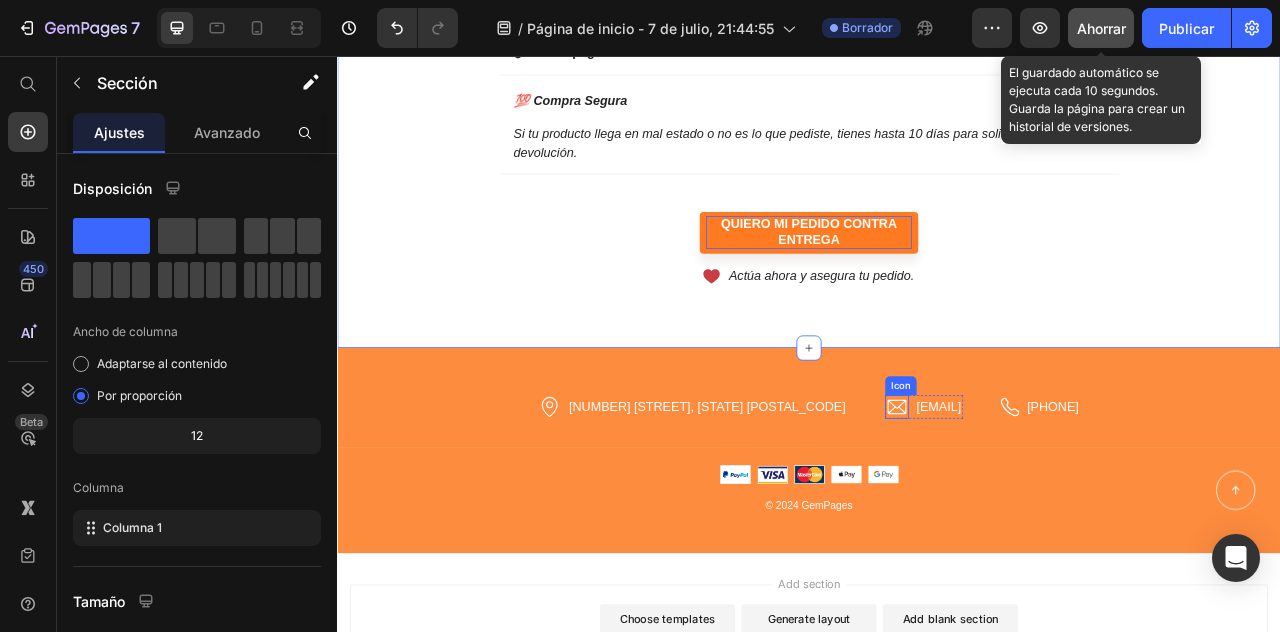 scroll, scrollTop: 8206, scrollLeft: 0, axis: vertical 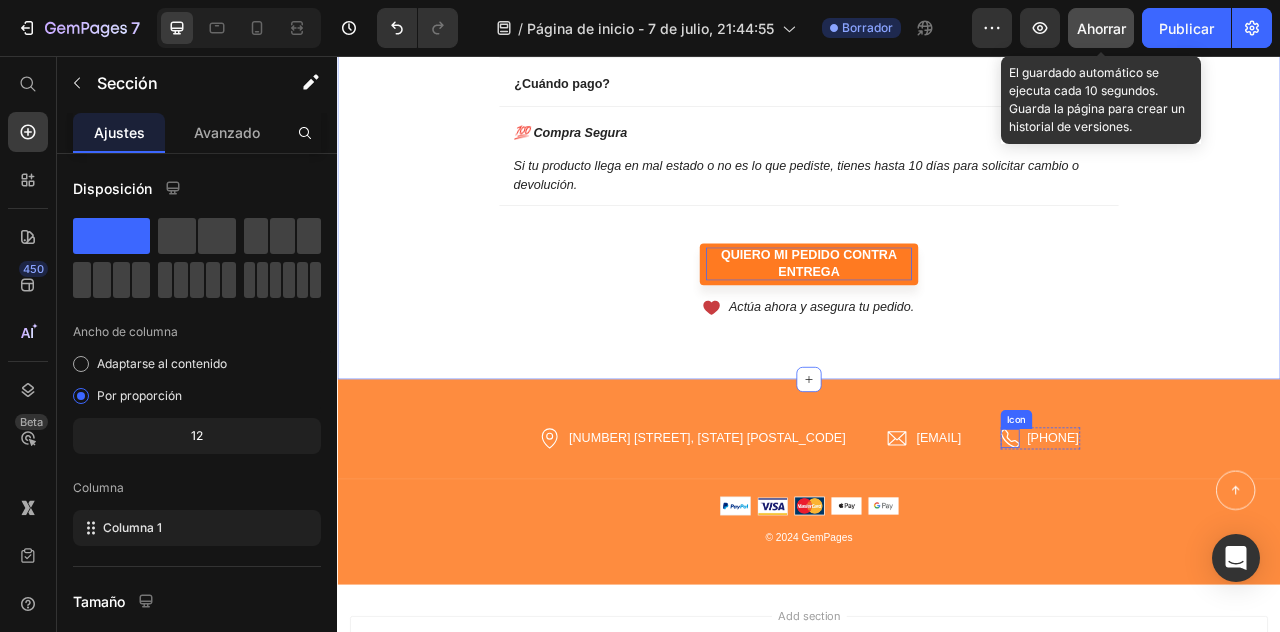 click 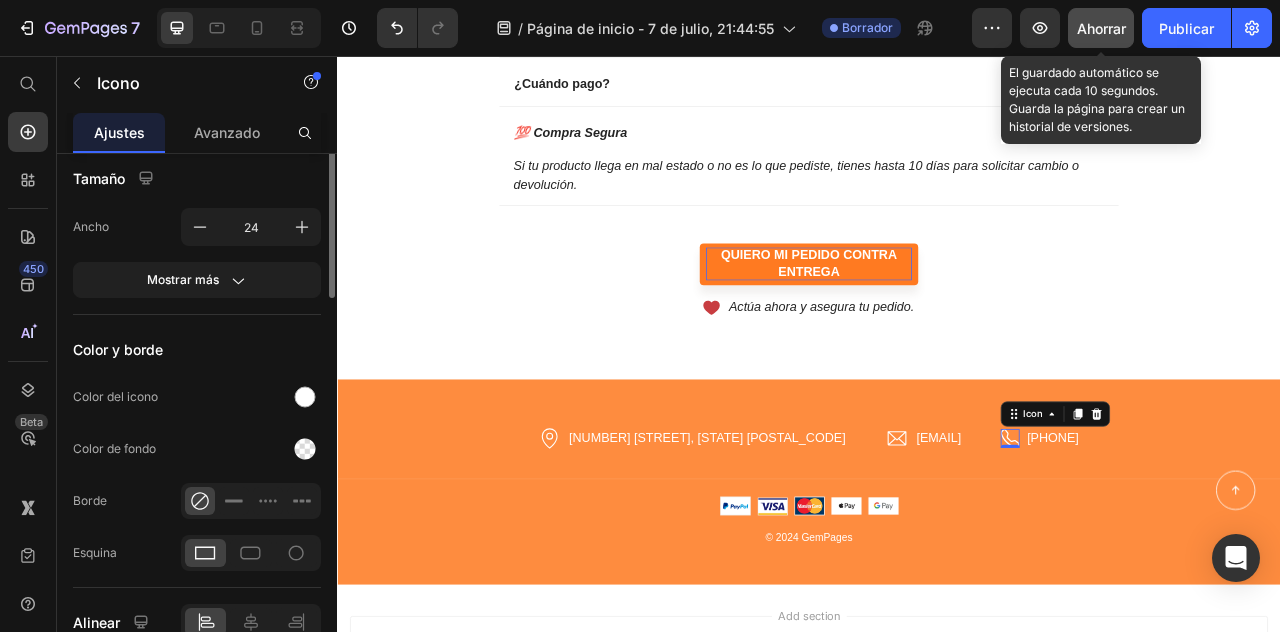 scroll, scrollTop: 0, scrollLeft: 0, axis: both 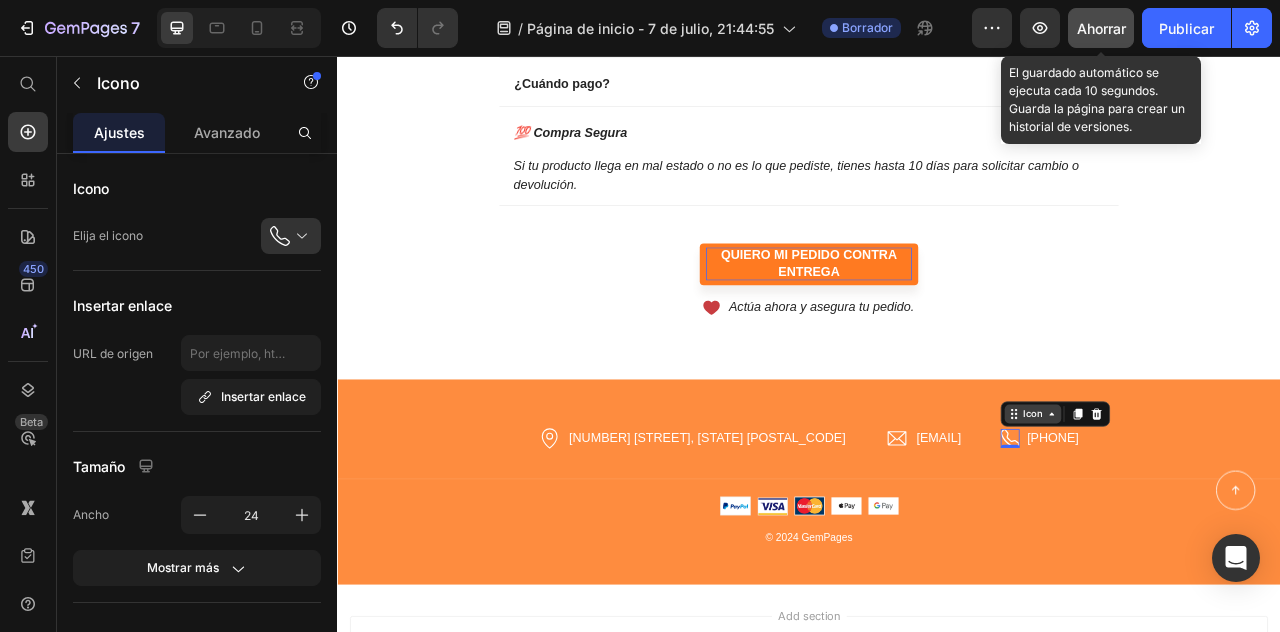 click 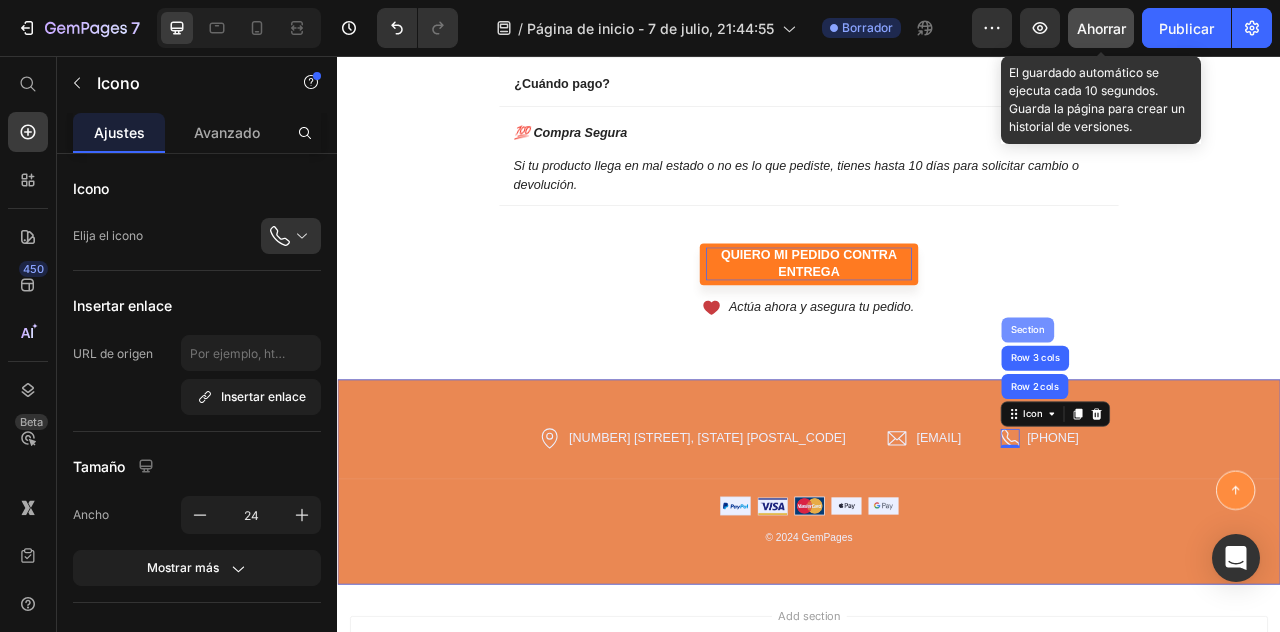 click on "Section" at bounding box center [1215, 404] 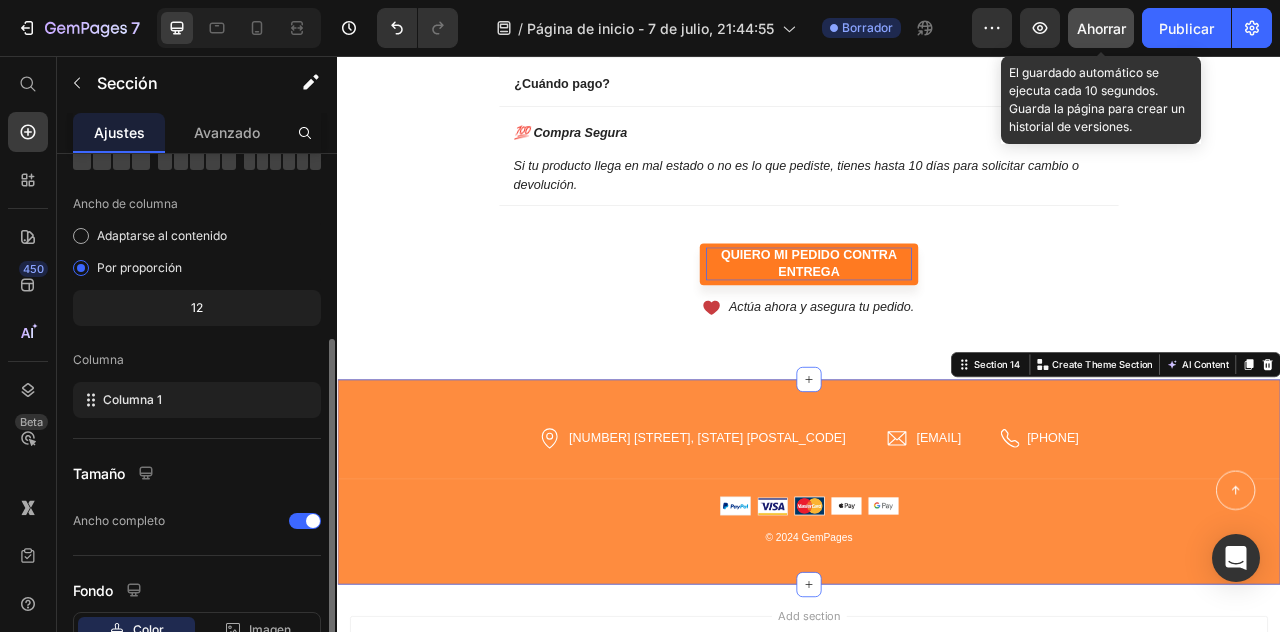 scroll, scrollTop: 175, scrollLeft: 0, axis: vertical 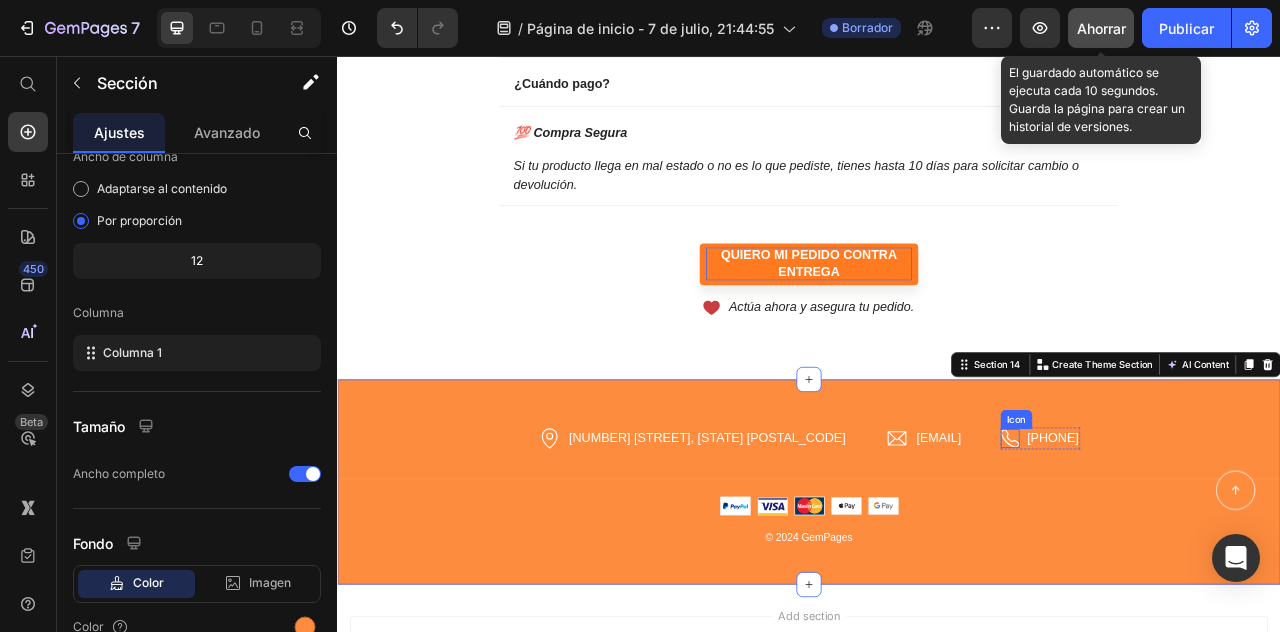 click 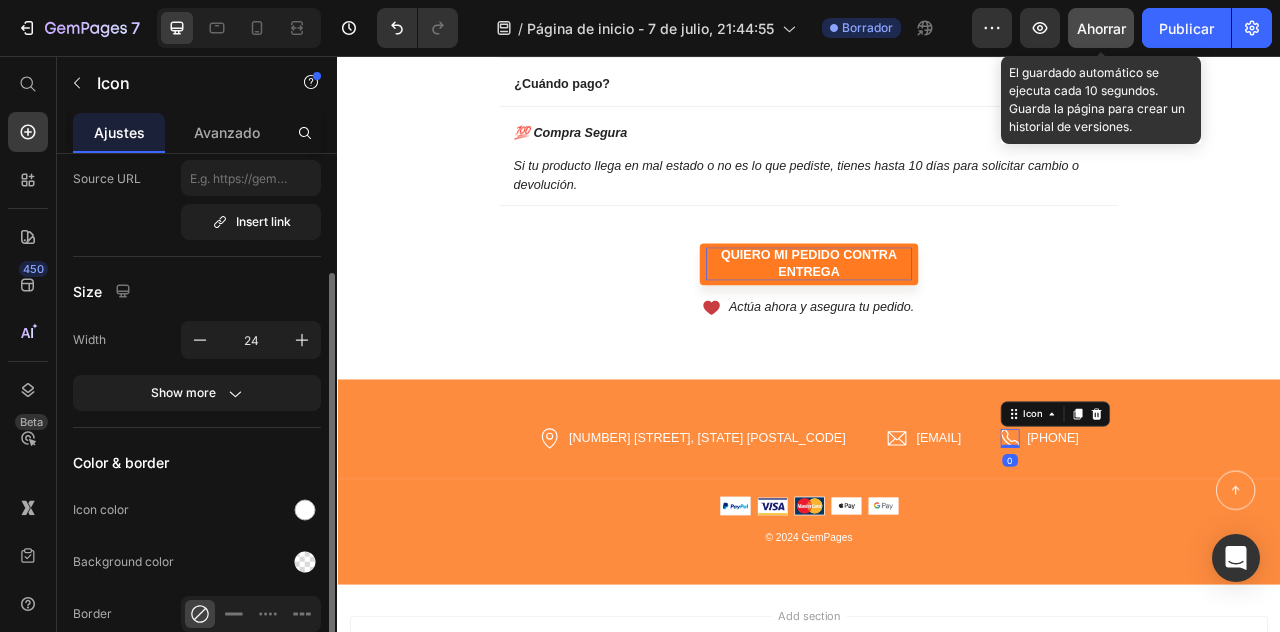 scroll, scrollTop: 0, scrollLeft: 0, axis: both 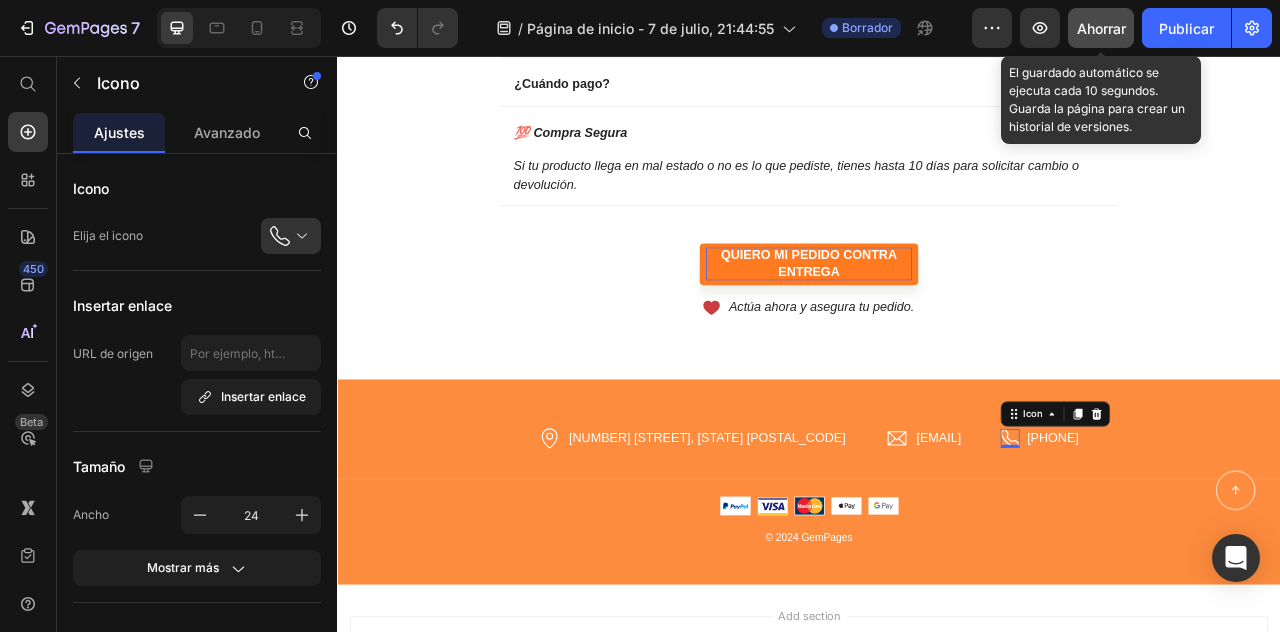 click 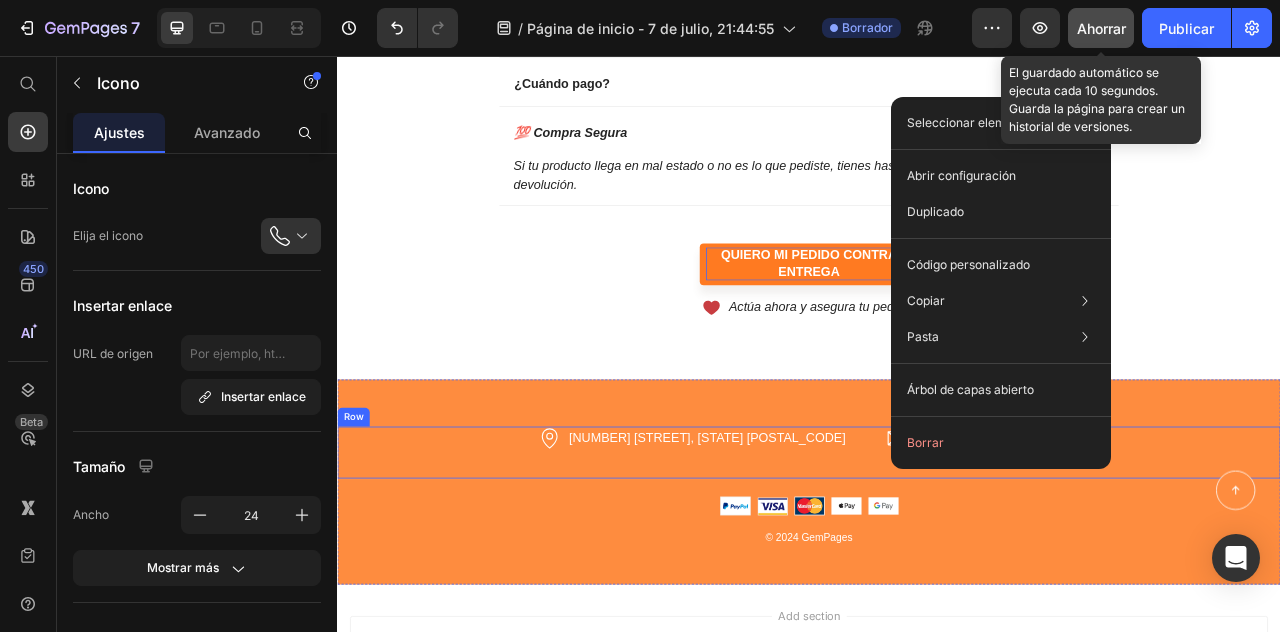 click on "Icon [NUMBER] [STREET], [STATE] [POSTAL_CODE] Text block Row
Icon [EMAIL] Text block Row
Icon 0 [PHONE] Text block Row Row" at bounding box center (937, 560) 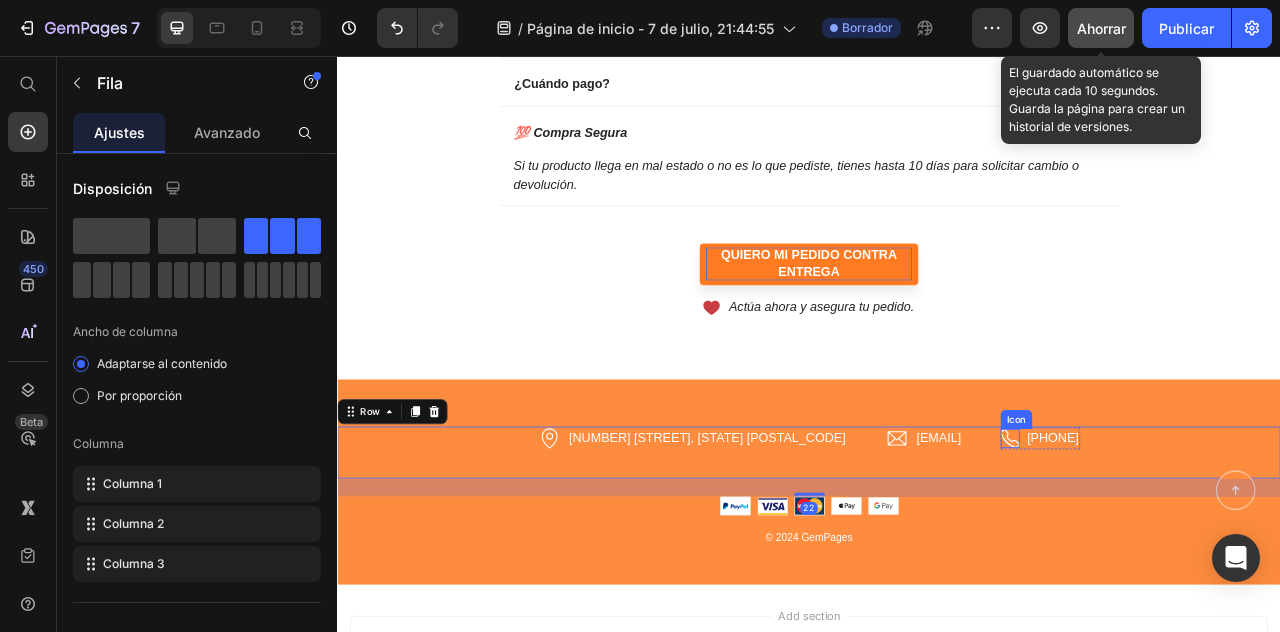 click 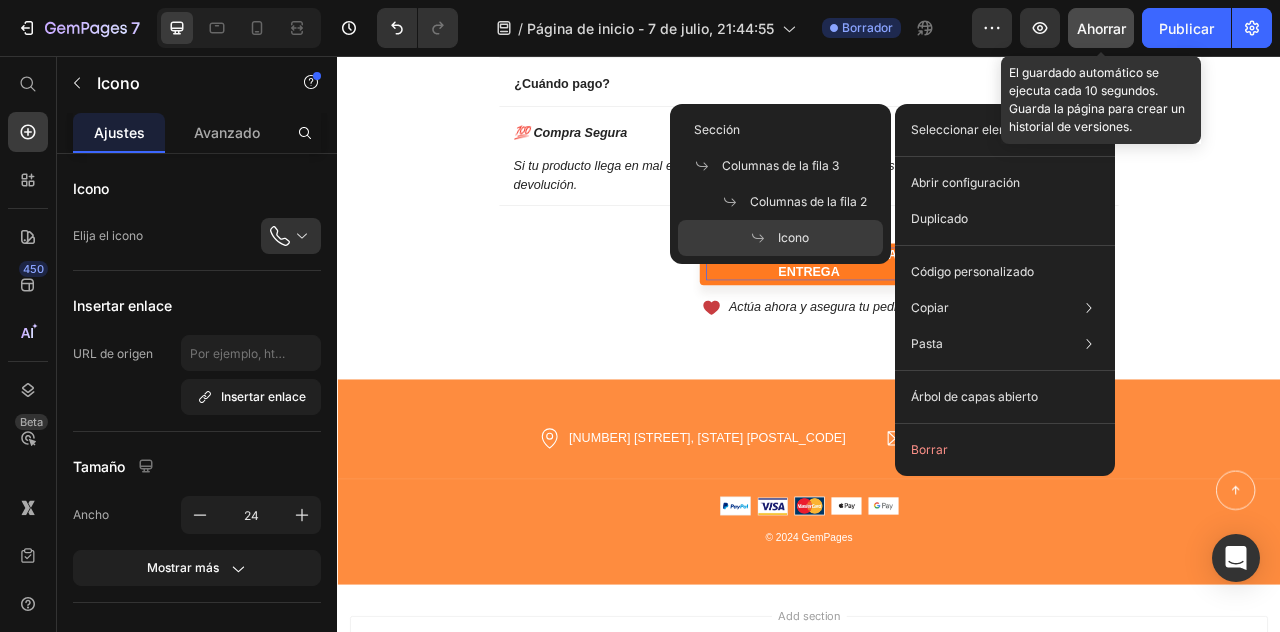 click on "Icono" at bounding box center (793, 237) 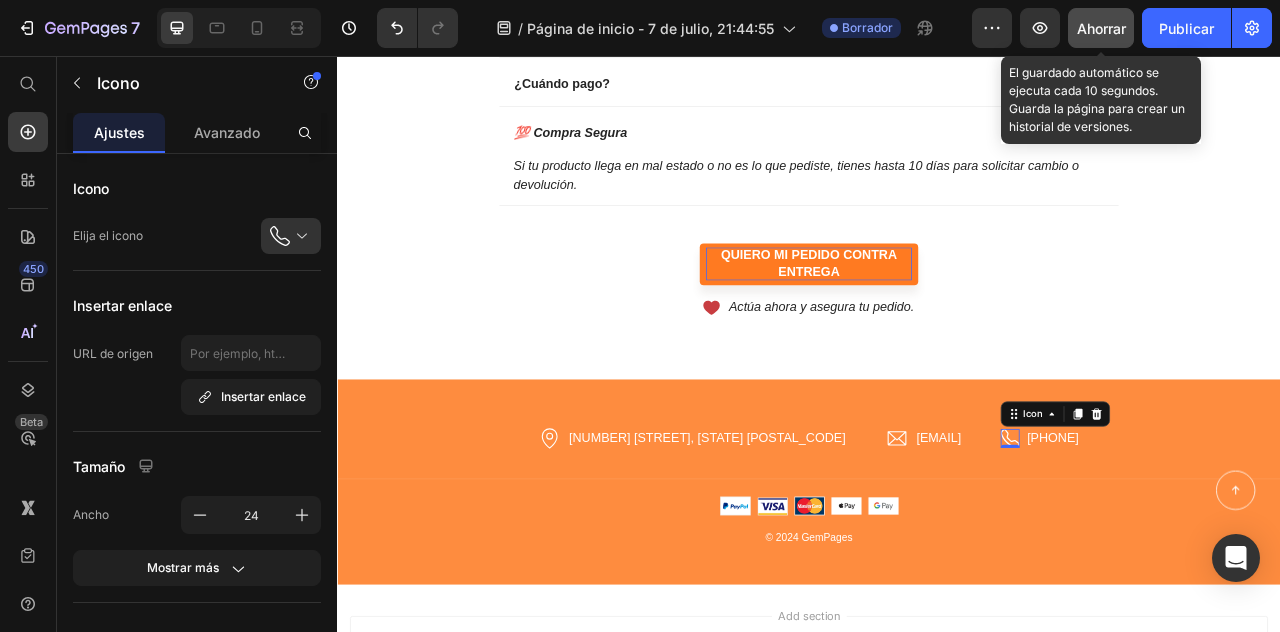 click 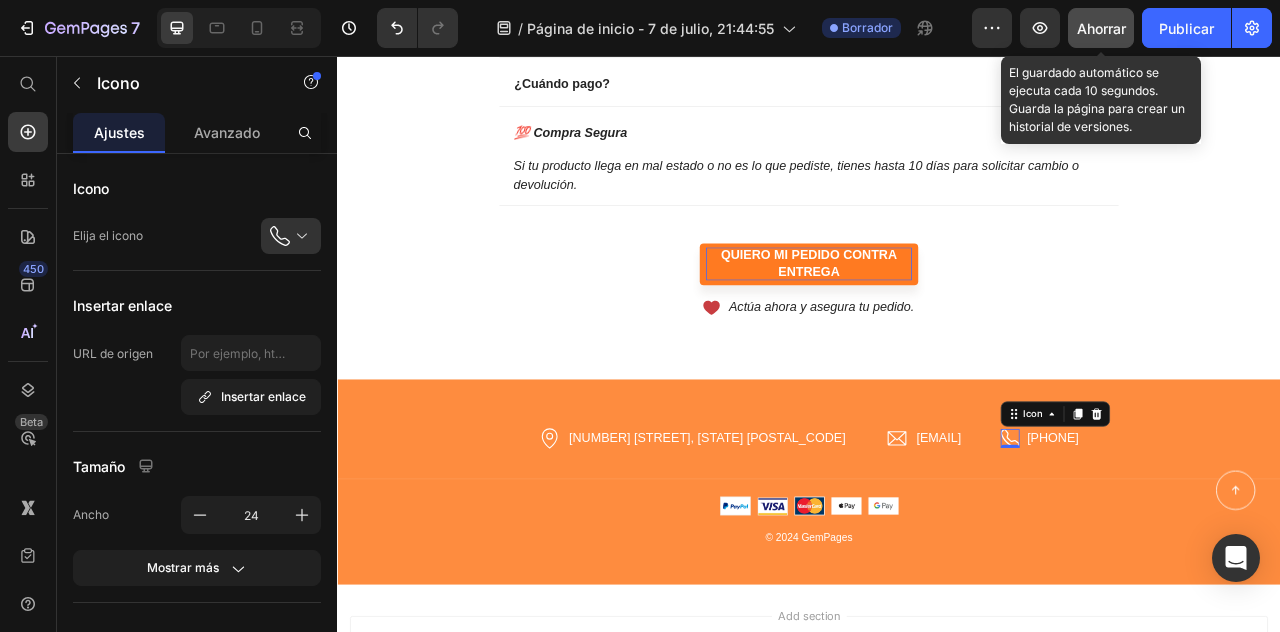 click 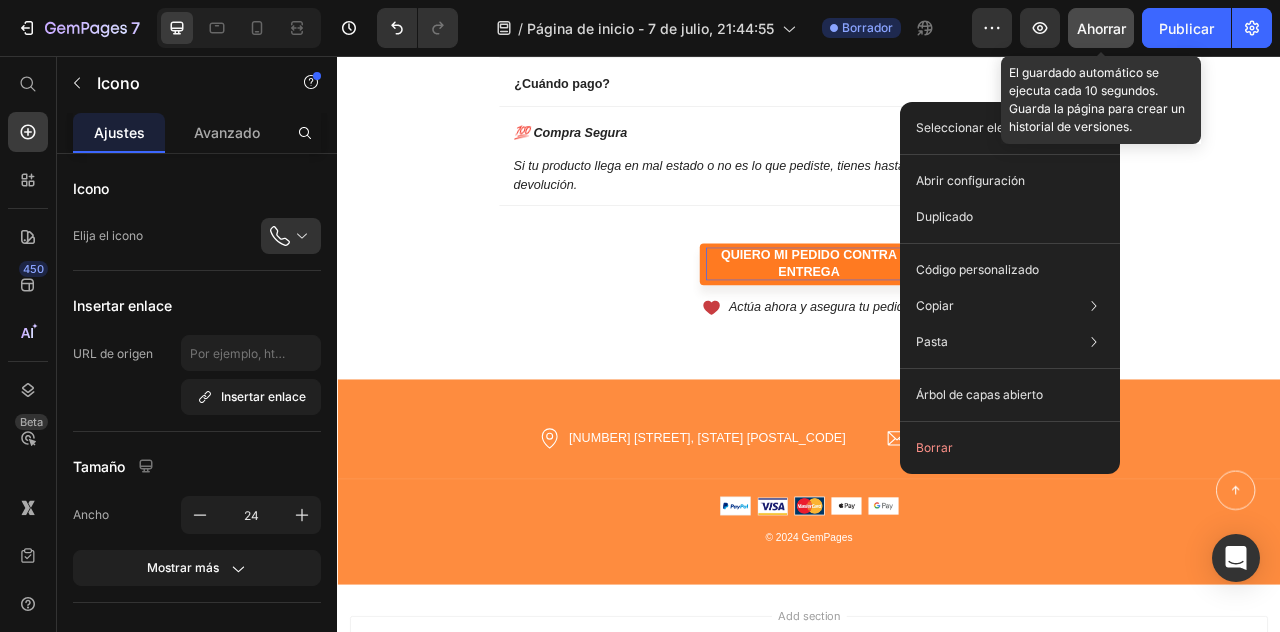 click 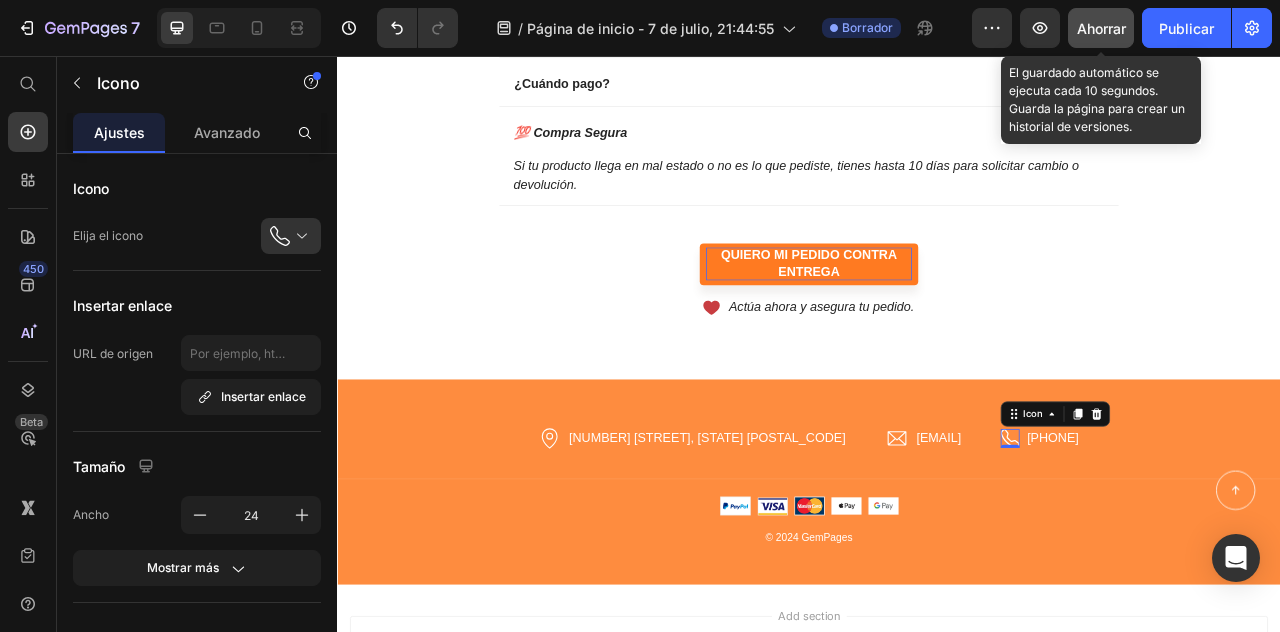 click 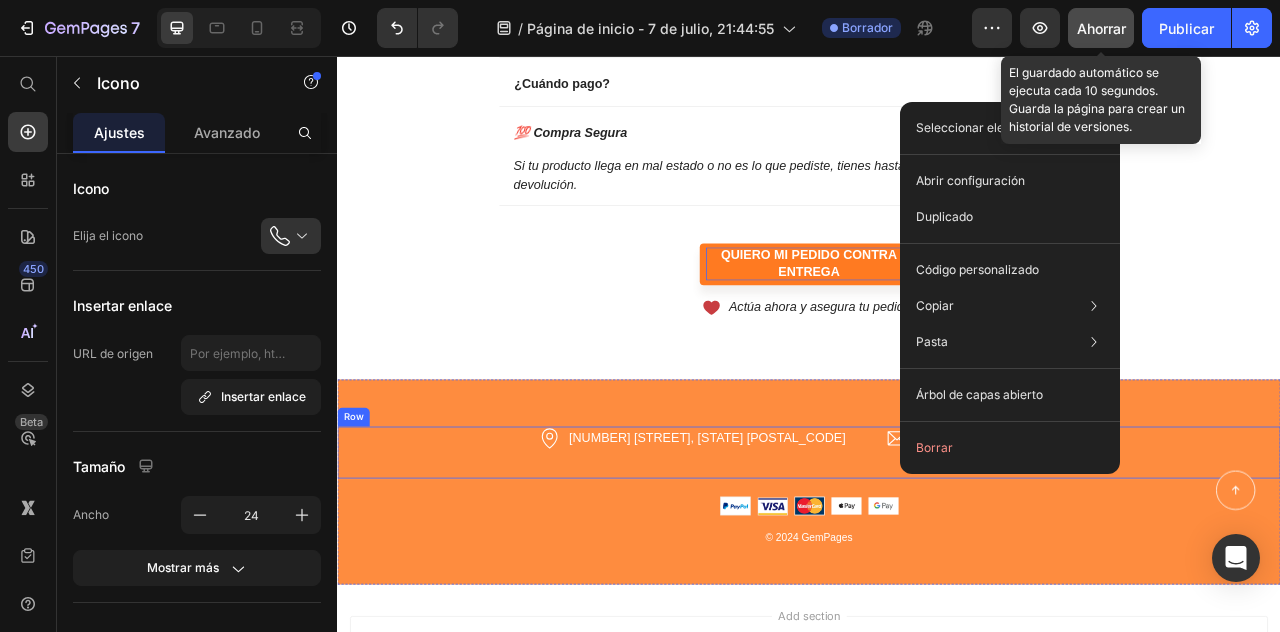 click on "Icon [NUMBER] [STREET], [STATE] [POSTAL_CODE] Text block Row
Icon [EMAIL] Text block Row
Icon 0 [PHONE] Text block Row Row" at bounding box center [937, 560] 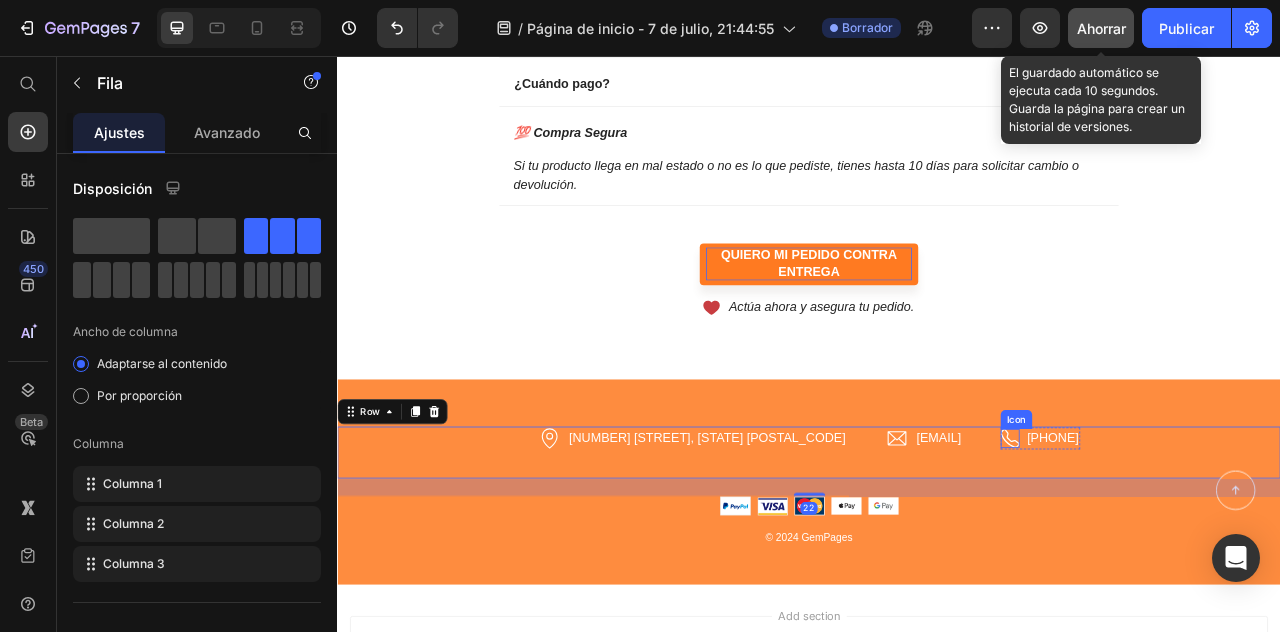 click 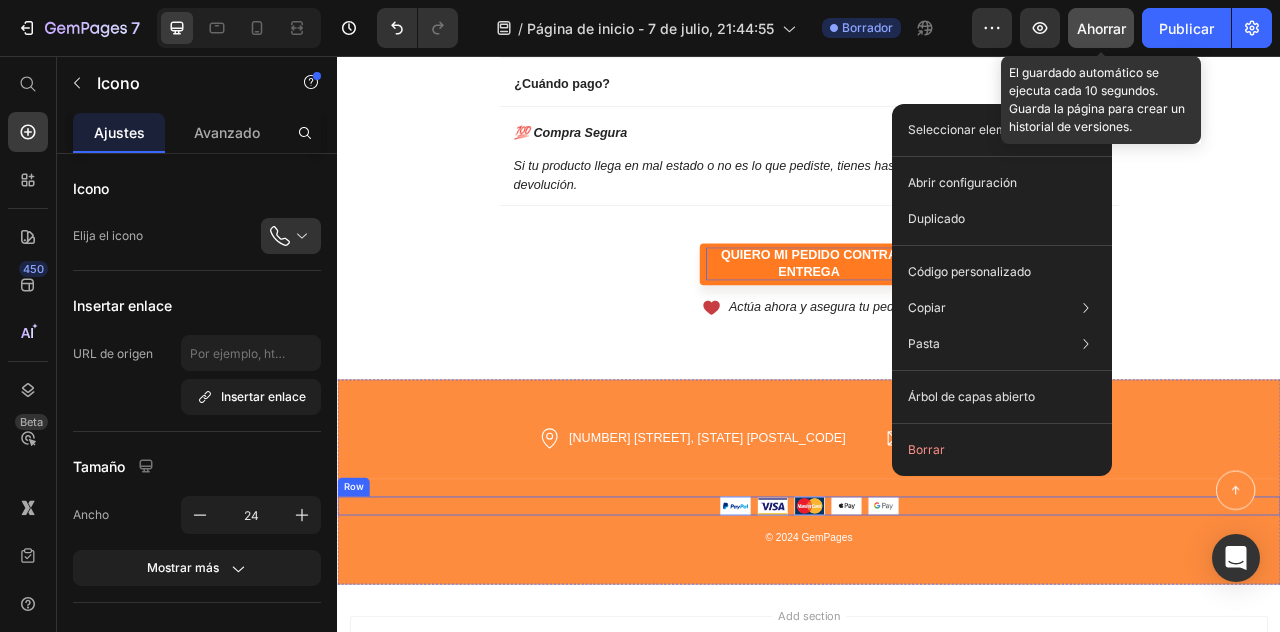 click on "Image Image Image Image Image Row" at bounding box center [937, 628] 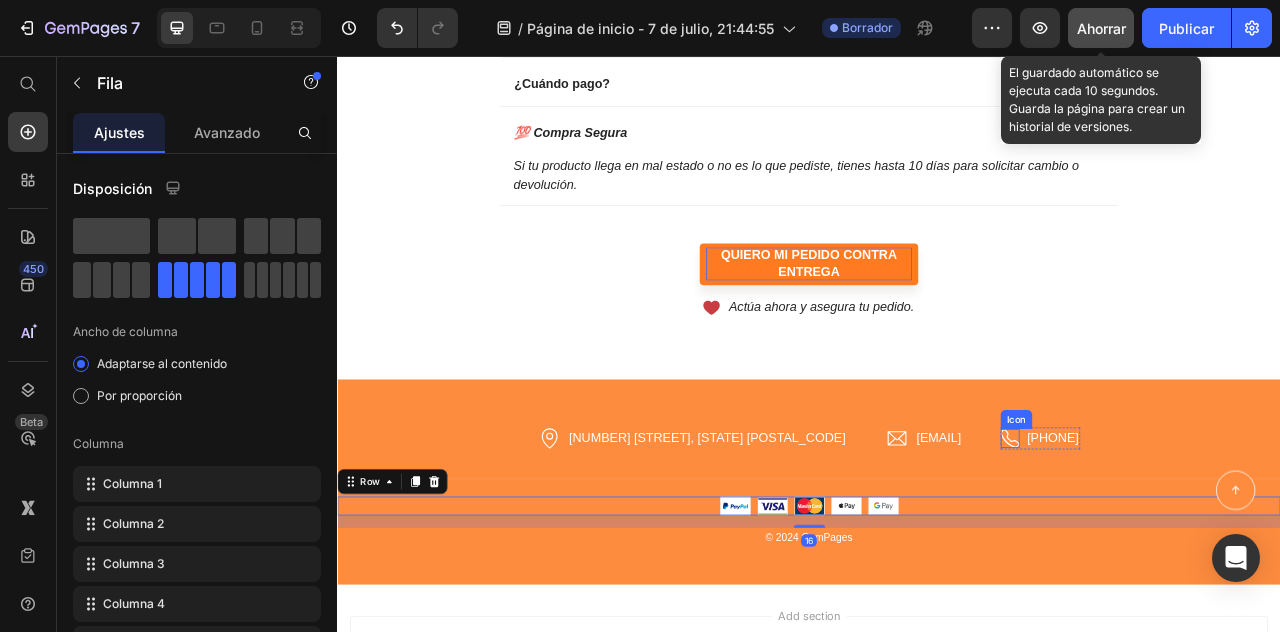 click 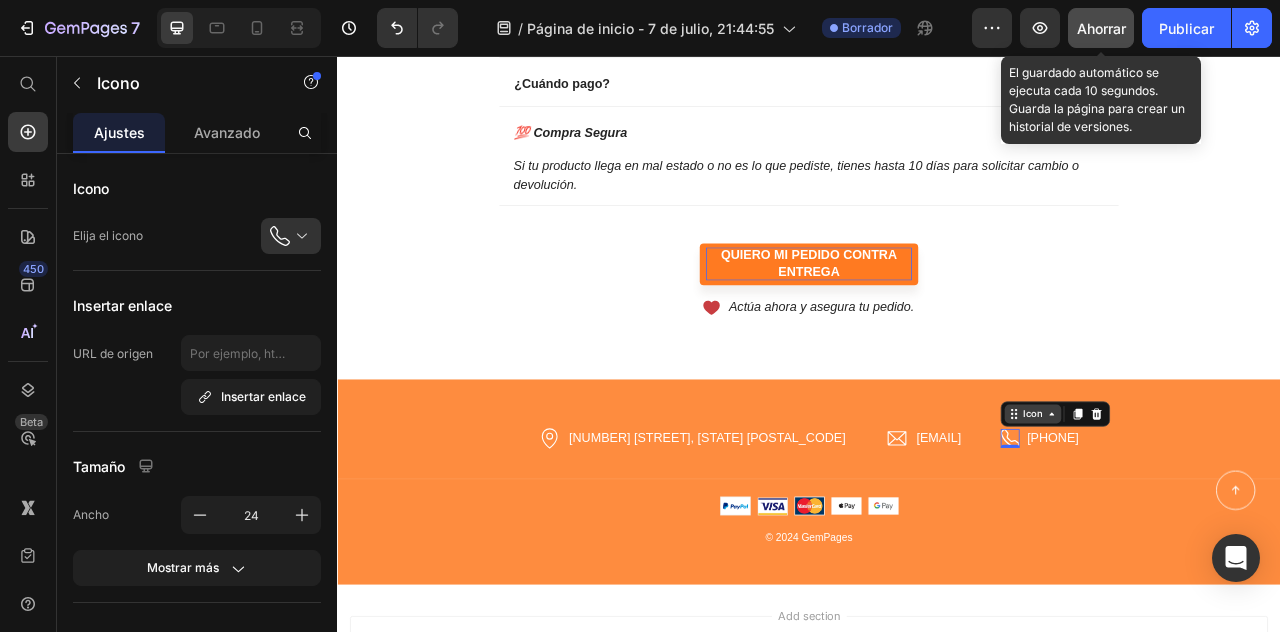 click 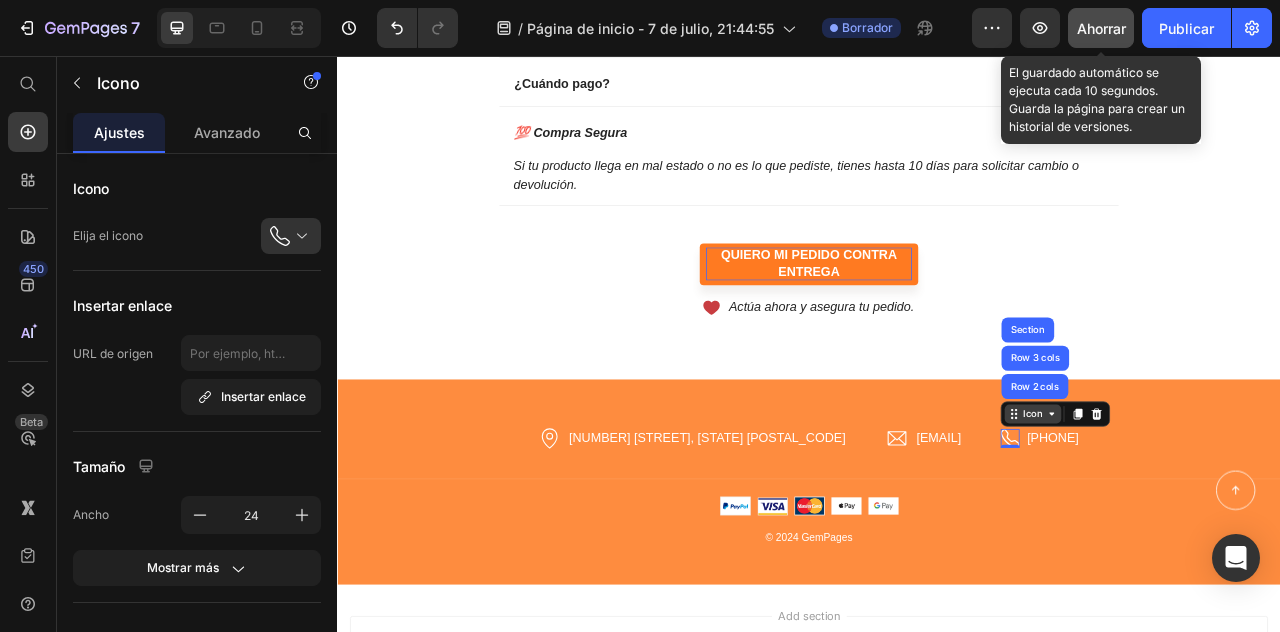 click on "Icon" at bounding box center (1222, 511) 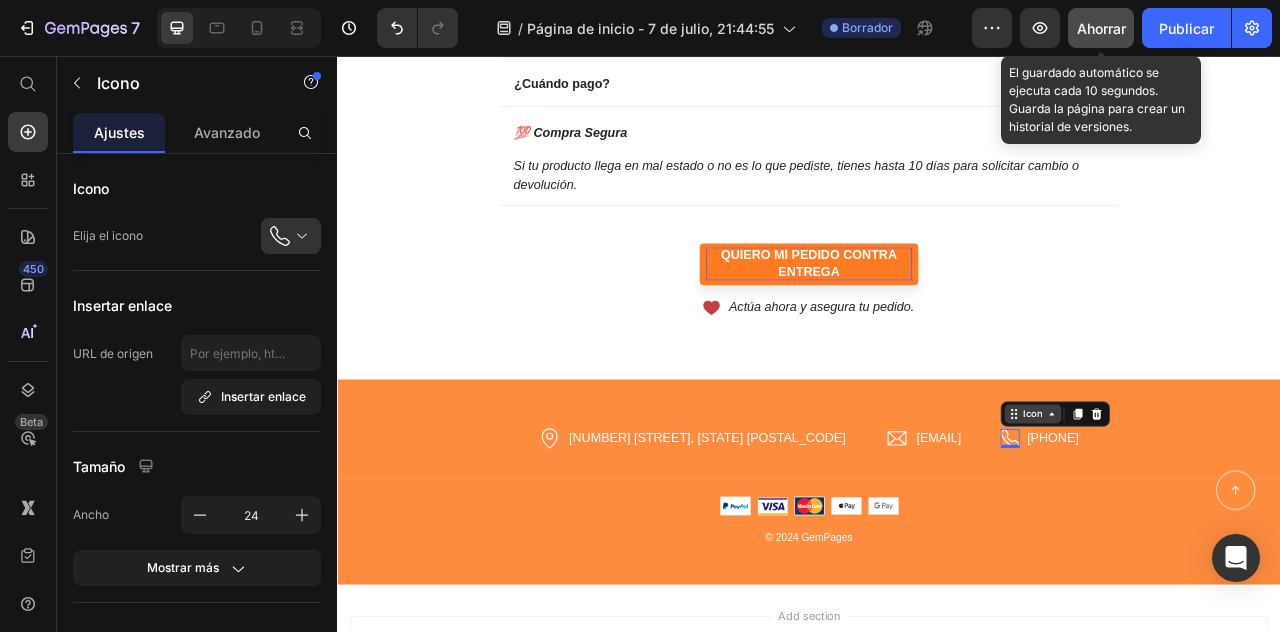 click 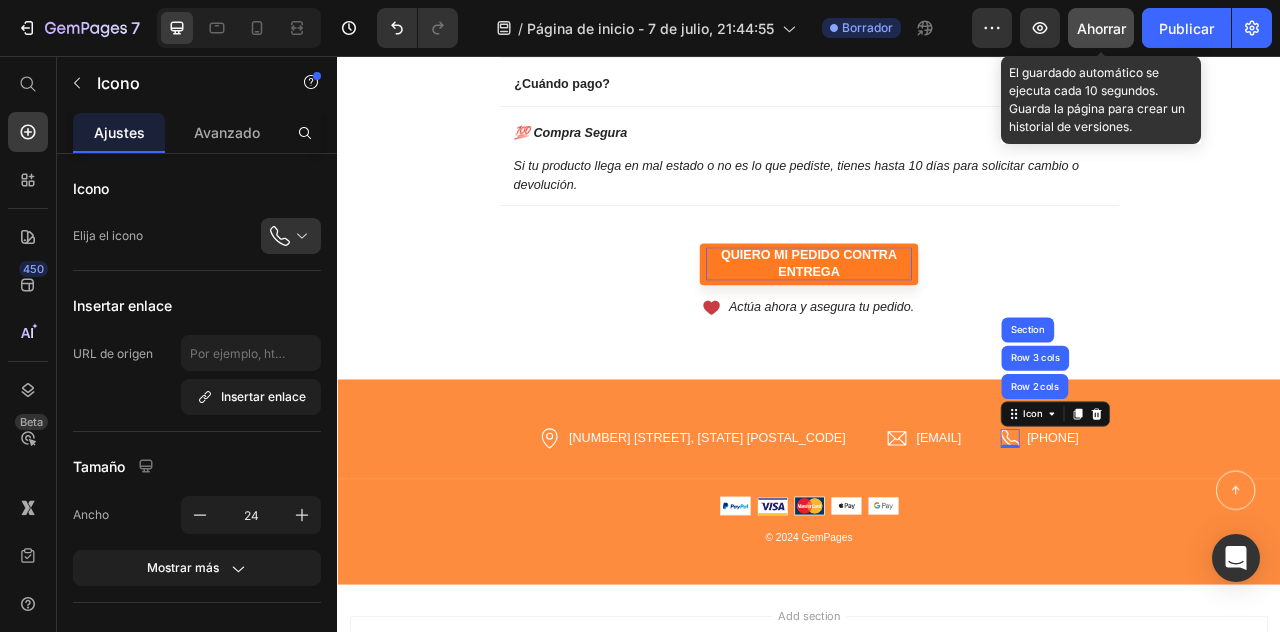 click 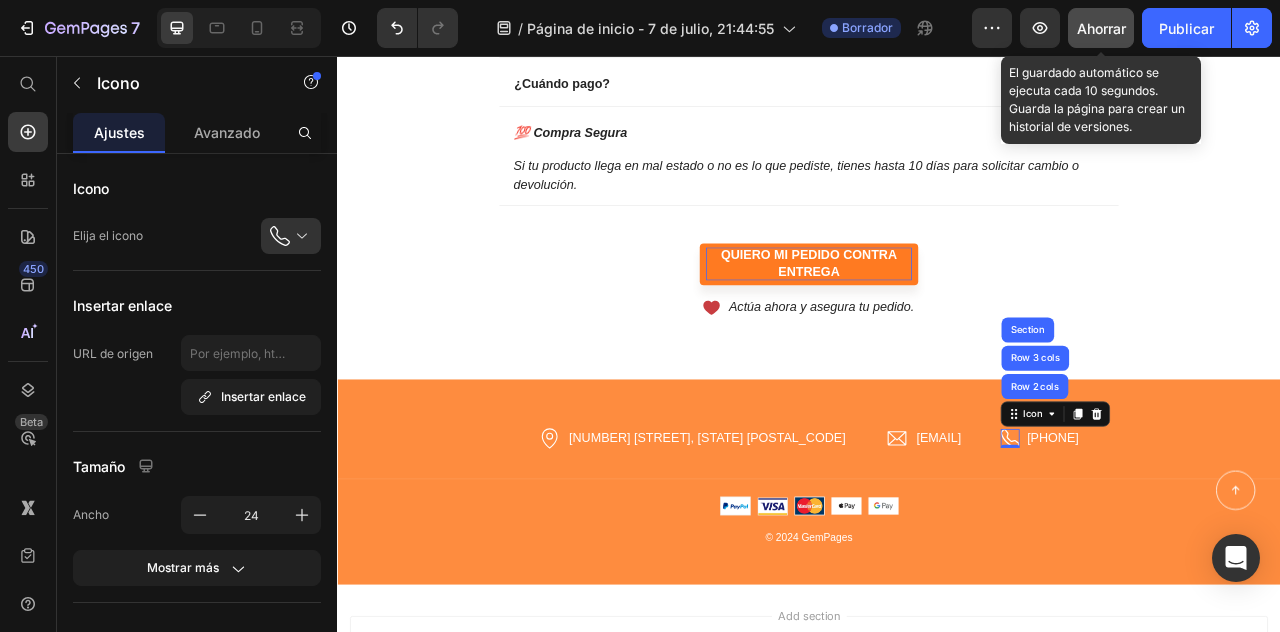 click 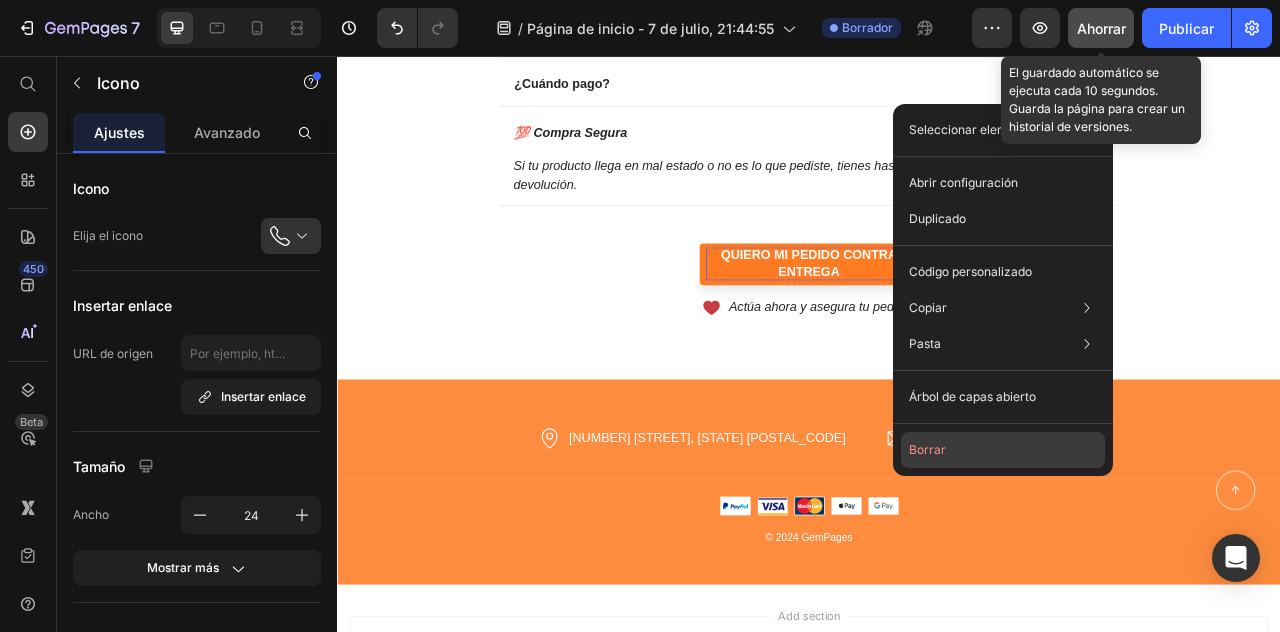 drag, startPoint x: 946, startPoint y: 451, endPoint x: 1034, endPoint y: 366, distance: 122.34786 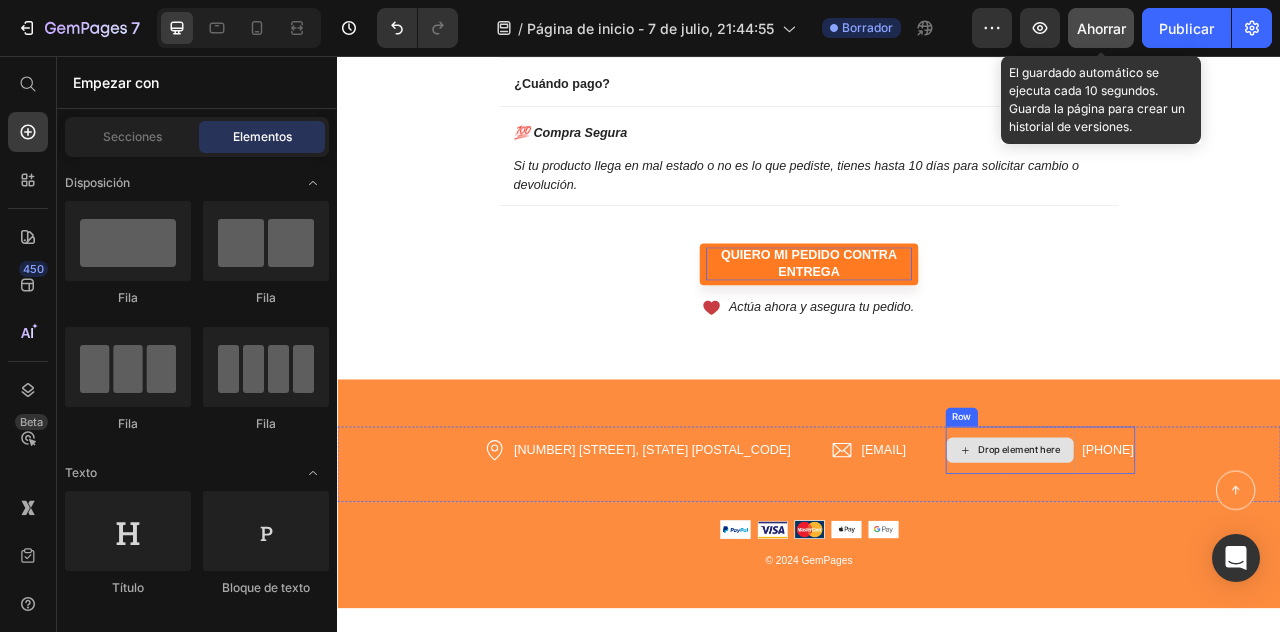 click on "Drop element here" at bounding box center (1205, 557) 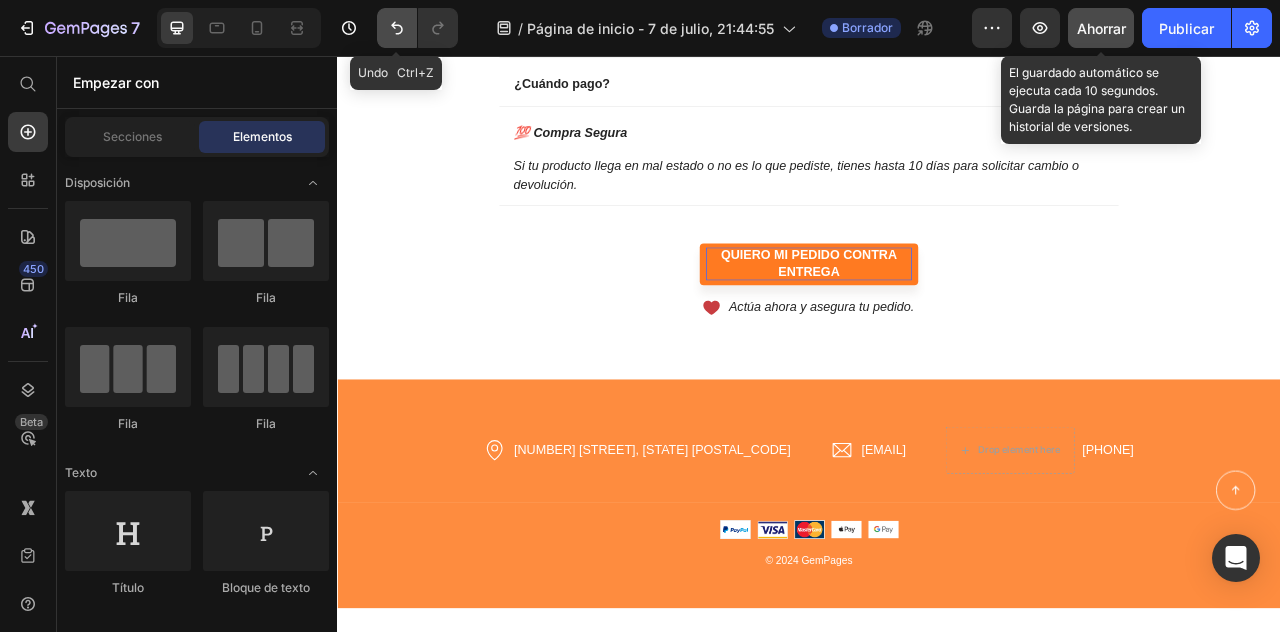 click 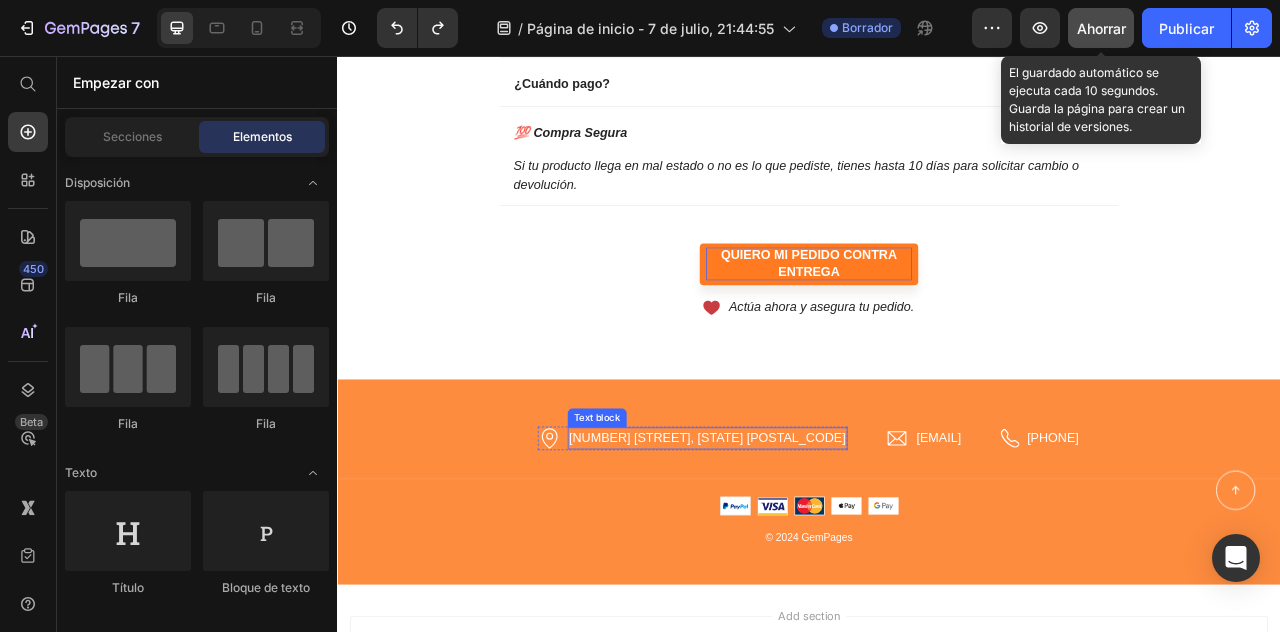 click on "[NUMBER] [STREET], [STATE] [POSTAL_CODE]" at bounding box center [808, 542] 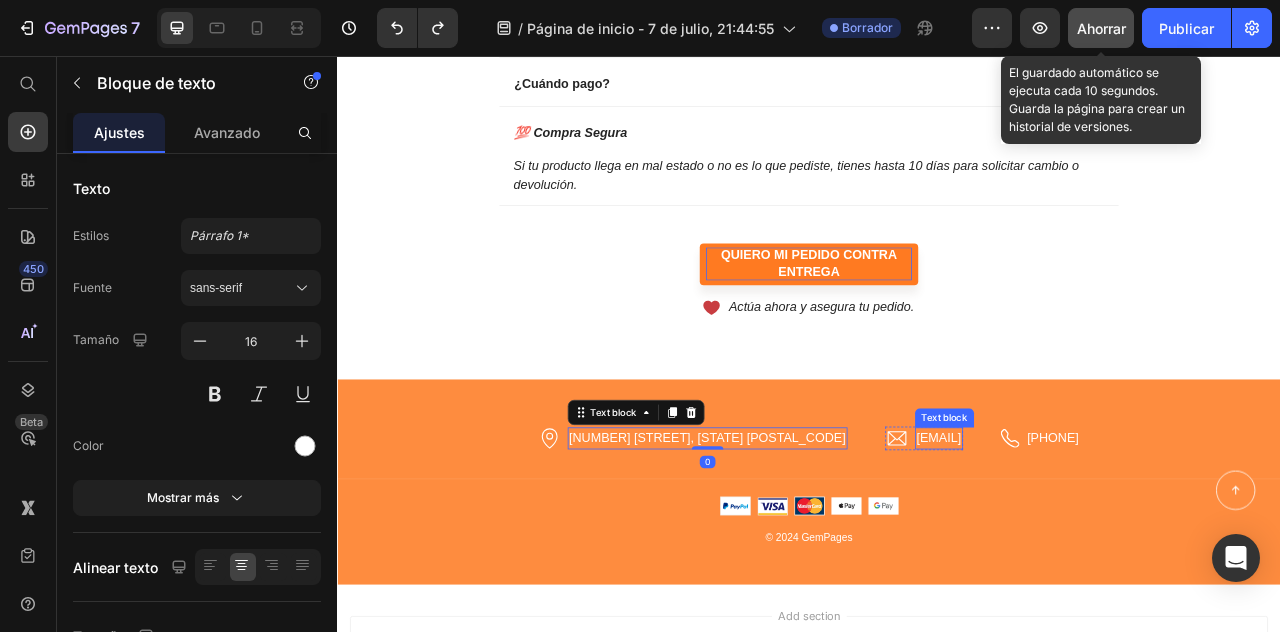 click on "[EMAIL]" at bounding box center [1102, 542] 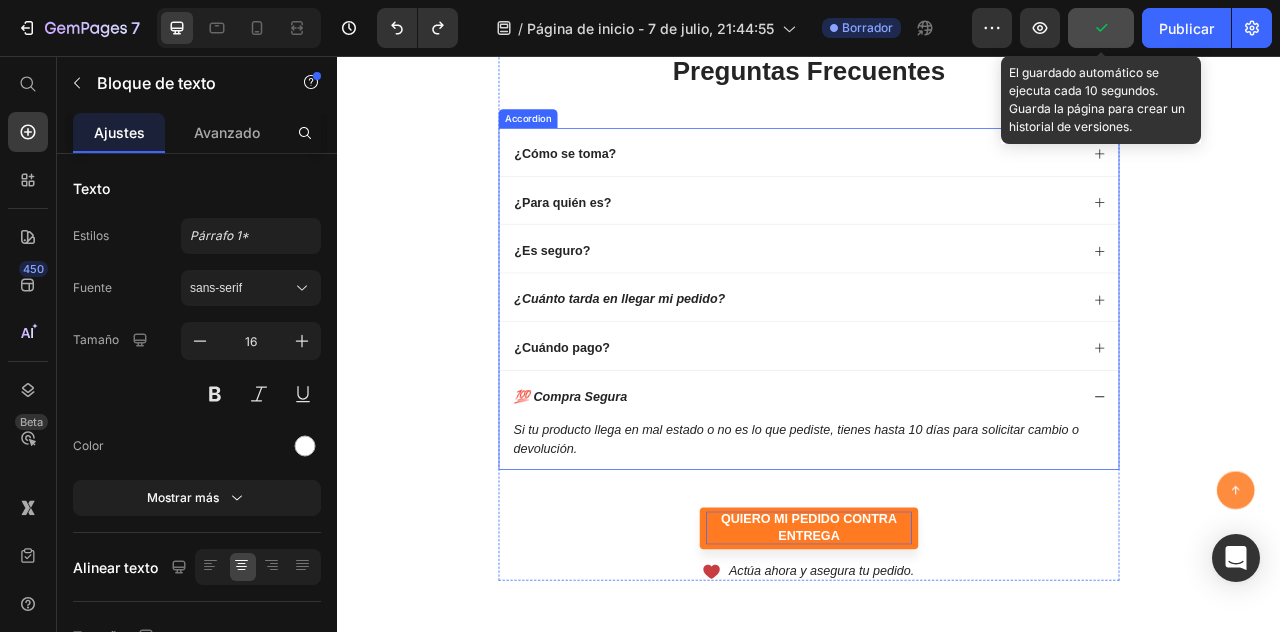 scroll, scrollTop: 7822, scrollLeft: 0, axis: vertical 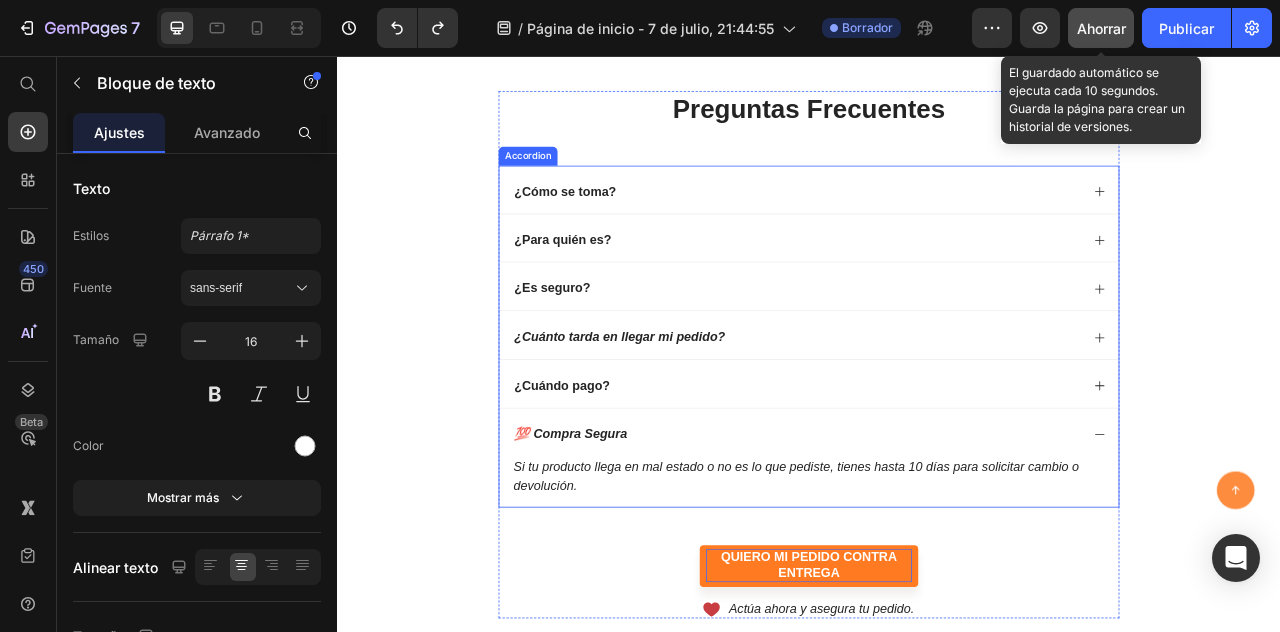 click 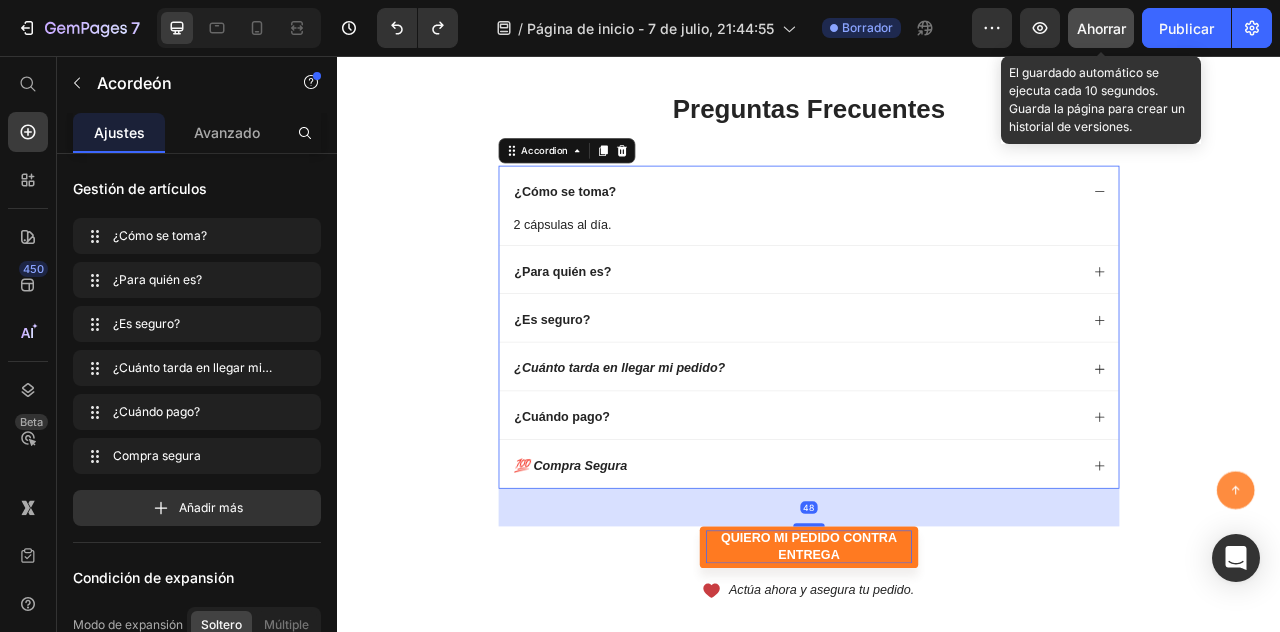 click 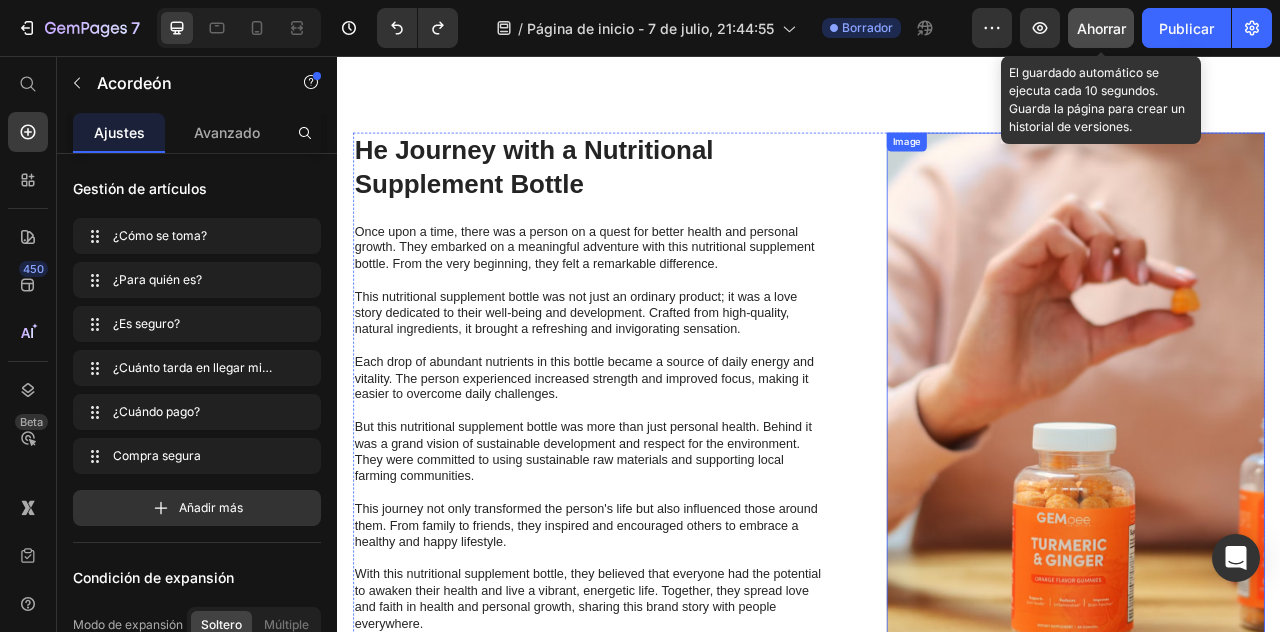 scroll, scrollTop: 6990, scrollLeft: 0, axis: vertical 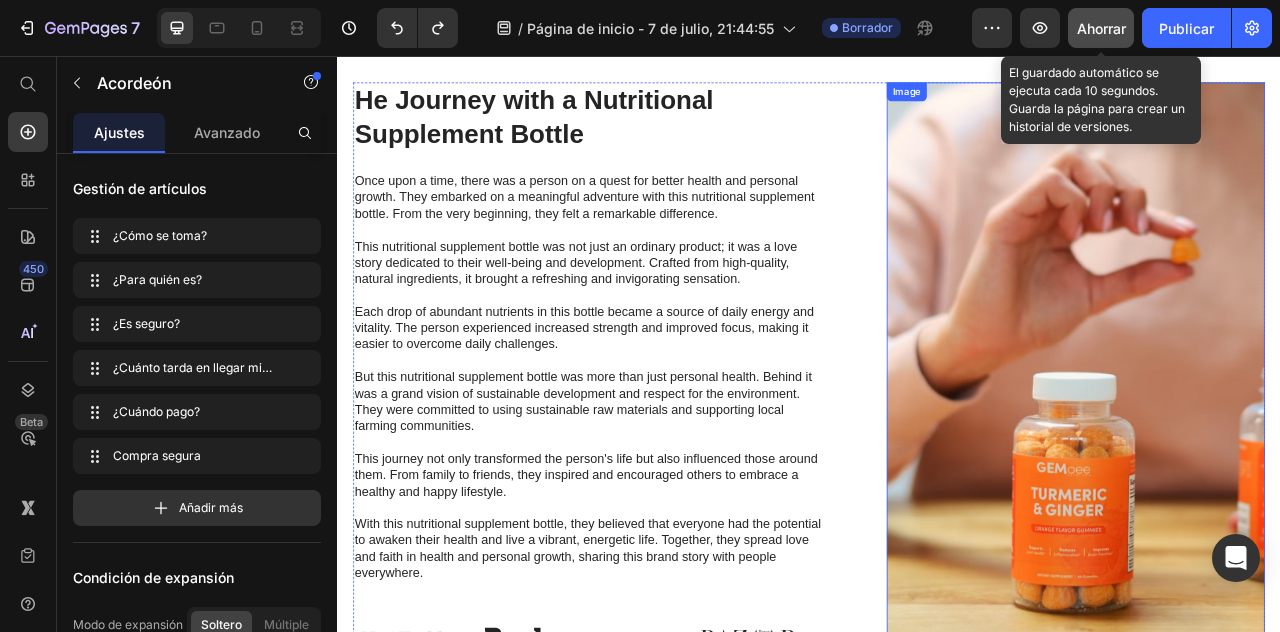 click at bounding box center (1276, 456) 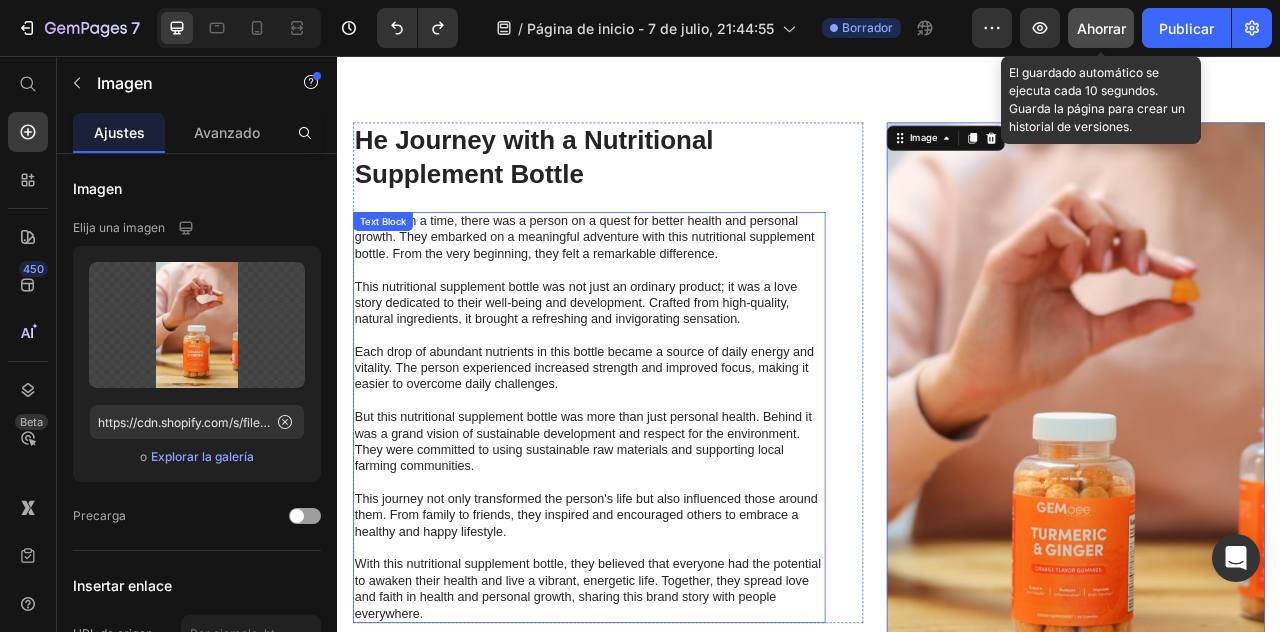 scroll, scrollTop: 6875, scrollLeft: 0, axis: vertical 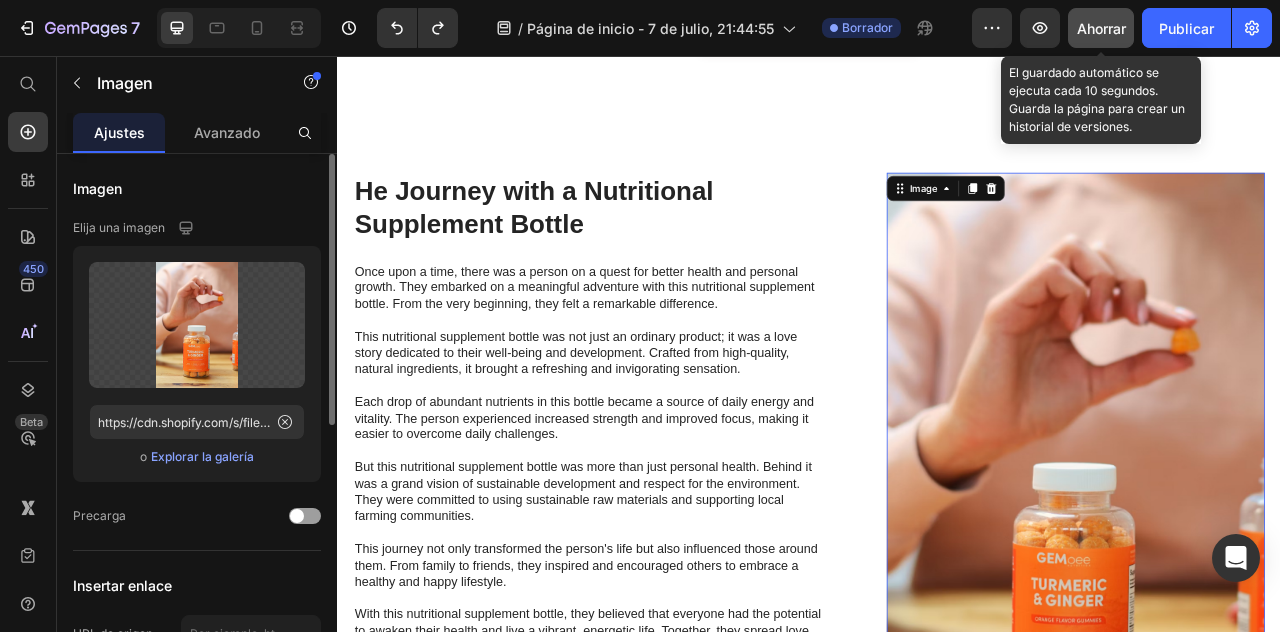click on "Explorar la galería" at bounding box center (202, 457) 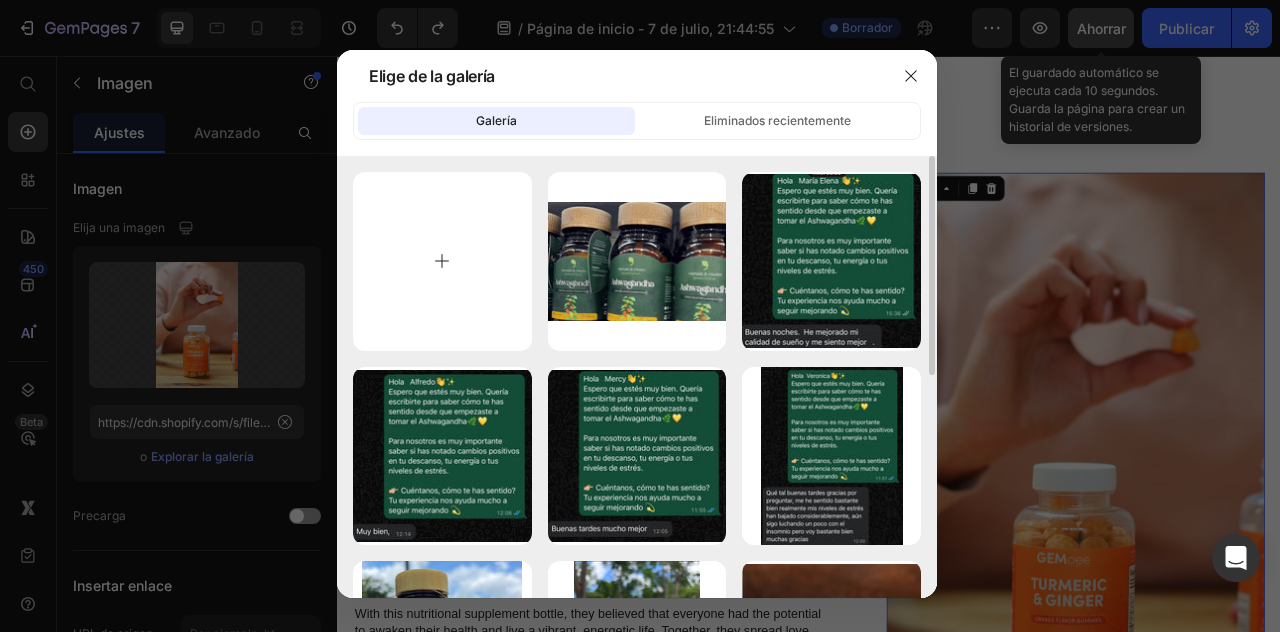 click at bounding box center (442, 261) 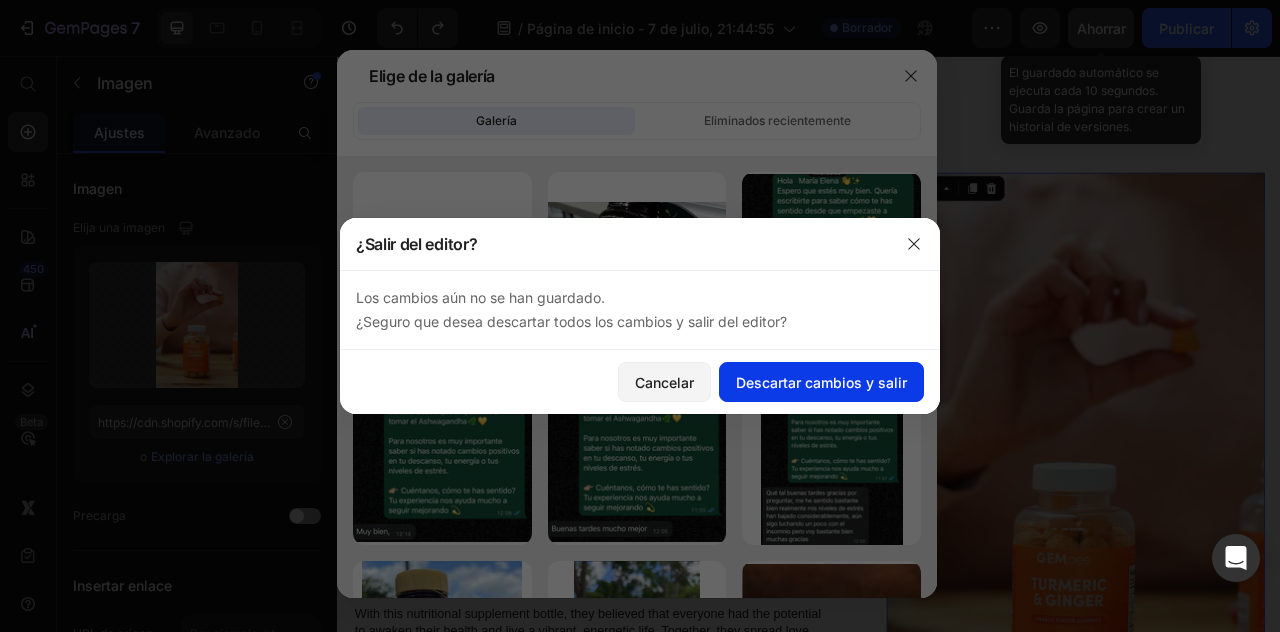 click on "Descartar cambios y salir" at bounding box center [821, 382] 